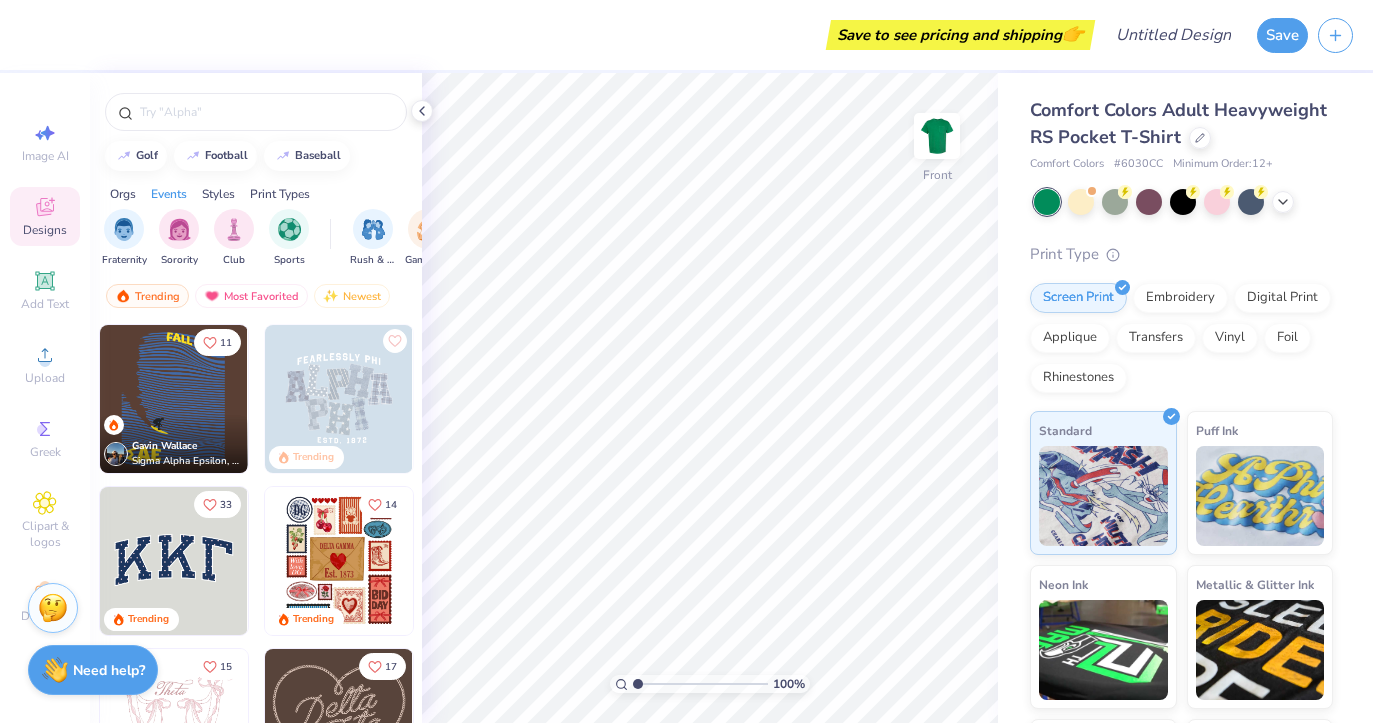 scroll, scrollTop: 0, scrollLeft: 0, axis: both 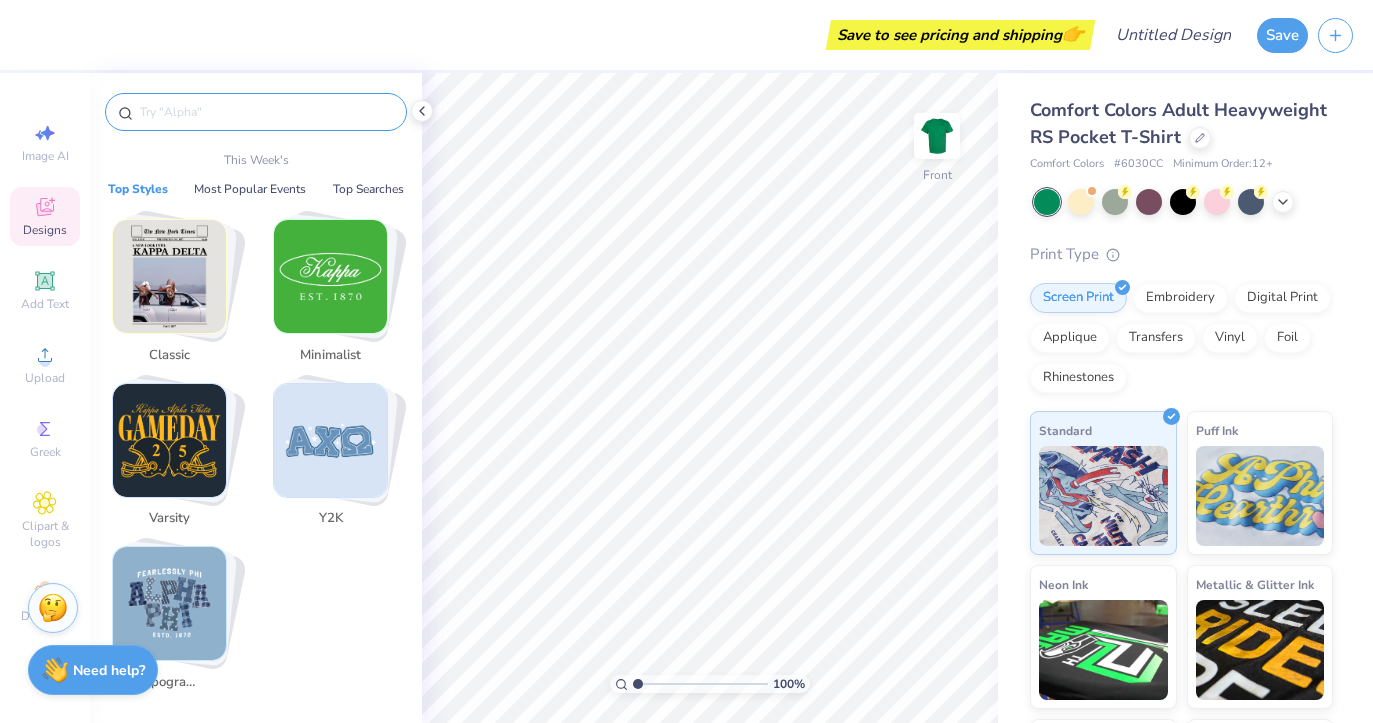 click at bounding box center [266, 112] 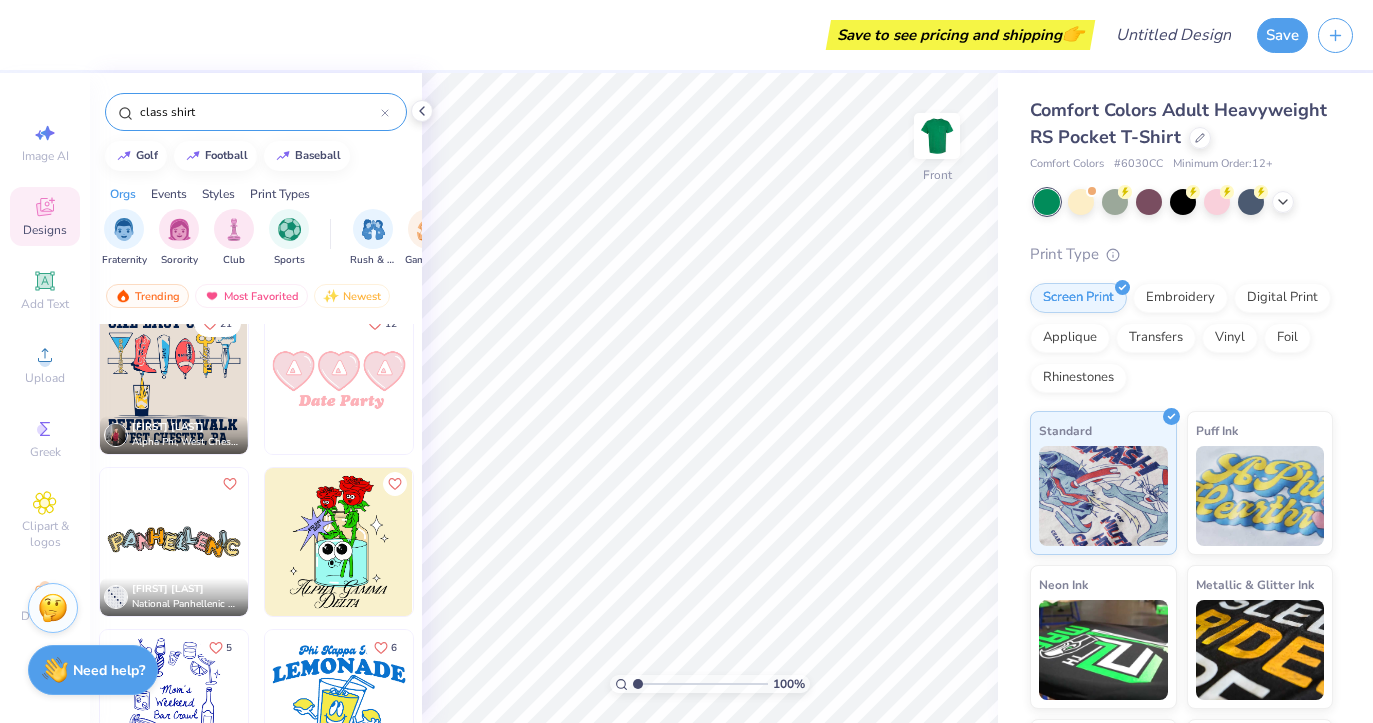 scroll, scrollTop: 675, scrollLeft: 0, axis: vertical 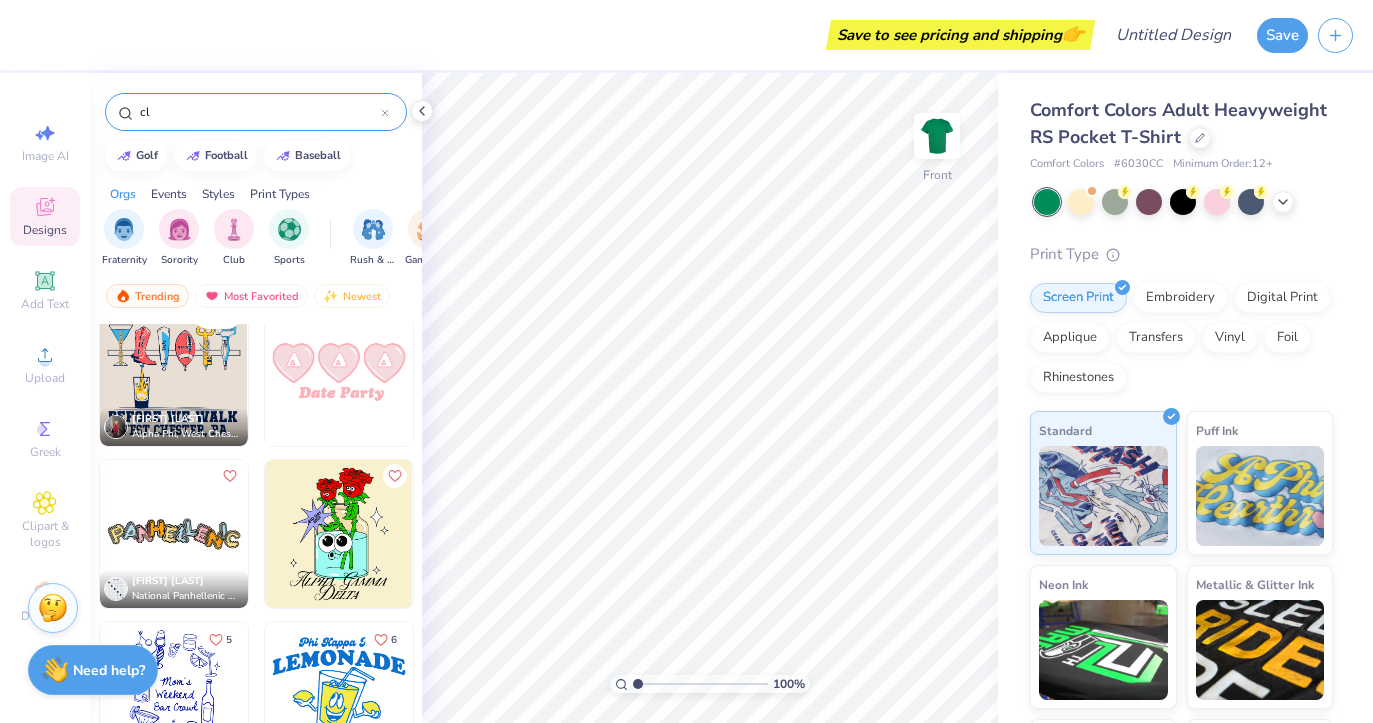 type on "c" 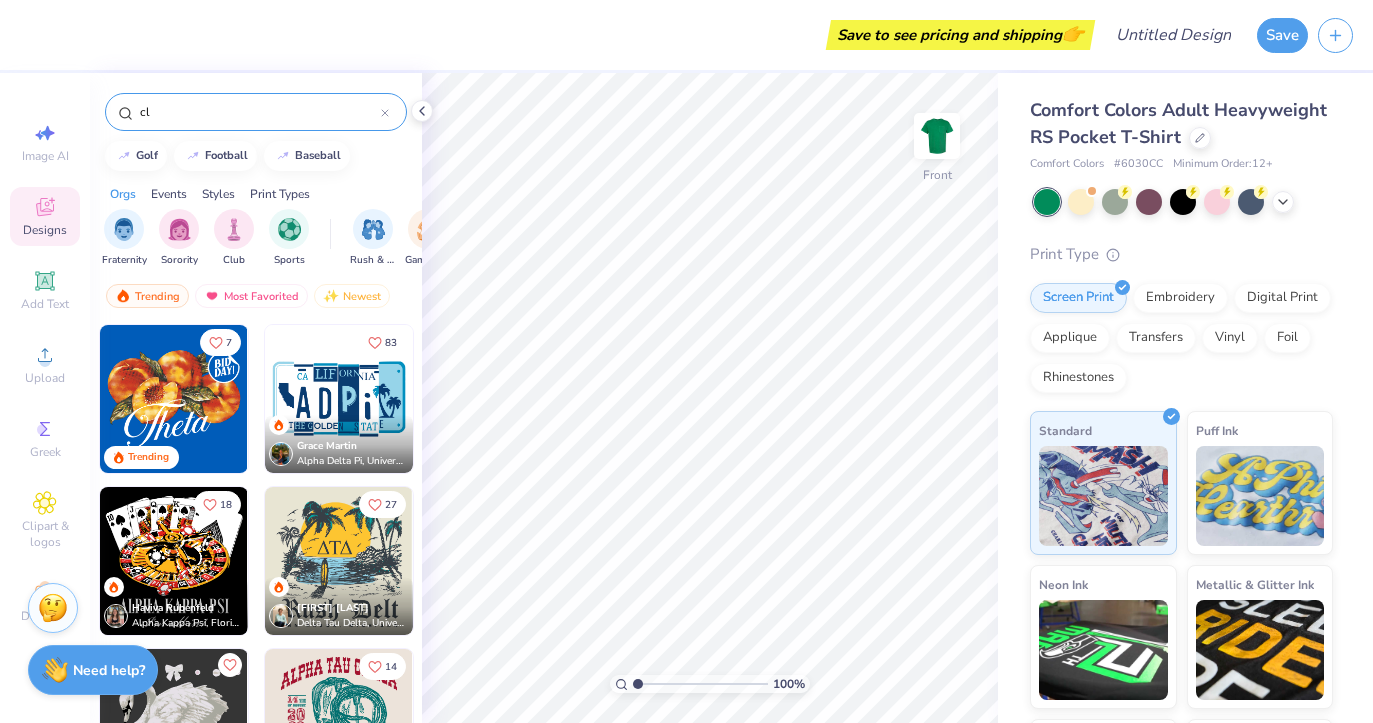 type on "c" 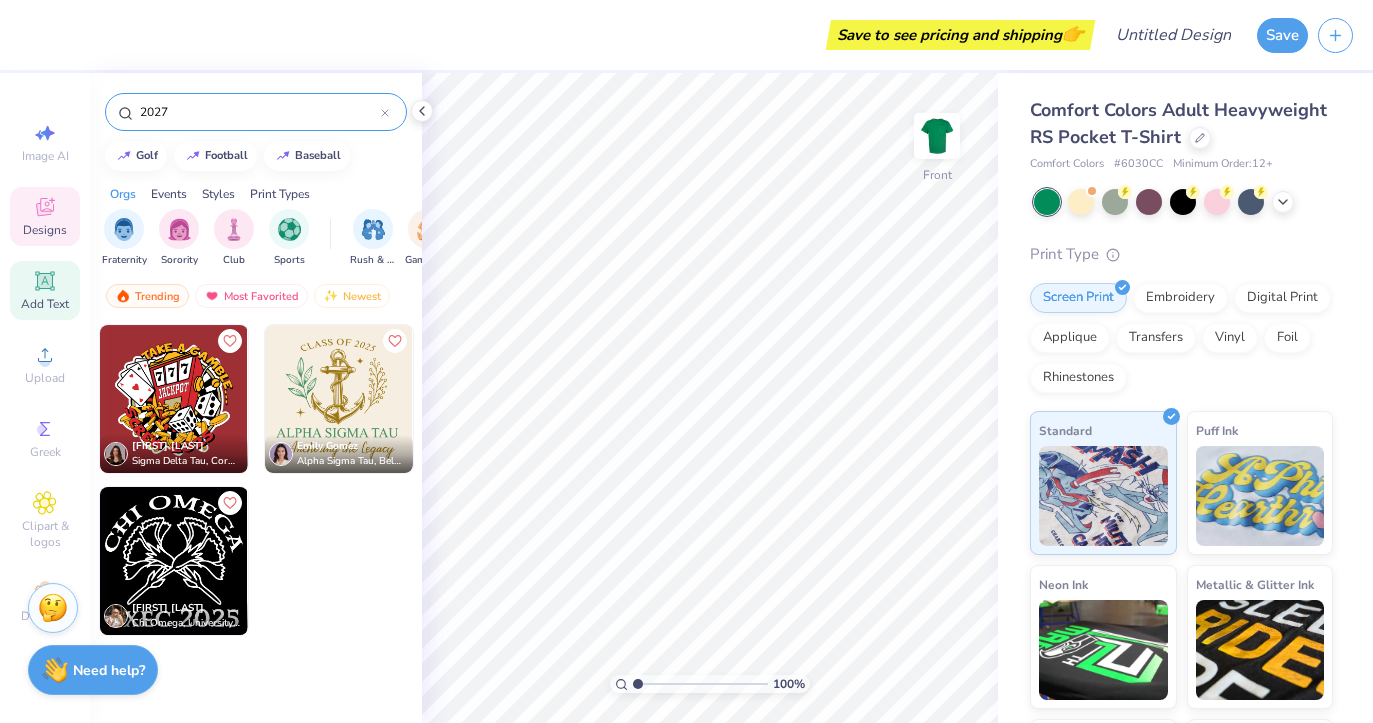 type on "2027" 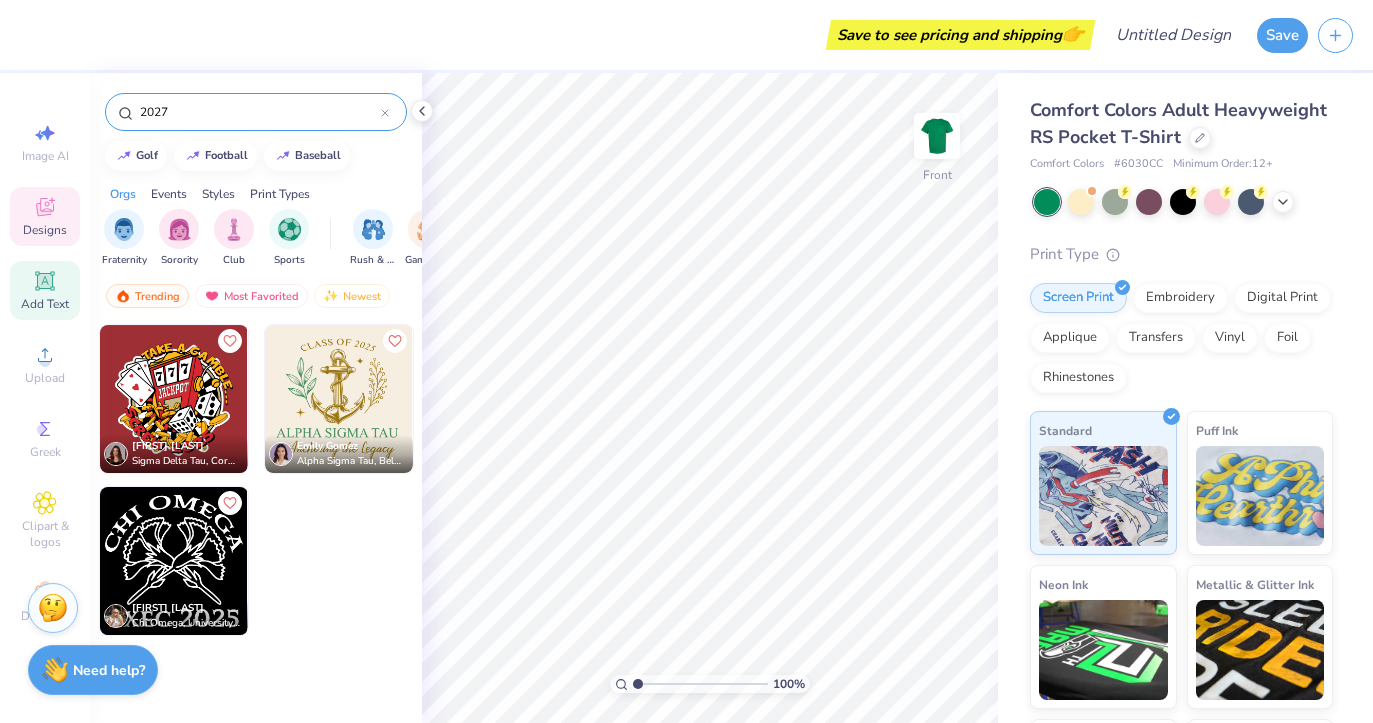 click on "Add Text" at bounding box center [45, 290] 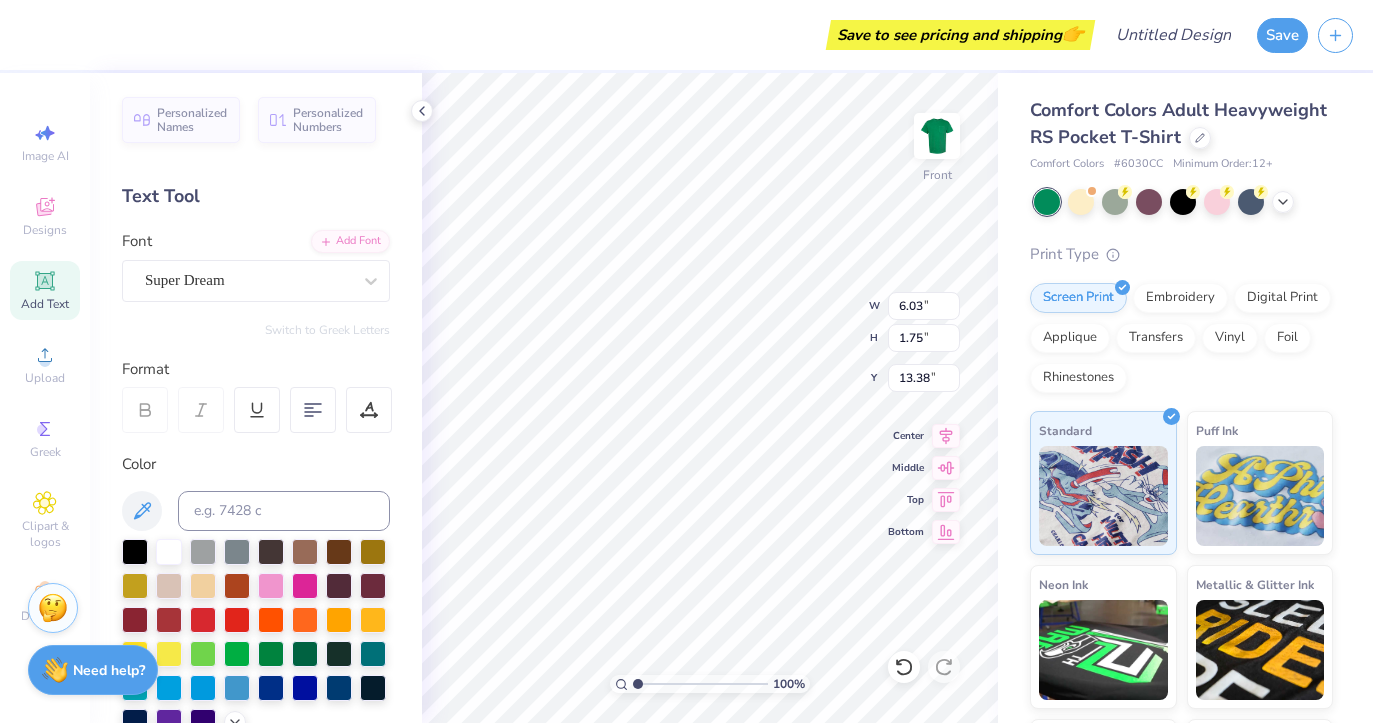 type on "T" 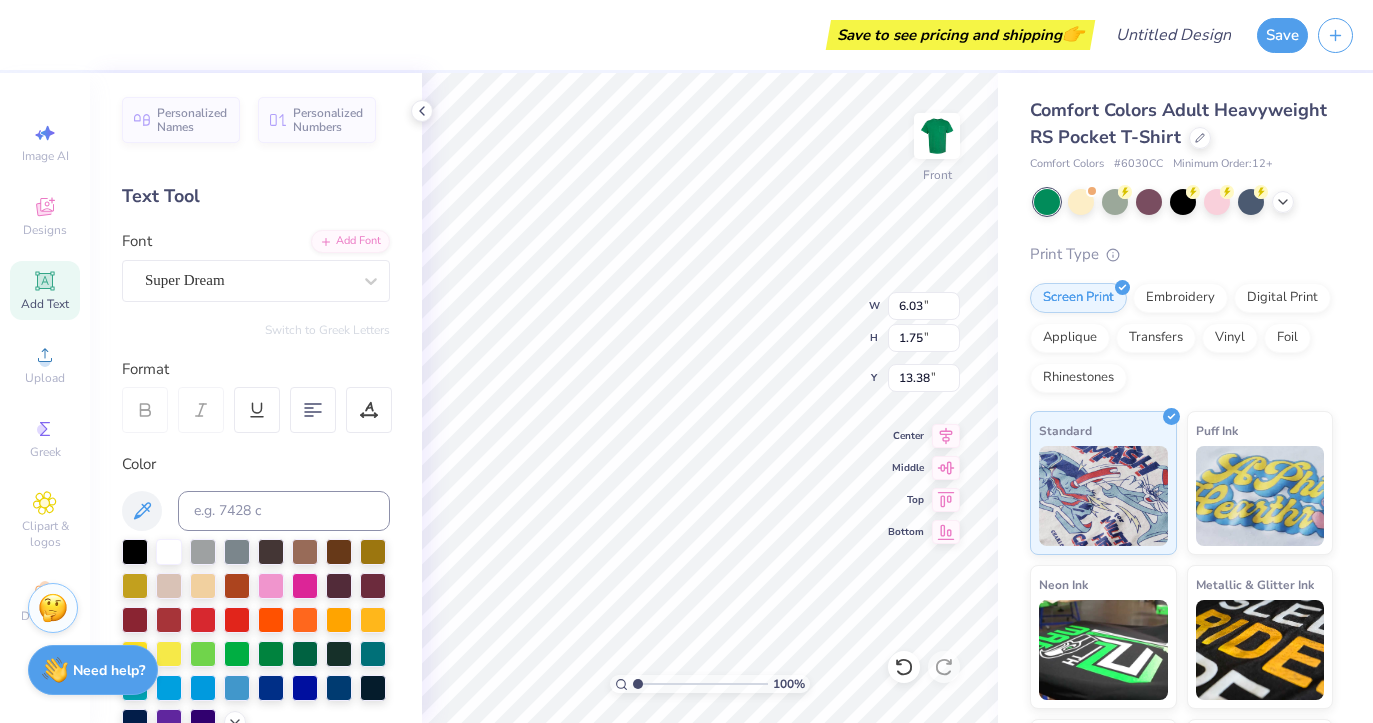 type on "c" 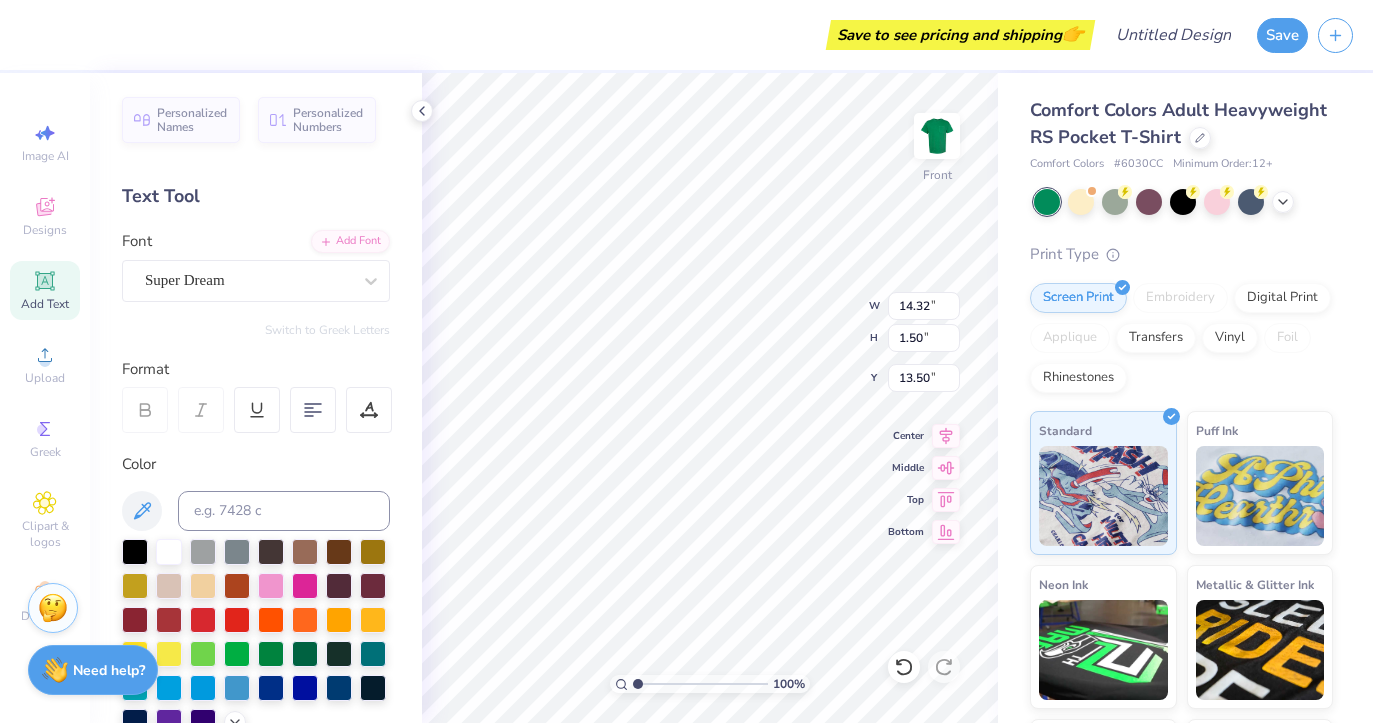 type on "3.00" 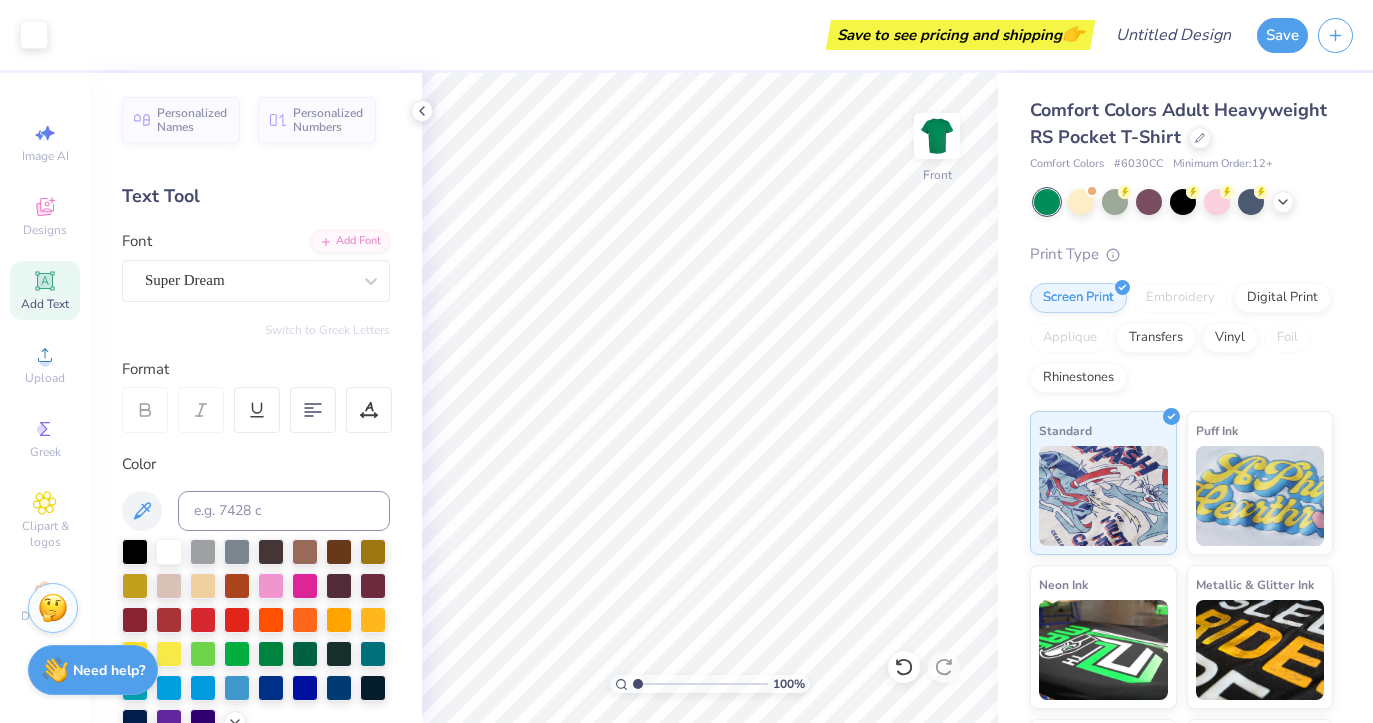 click 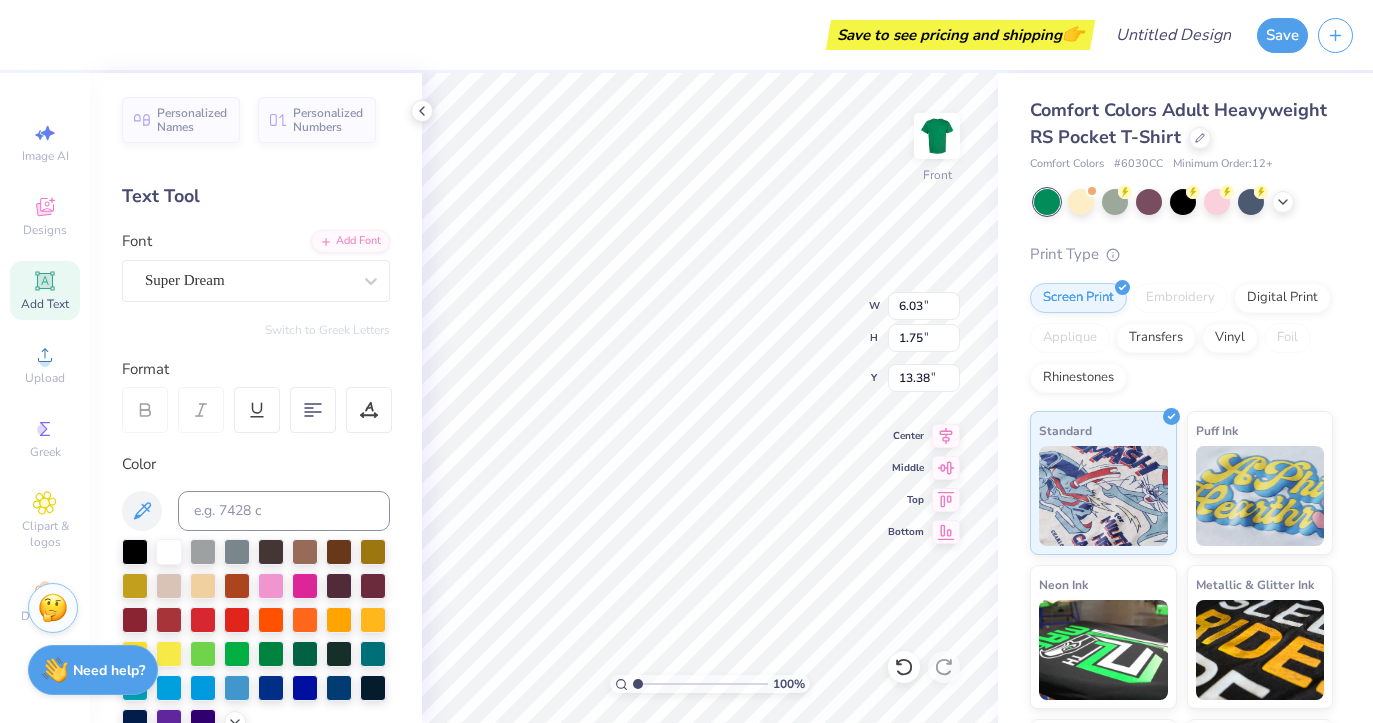 type on "T" 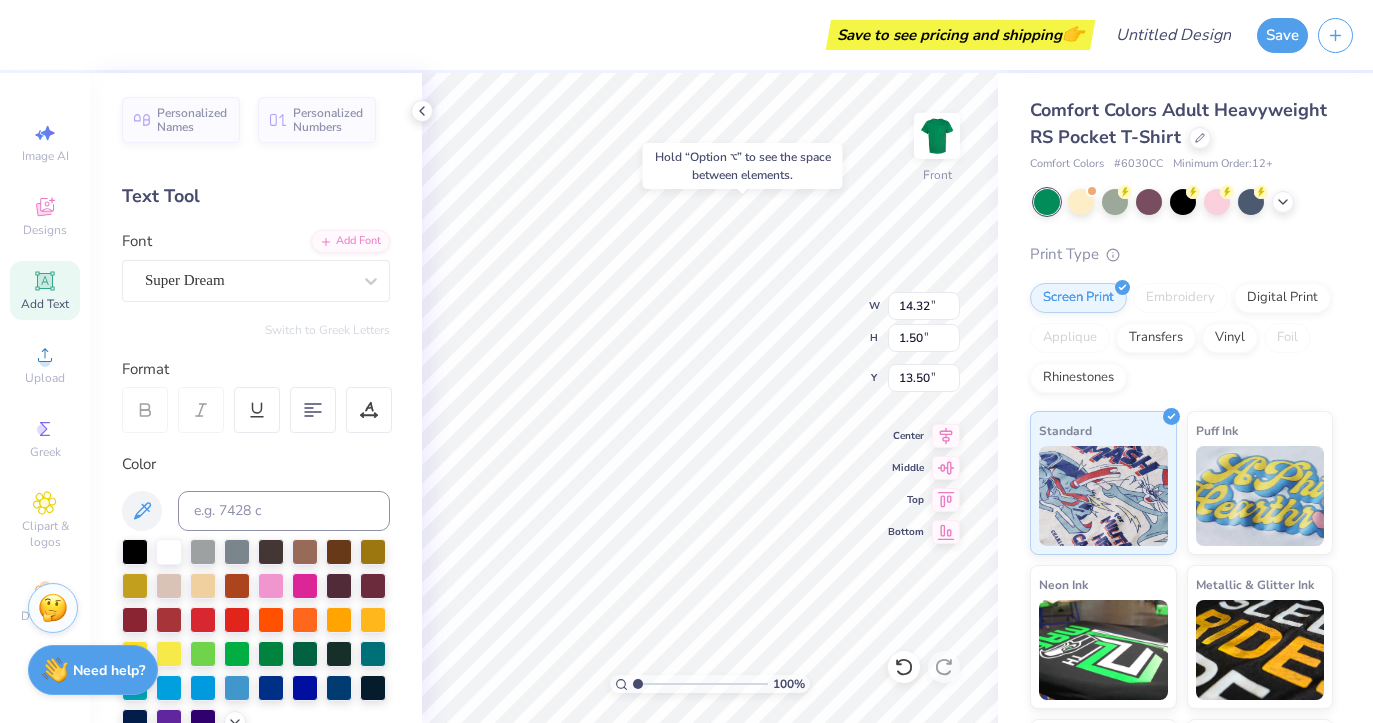type on "4.88" 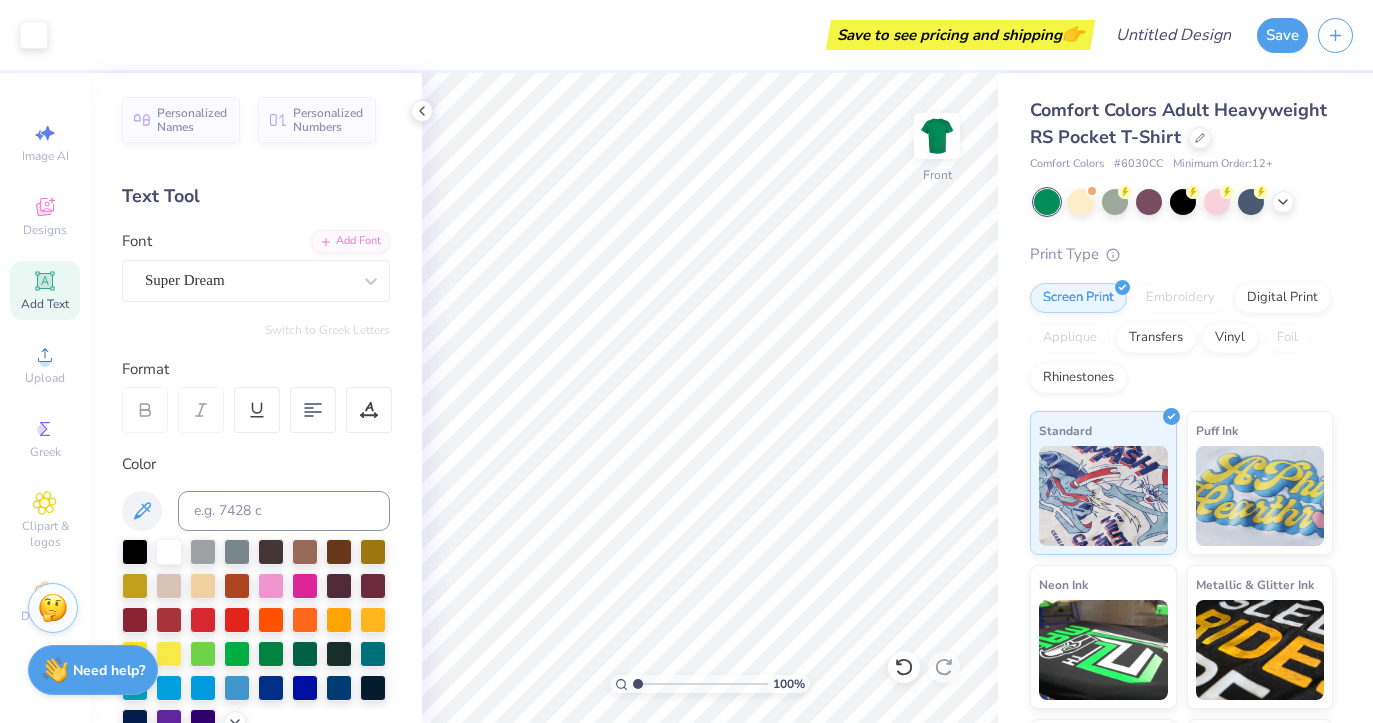 click on "Add Text" at bounding box center [45, 290] 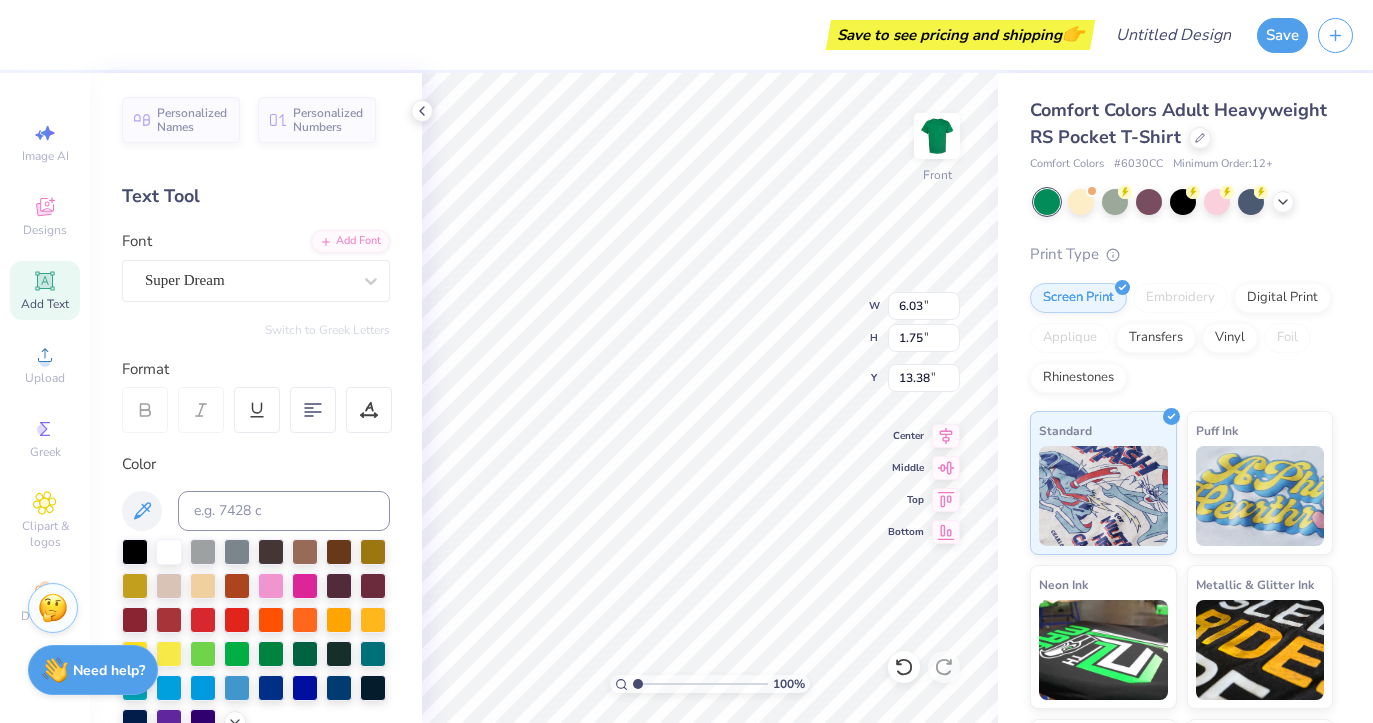 type on "T" 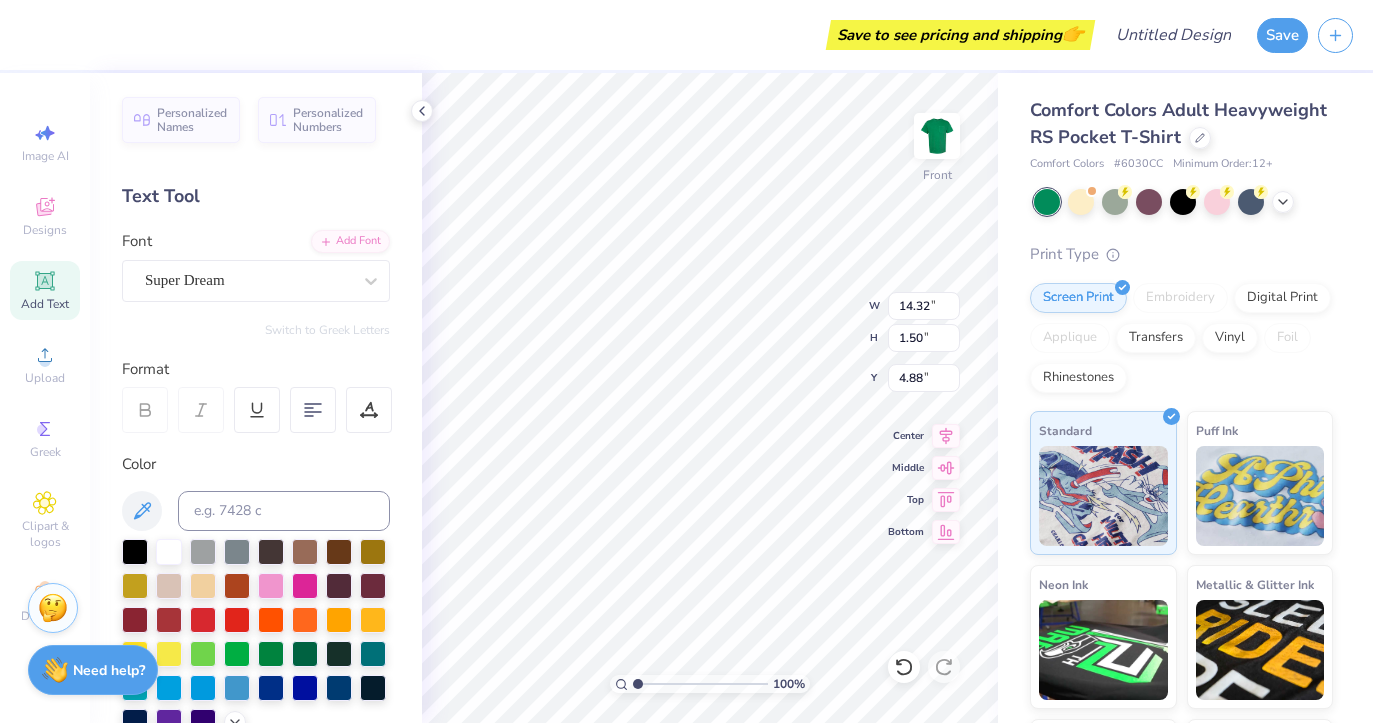 scroll, scrollTop: 0, scrollLeft: 4, axis: horizontal 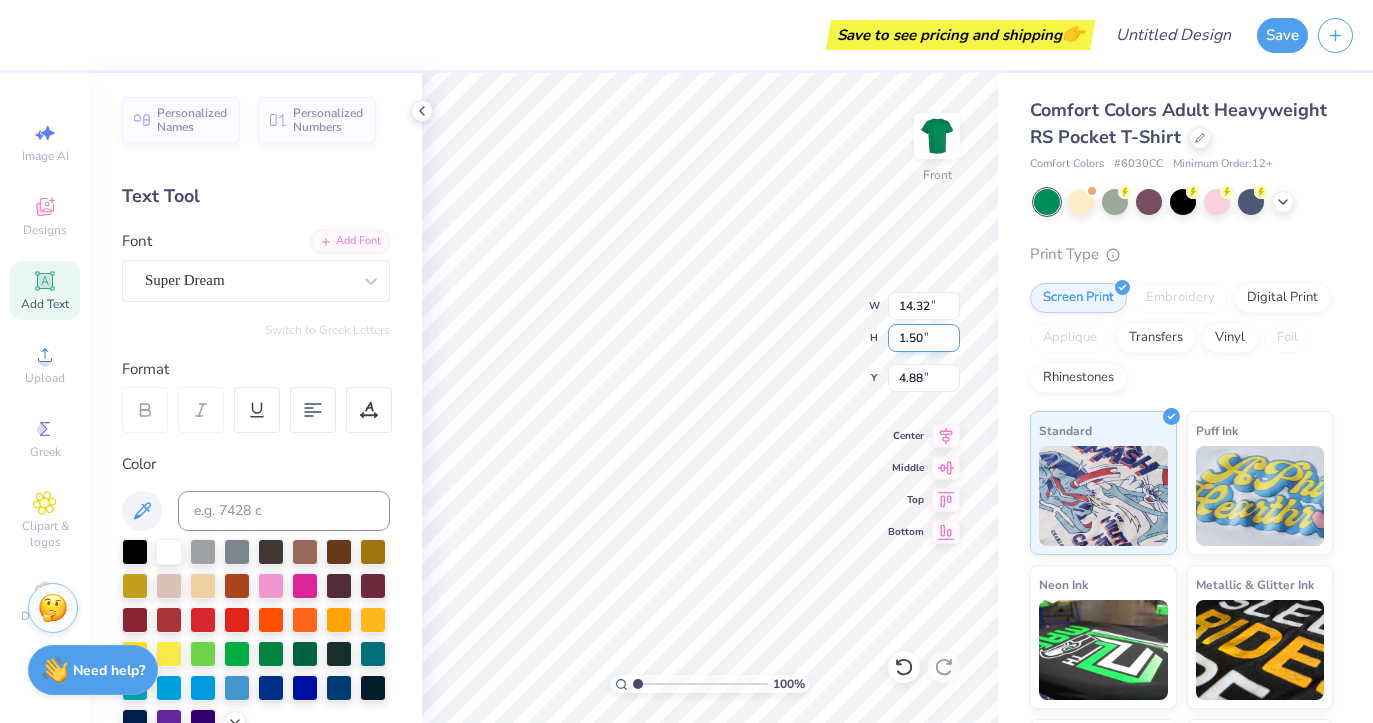 type on "12.97" 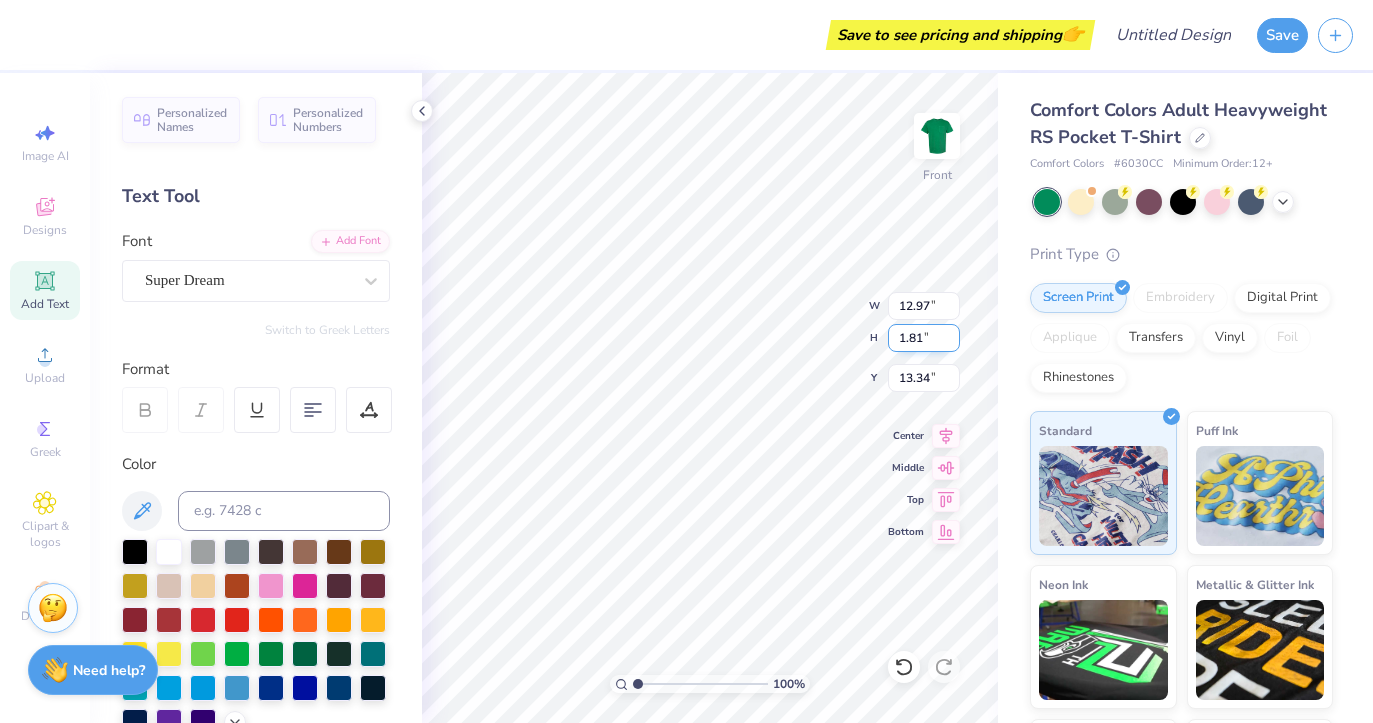 scroll, scrollTop: 1, scrollLeft: 4, axis: both 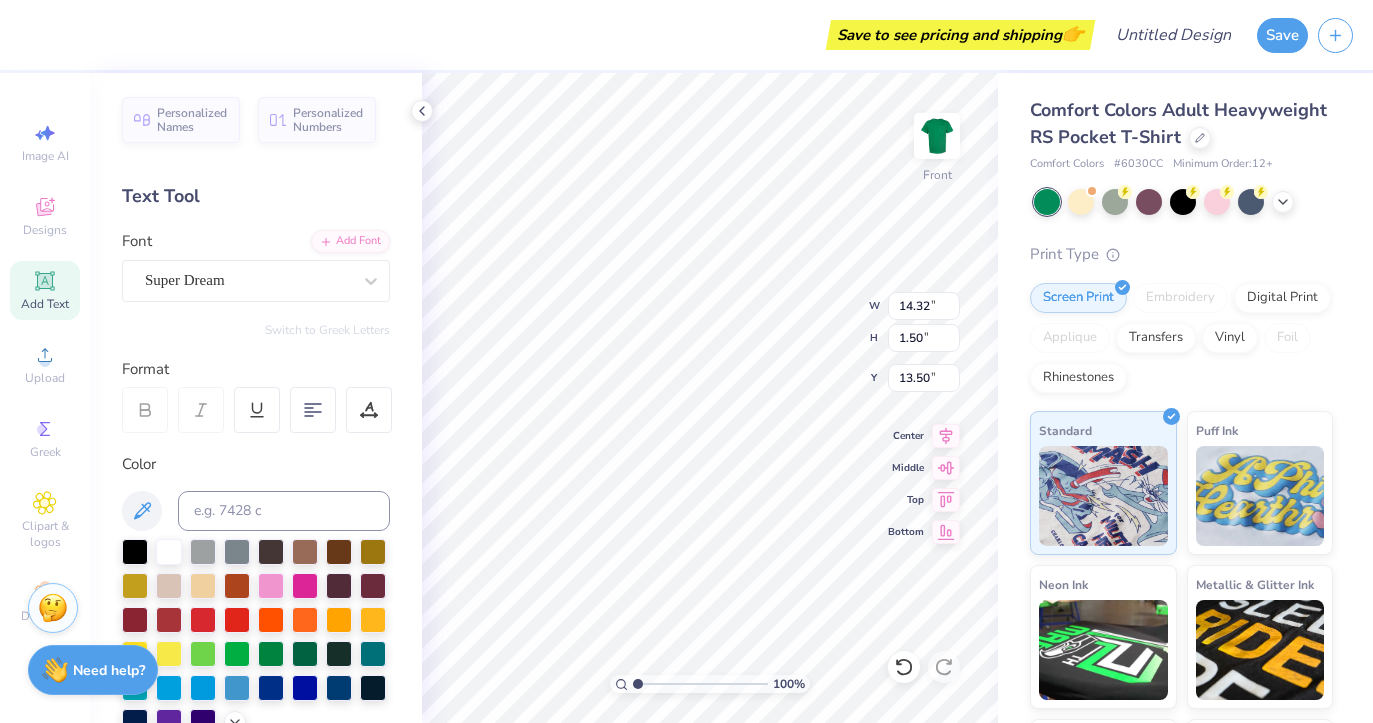 type on "6.38" 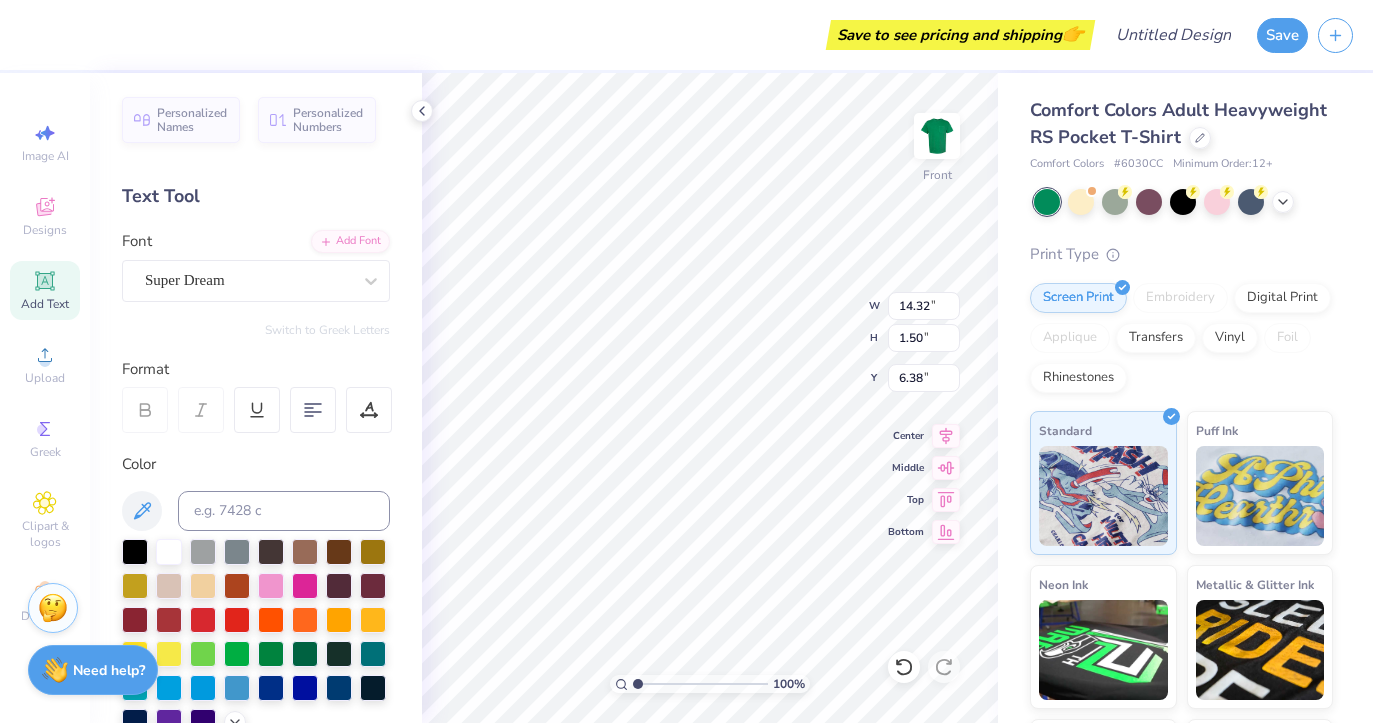 scroll, scrollTop: 0, scrollLeft: 2, axis: horizontal 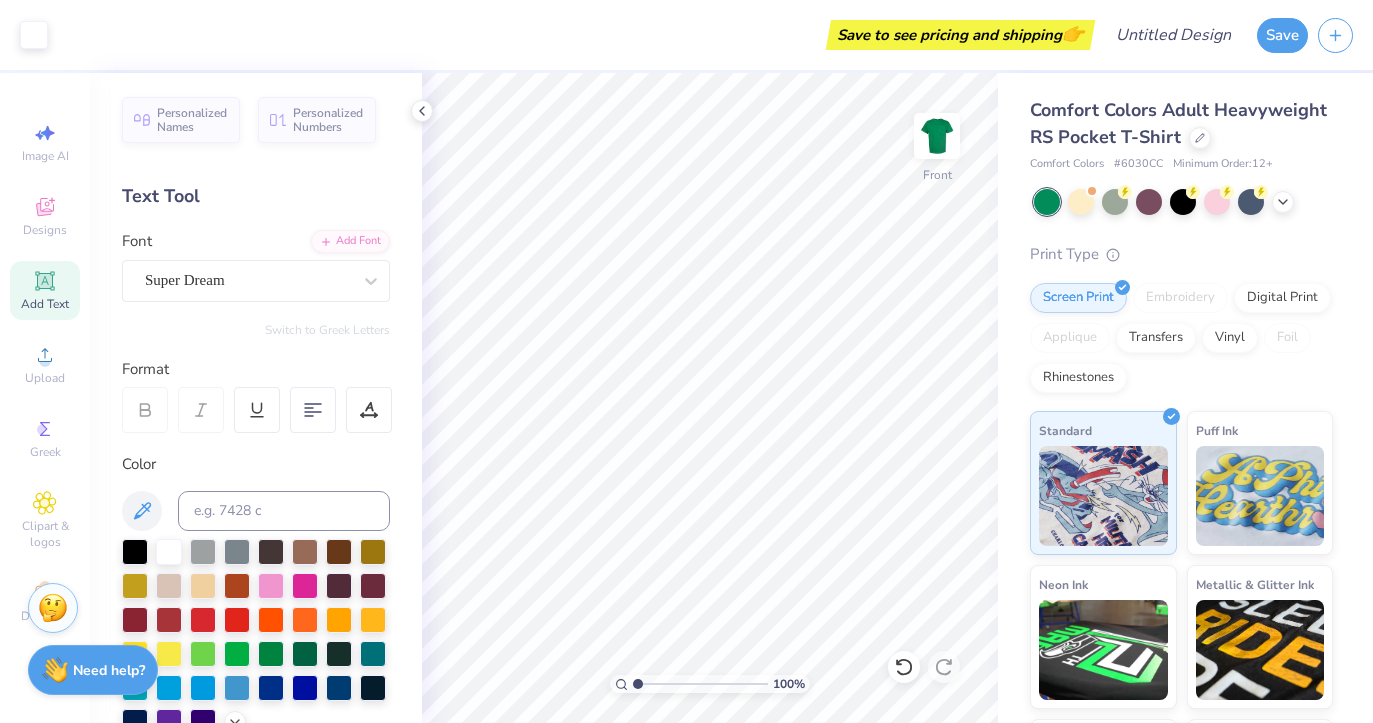 click on "Add Text" at bounding box center (45, 304) 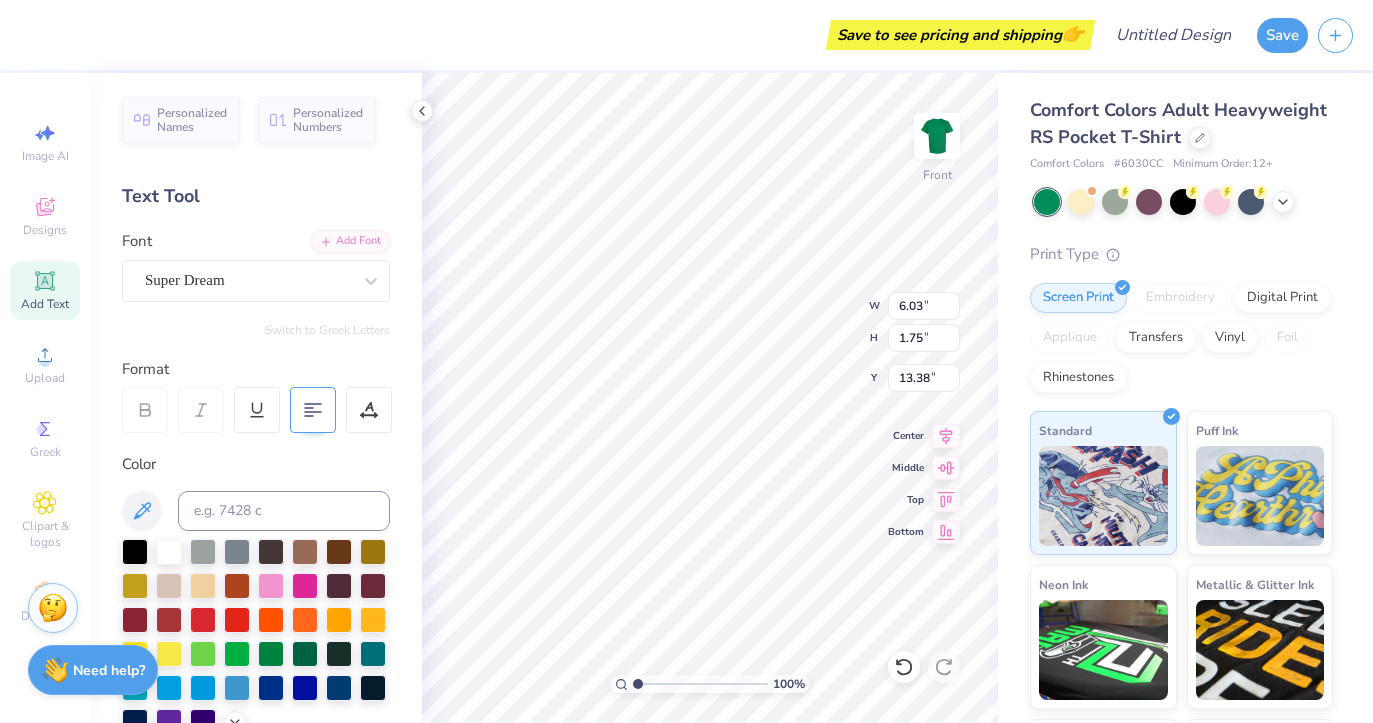 click at bounding box center (313, 410) 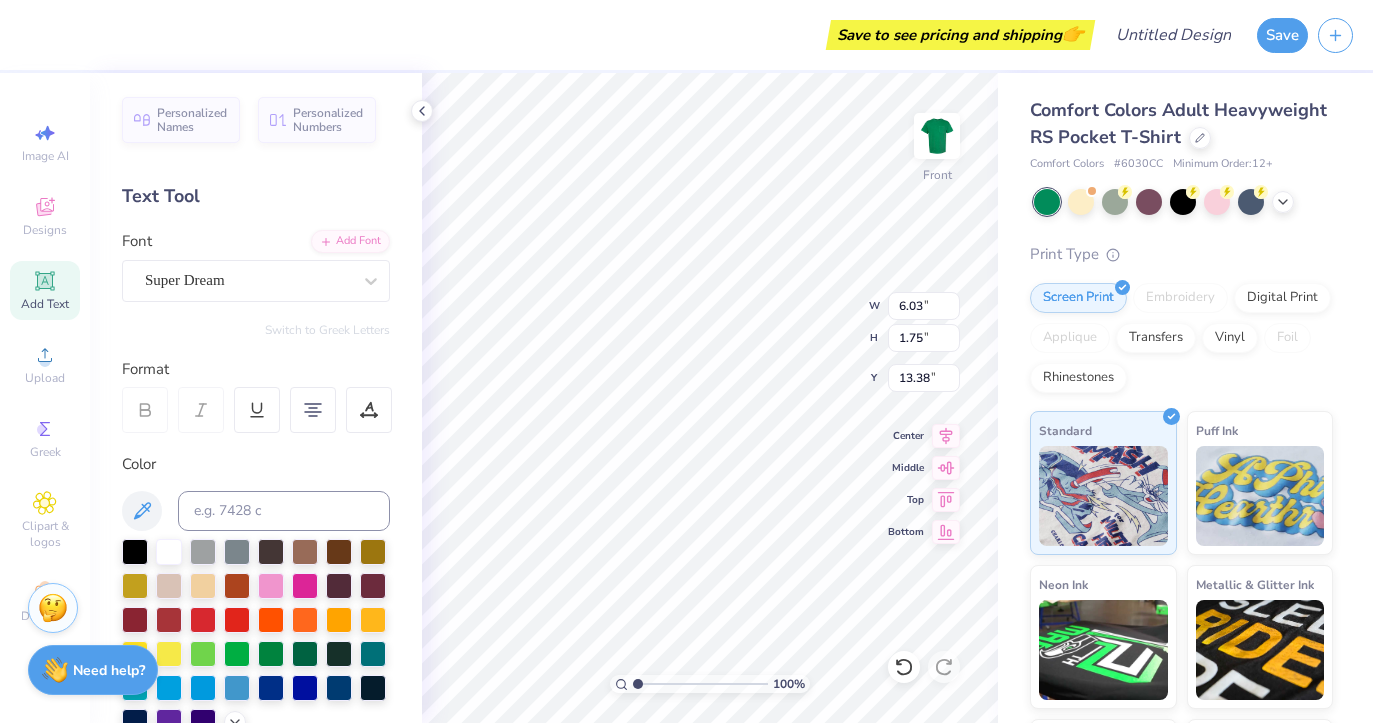 type on "T" 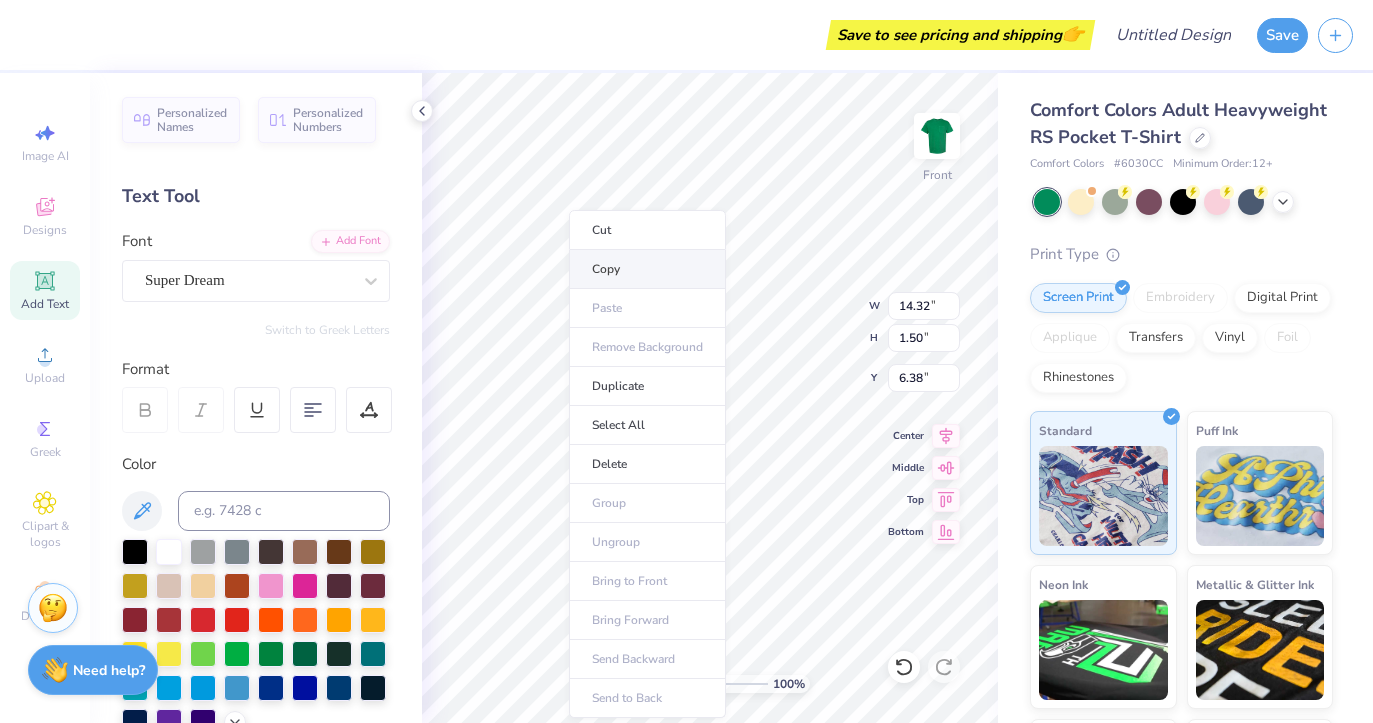 click on "Save to see pricing and shipping  👉 Design Title Save Image AI Designs Add Text Upload Greek Clipart & logos Decorate Personalized Names Personalized Numbers Text Tool  Add Font Font Super Dream Switch to Greek Letters Format Color Styles Text Shape 100  % Front W 14.32 14.32 " H 1.50 1.50 " Y 6.38 6.38 " Center Middle Top Bottom Comfort Colors Adult Heavyweight RS Pocket T-Shirt Comfort Colors # 6030CC Minimum Order:  12 +   Print Type Screen Print Embroidery Digital Print Applique Transfers Vinyl Foil Rhinestones Standard Puff Ink Neon Ink Metallic & Glitter Ink Glow in the Dark Ink Water based Ink Stuck?  Our Art team will finish your design for free. Need help?  Chat with us.
Save CLASS OF 2027 Cut Copy Paste Remove Background Duplicate Select All Delete Group Ungroup Bring to Front Bring Forward Send Backward Send to Back" at bounding box center [686, 361] 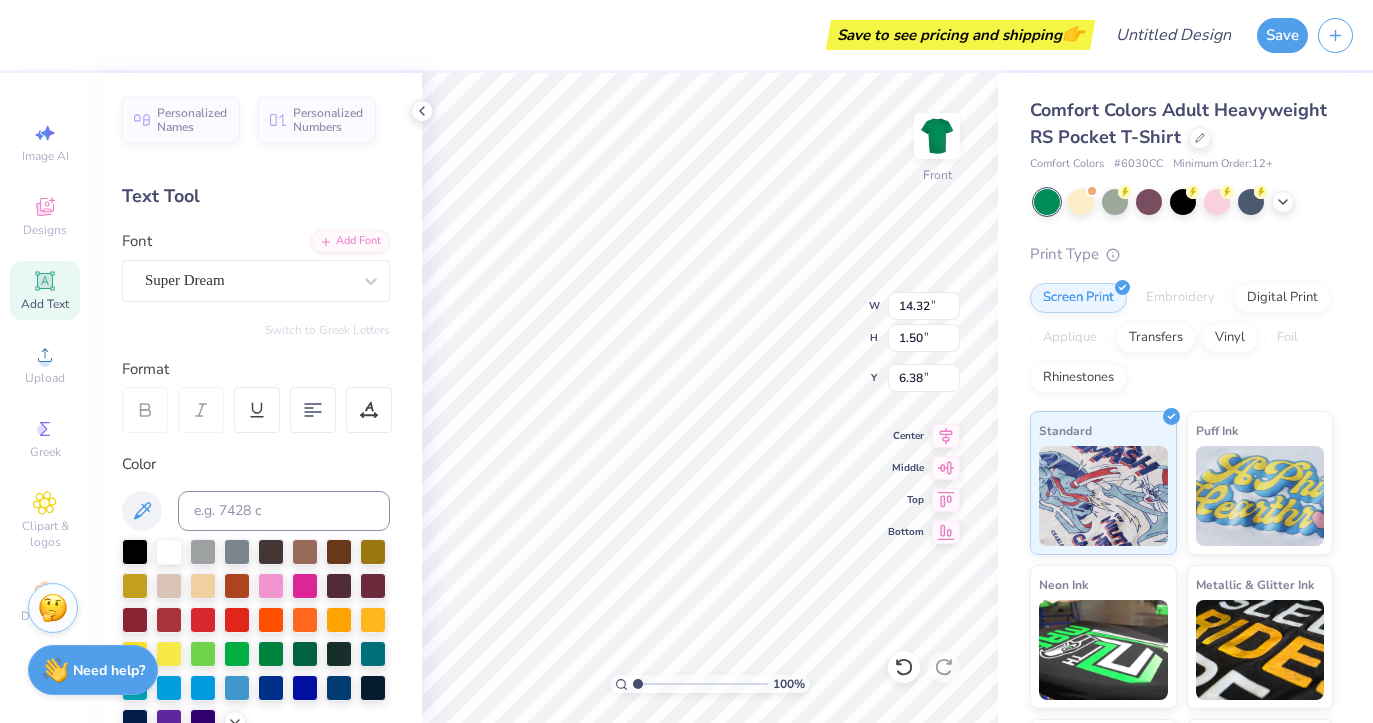 type on "6.78" 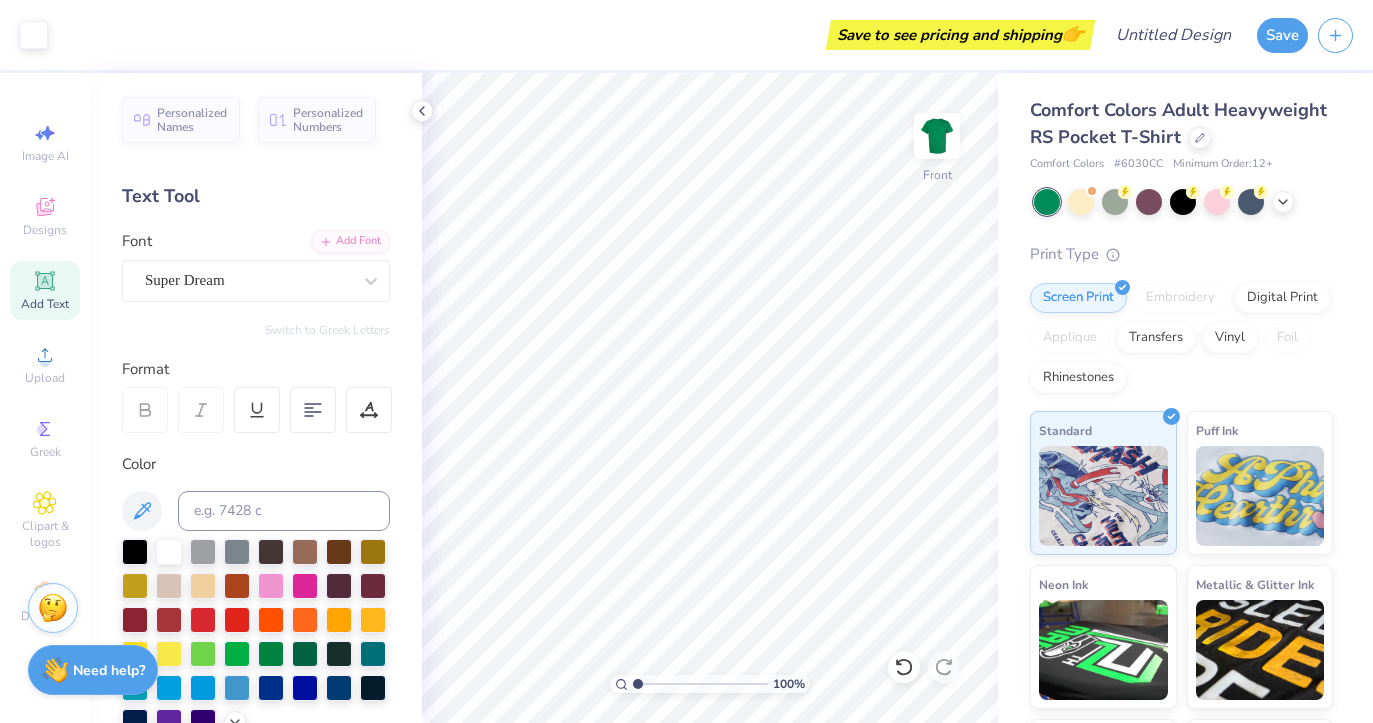 click on "Add Text" at bounding box center [45, 290] 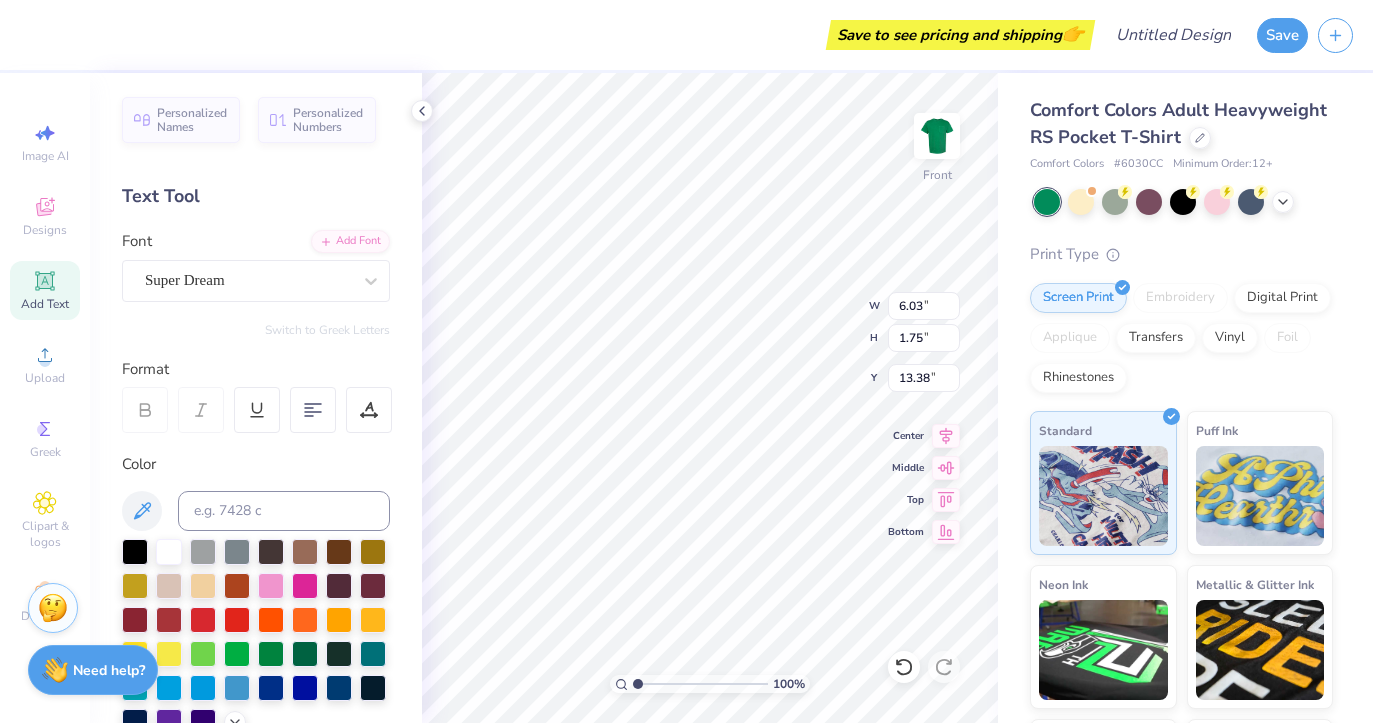 scroll, scrollTop: 0, scrollLeft: 5, axis: horizontal 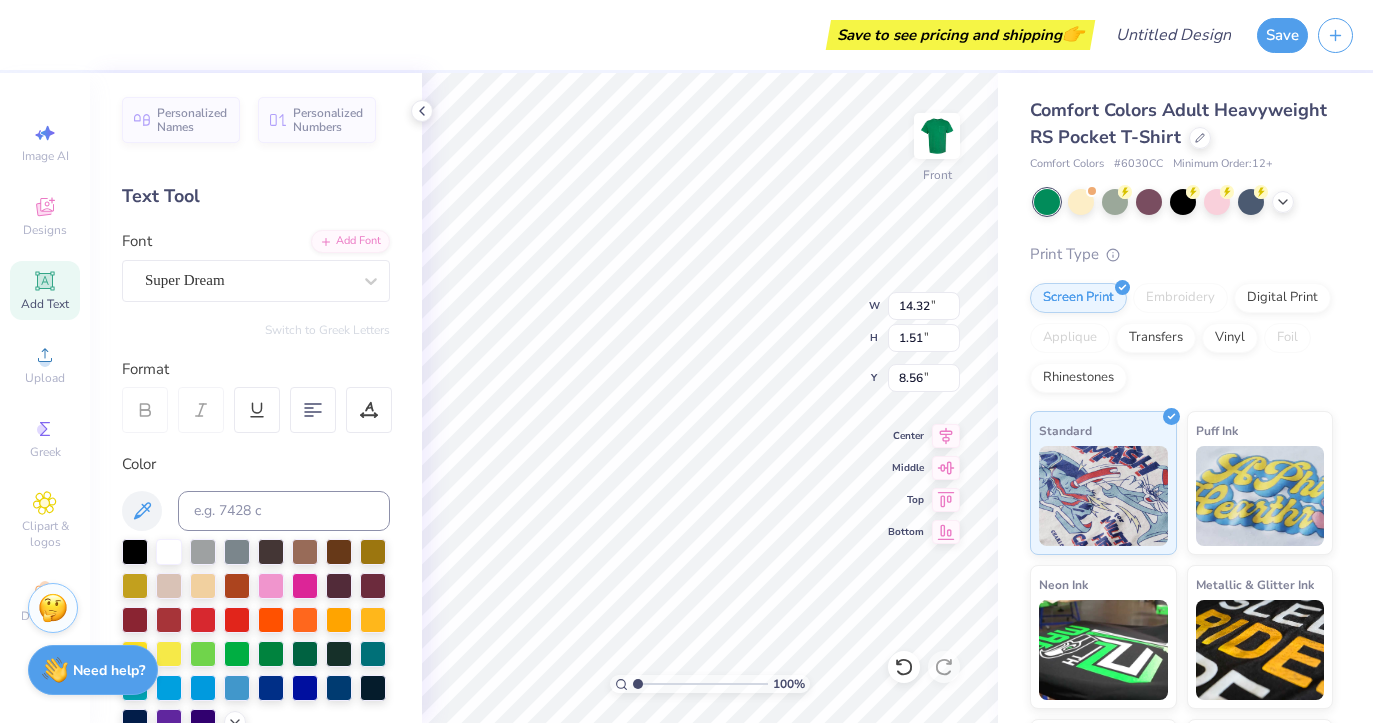 type on "8.56" 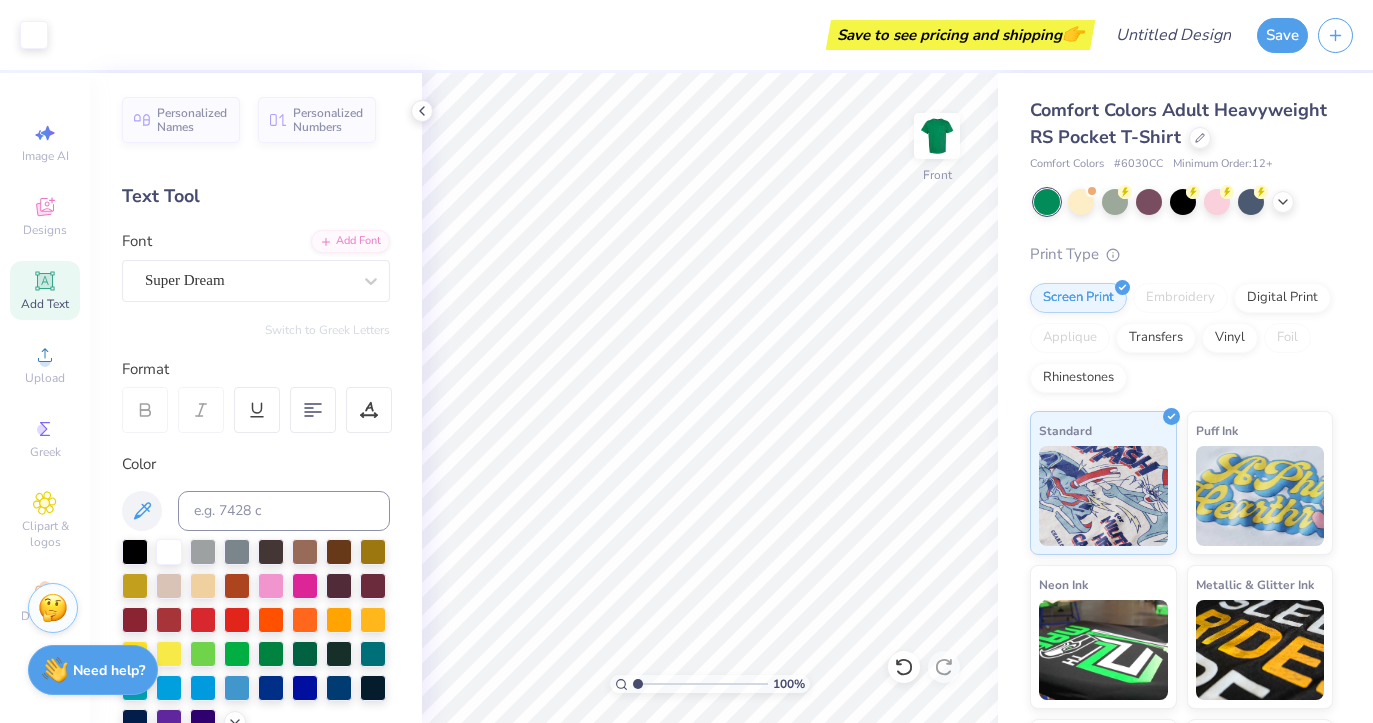 click on "Add Text" at bounding box center (45, 290) 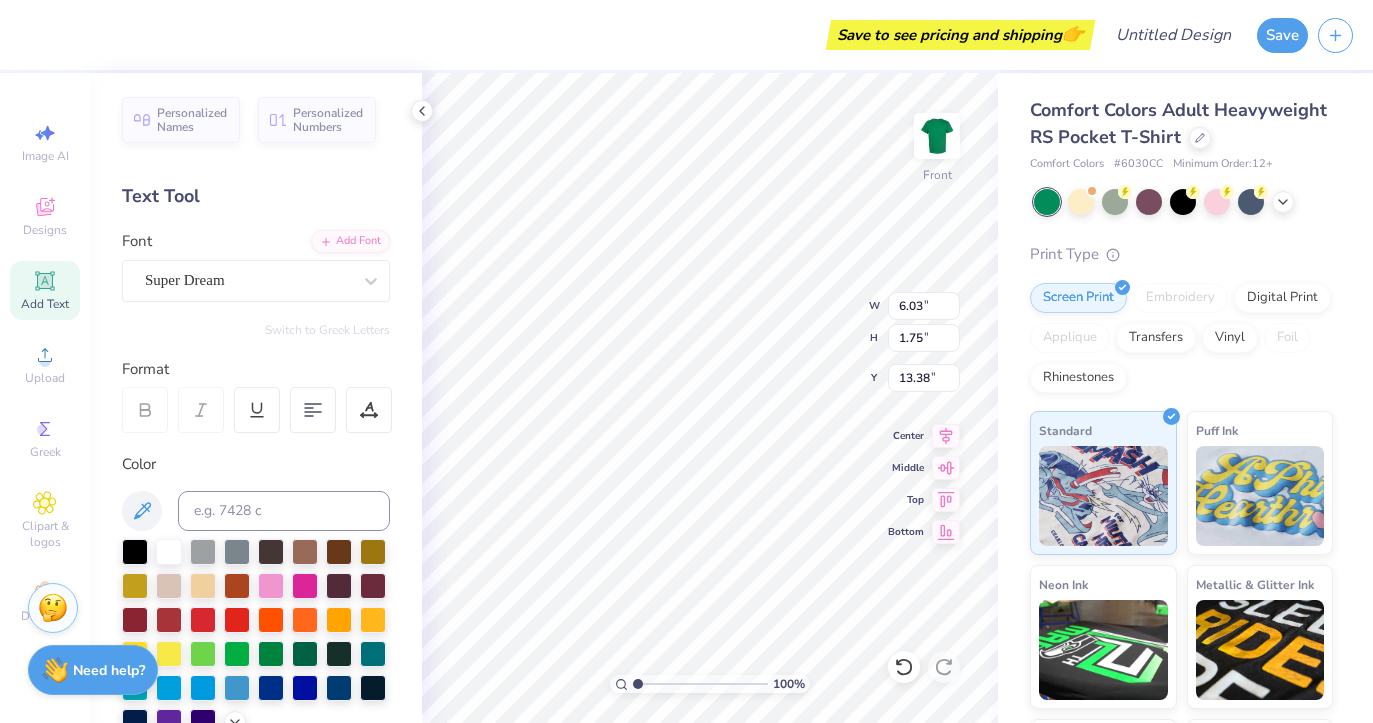 type on "T" 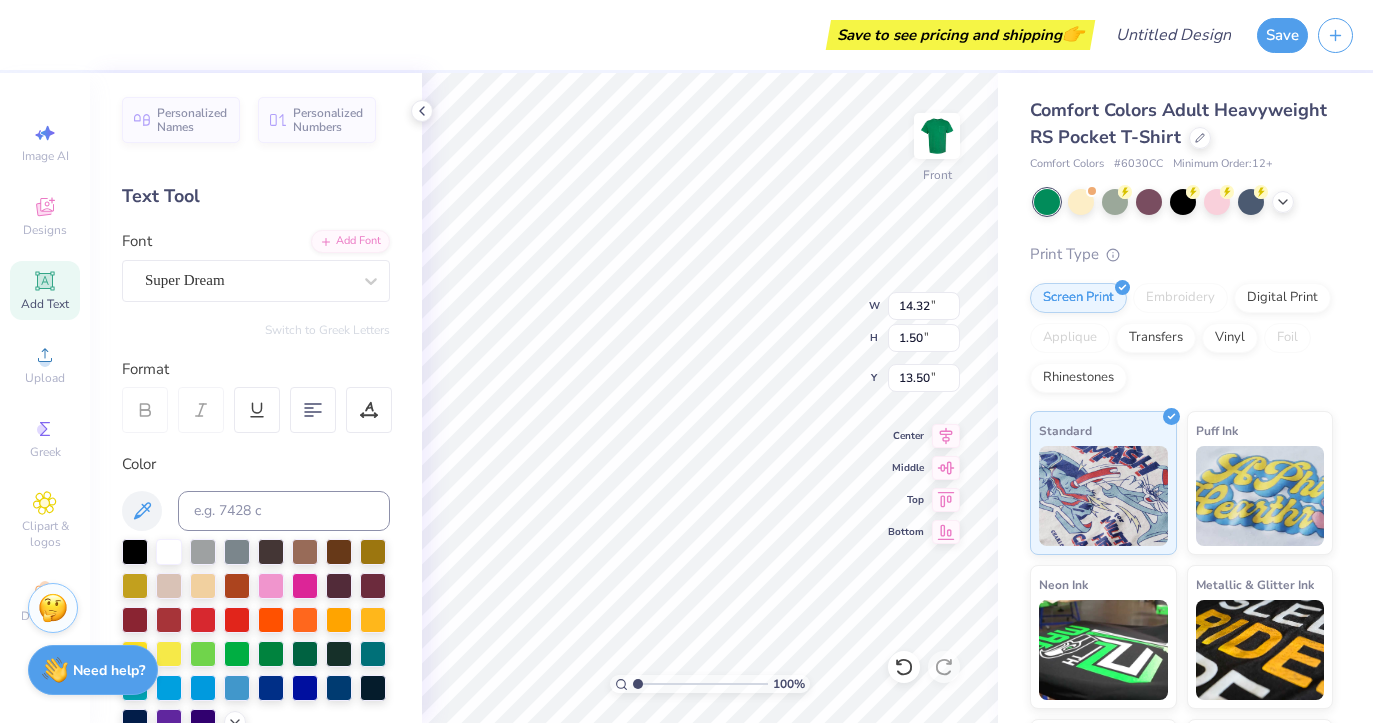 type on "10.06" 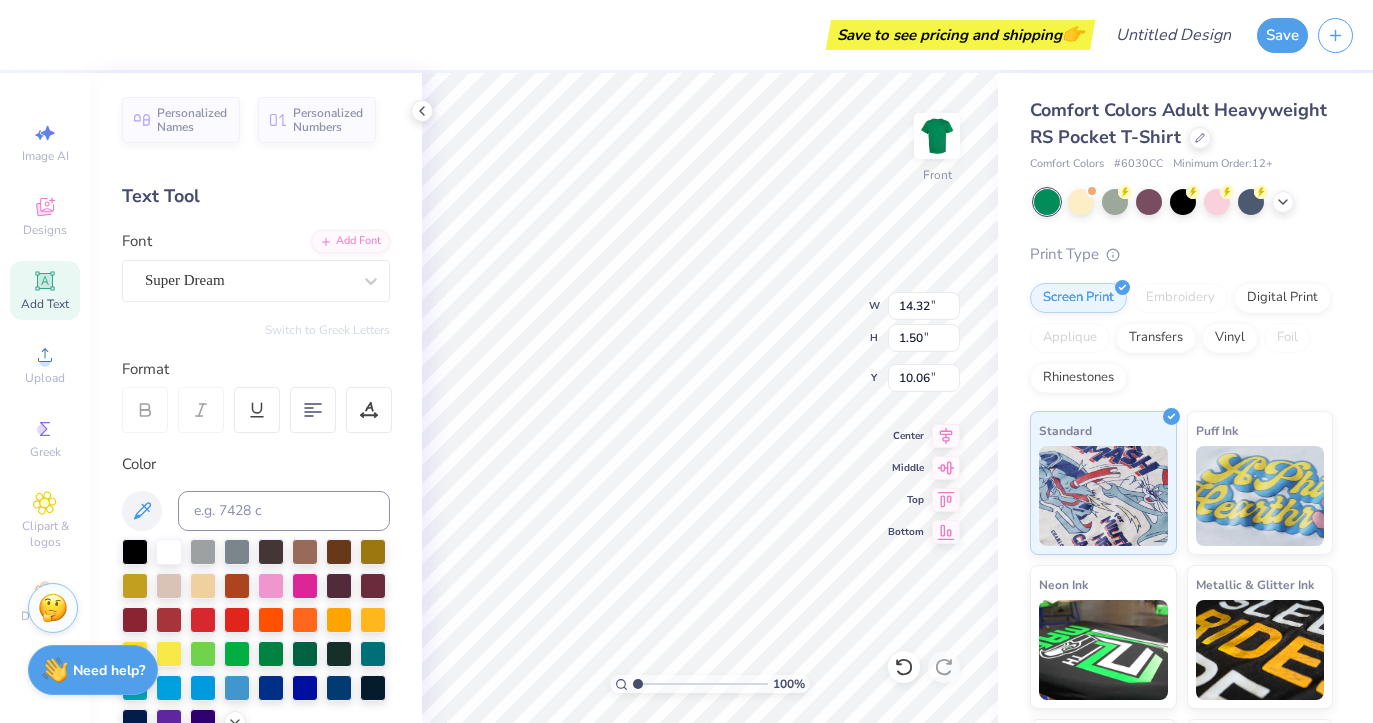type on "10.36" 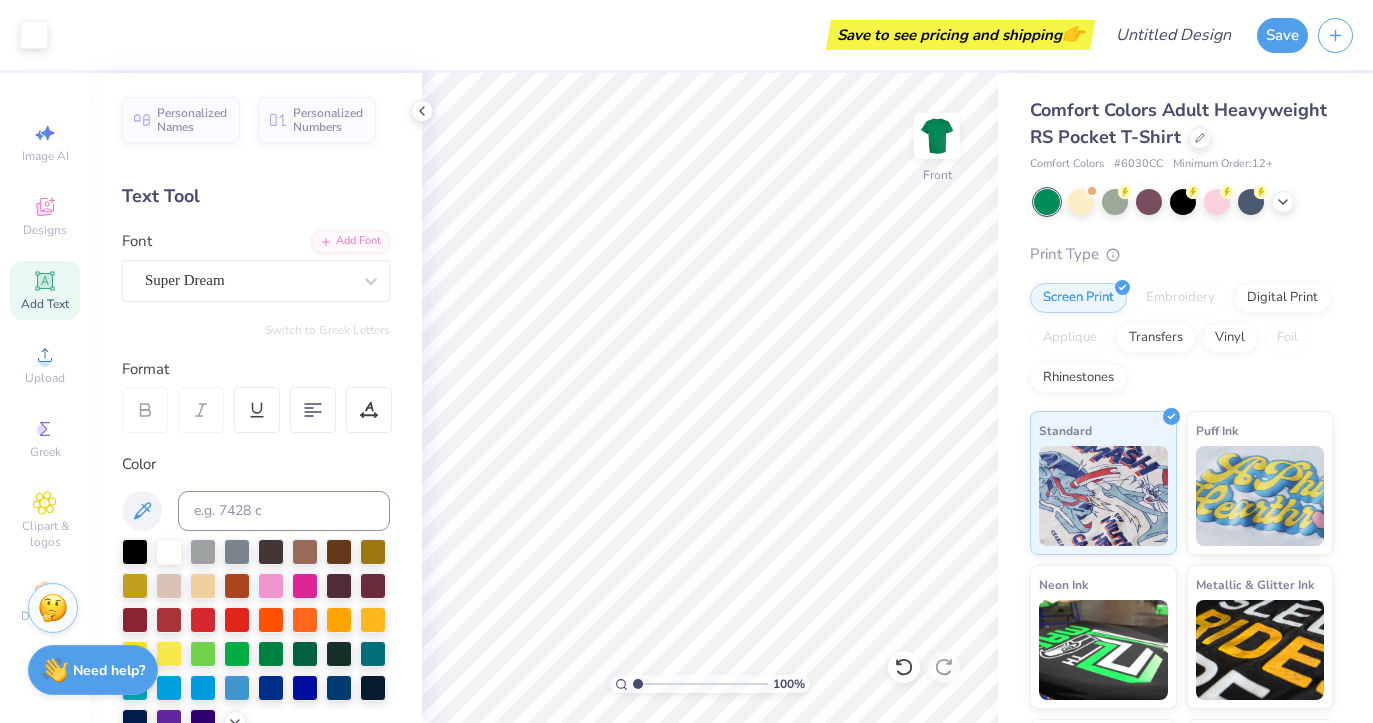 click on "Add Text" at bounding box center [45, 304] 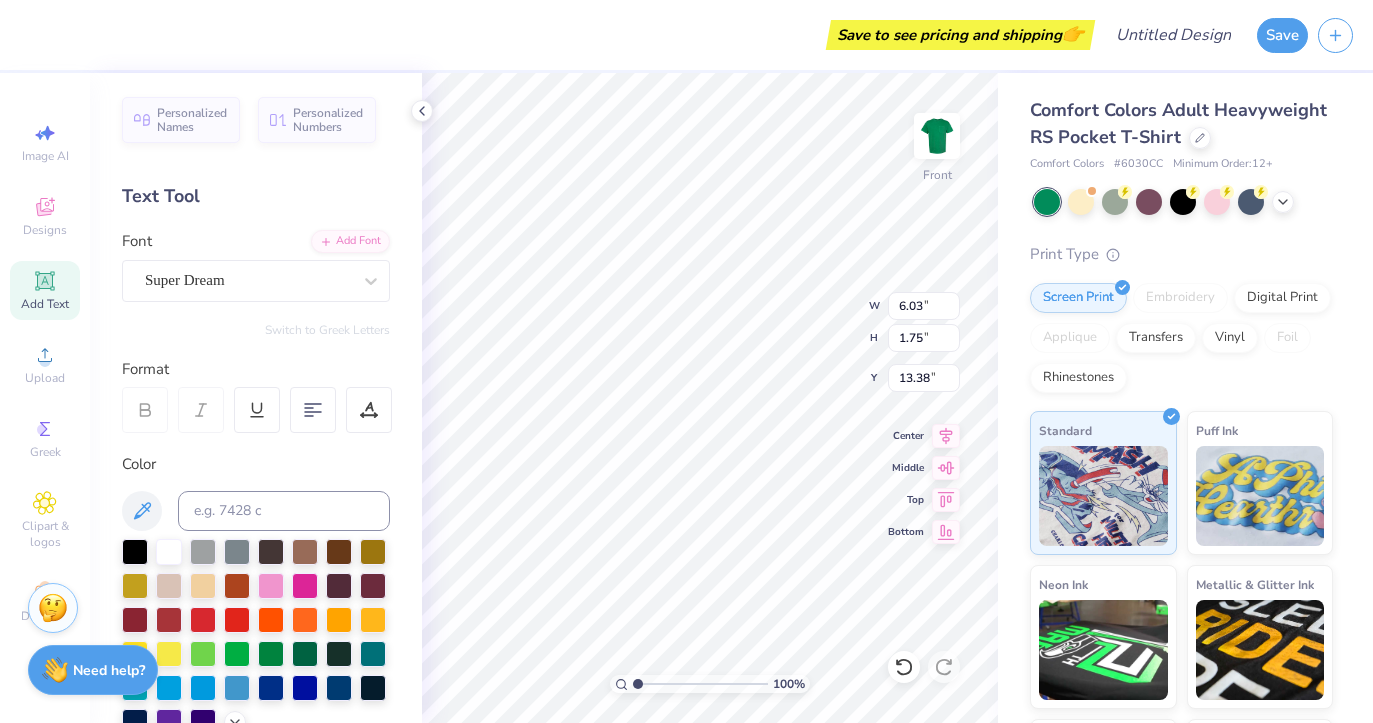 type on "T" 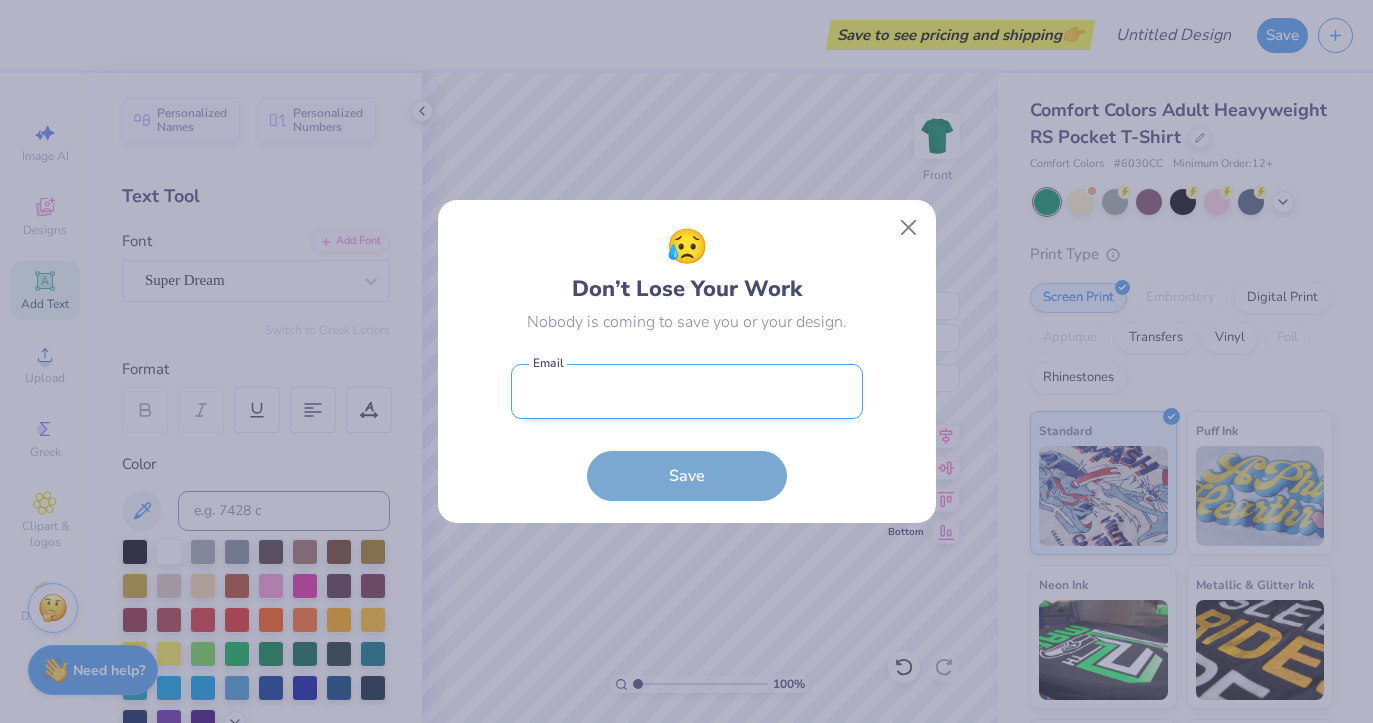 drag, startPoint x: 768, startPoint y: 372, endPoint x: 771, endPoint y: 385, distance: 13.341664 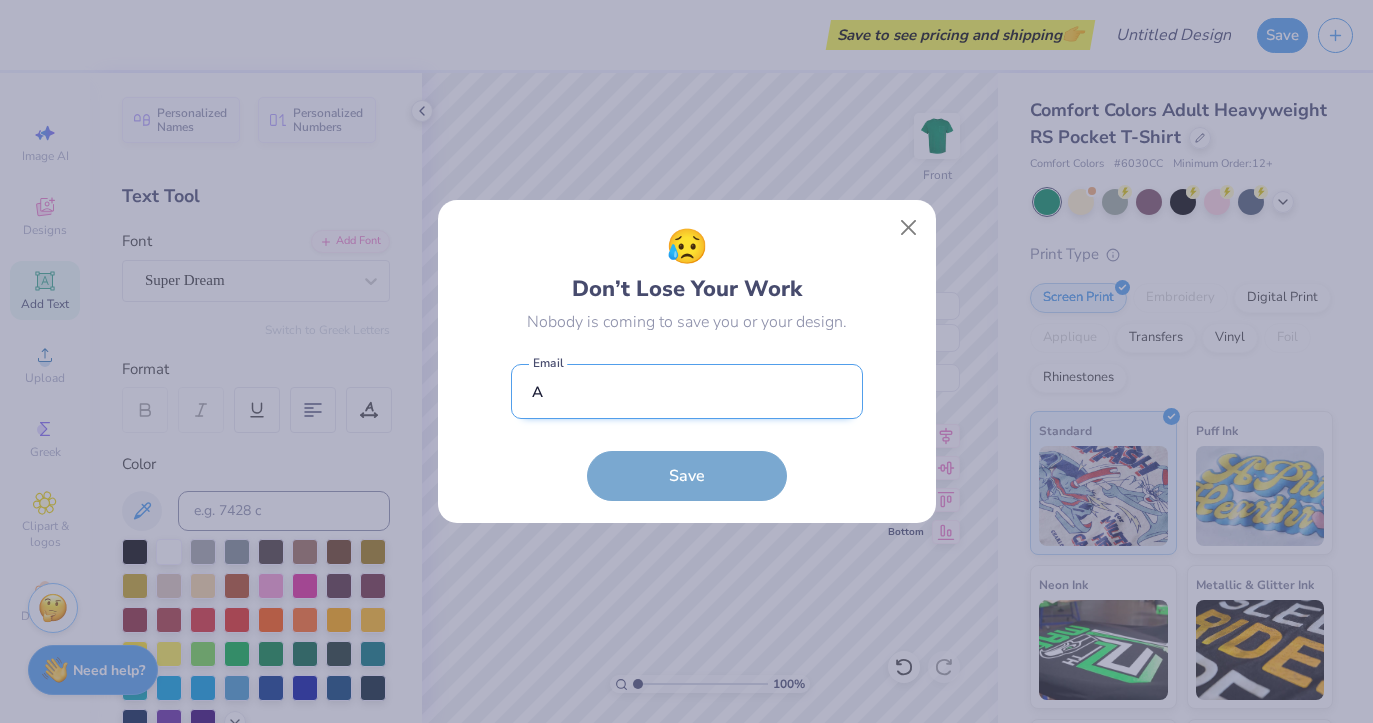 type on "A" 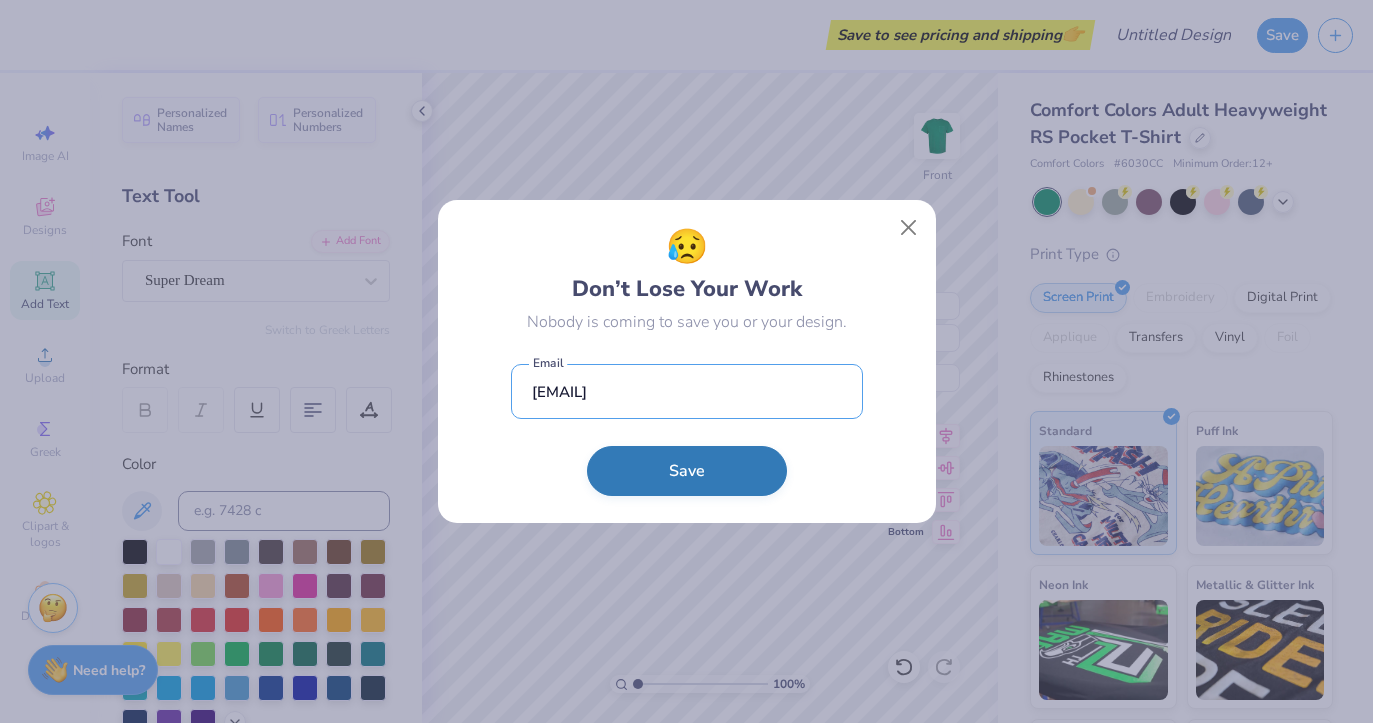 type on "[EMAIL]" 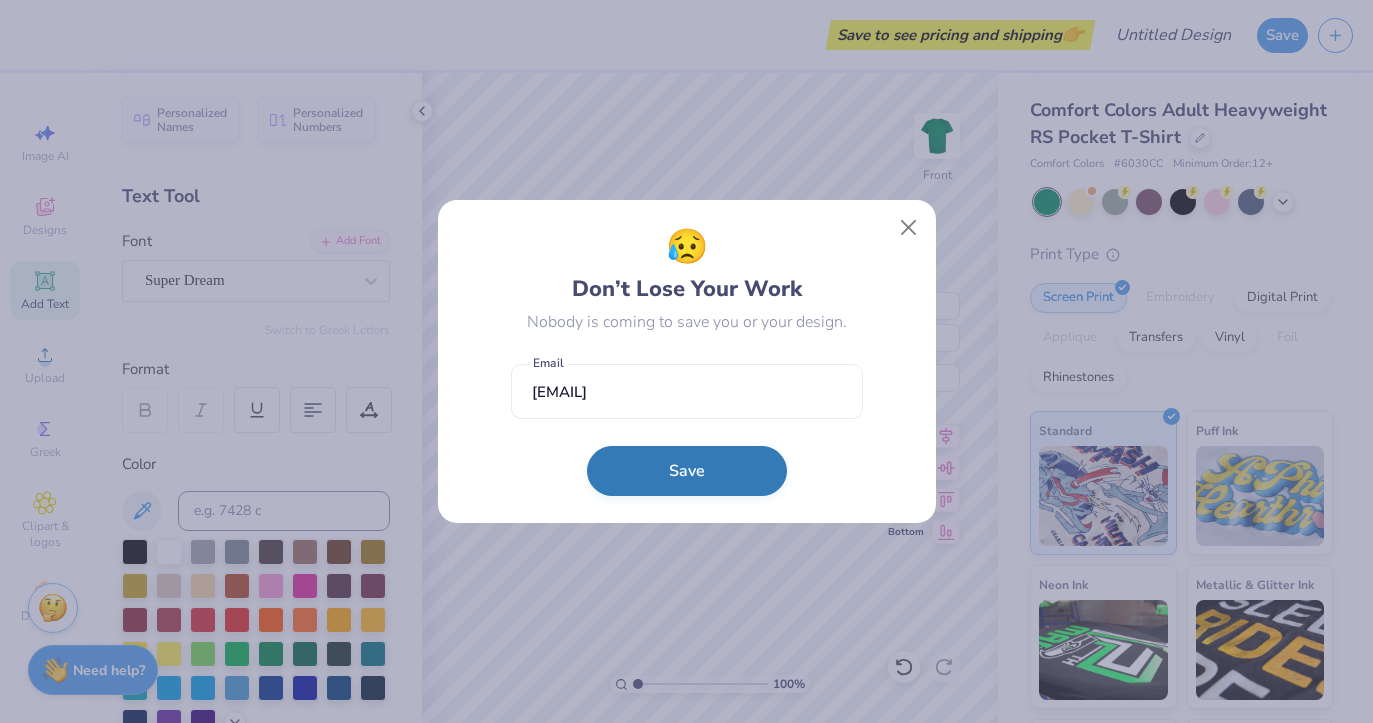 click on "Save" at bounding box center (687, 471) 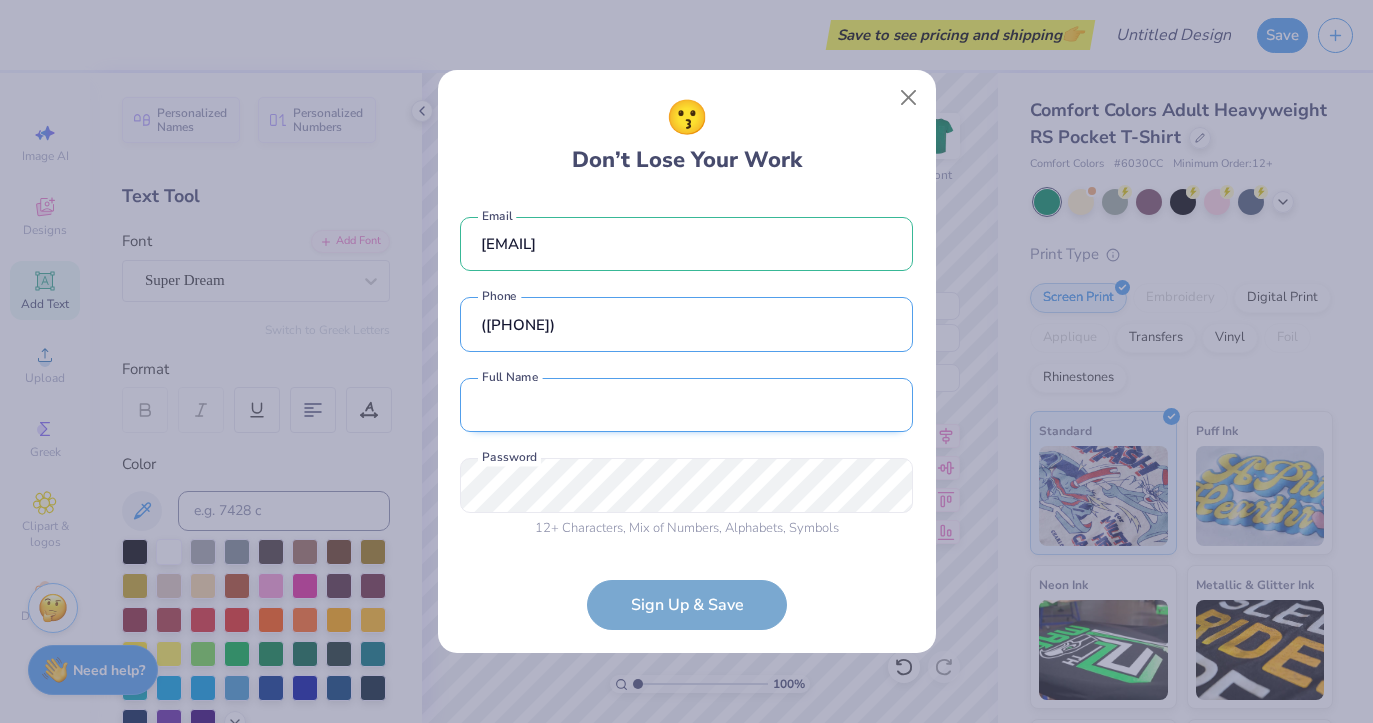 type on "([PHONE])" 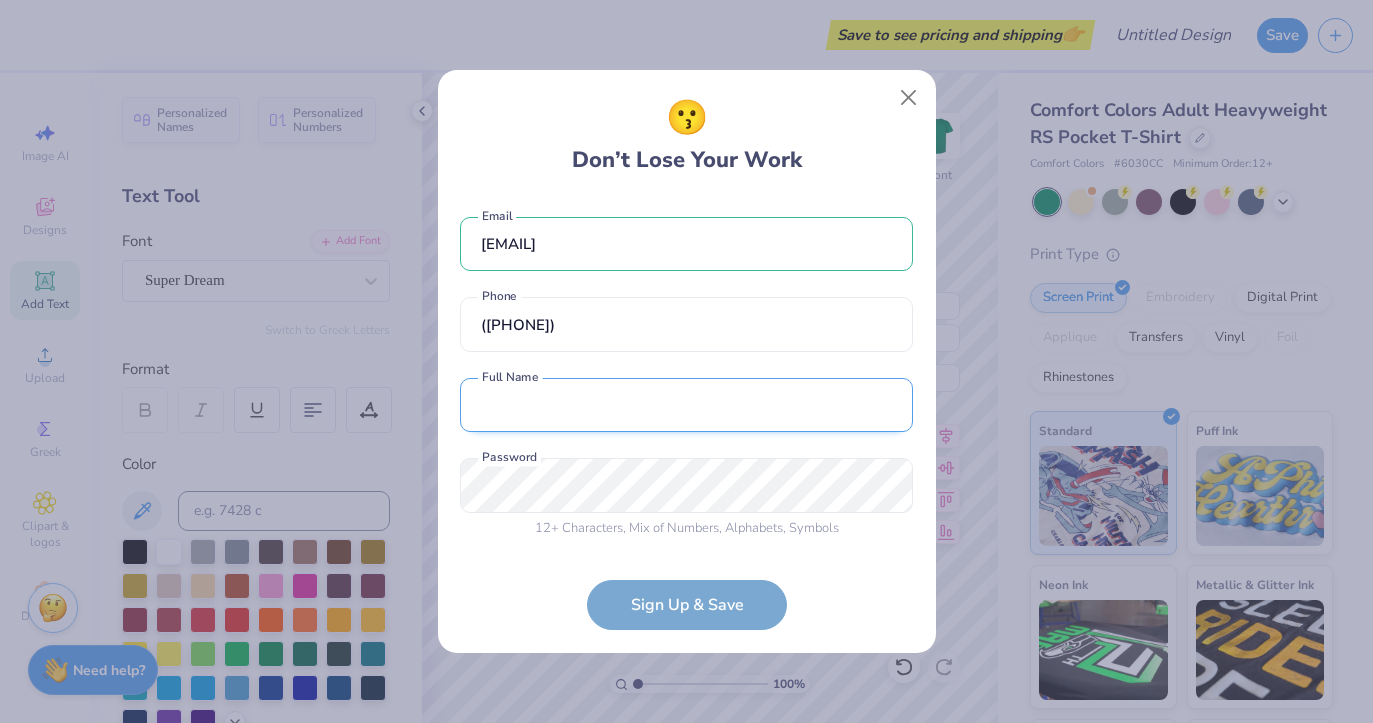 click at bounding box center [686, 405] 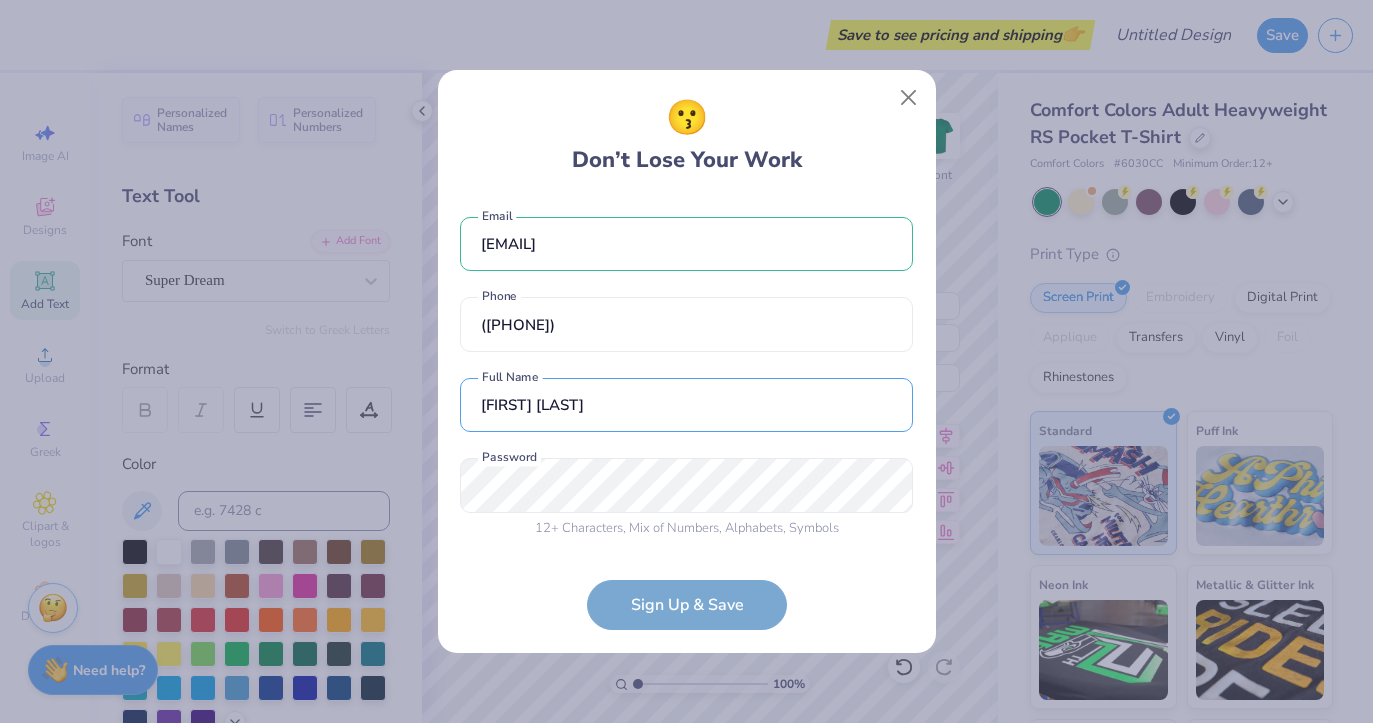 type on "[FIRST] [LAST]" 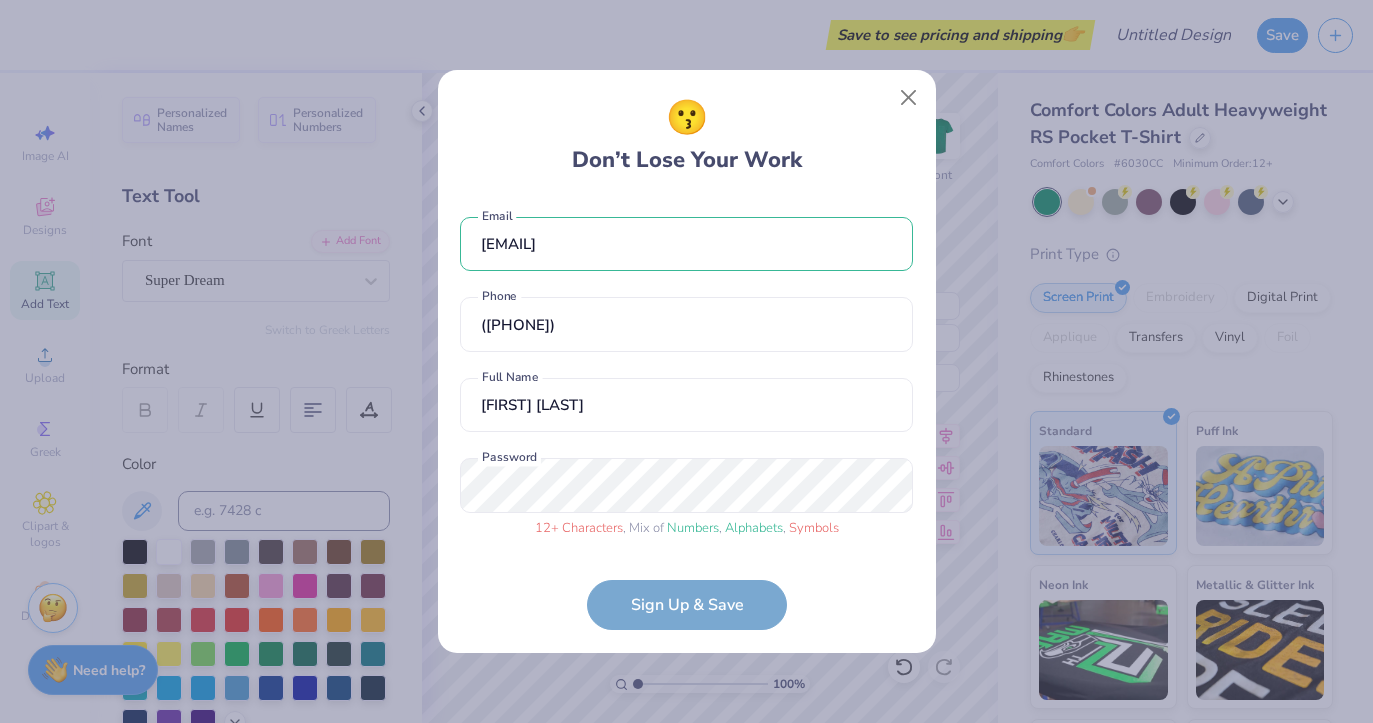 click on "addiewebb114@[EXAMPLE.COM] Email ([PHONE]) Phone Addie webb Full Name 12 + Characters , Mix of   Numbers ,   Alphabets ,   Symbols Password Sign Up & Save" at bounding box center (686, 414) 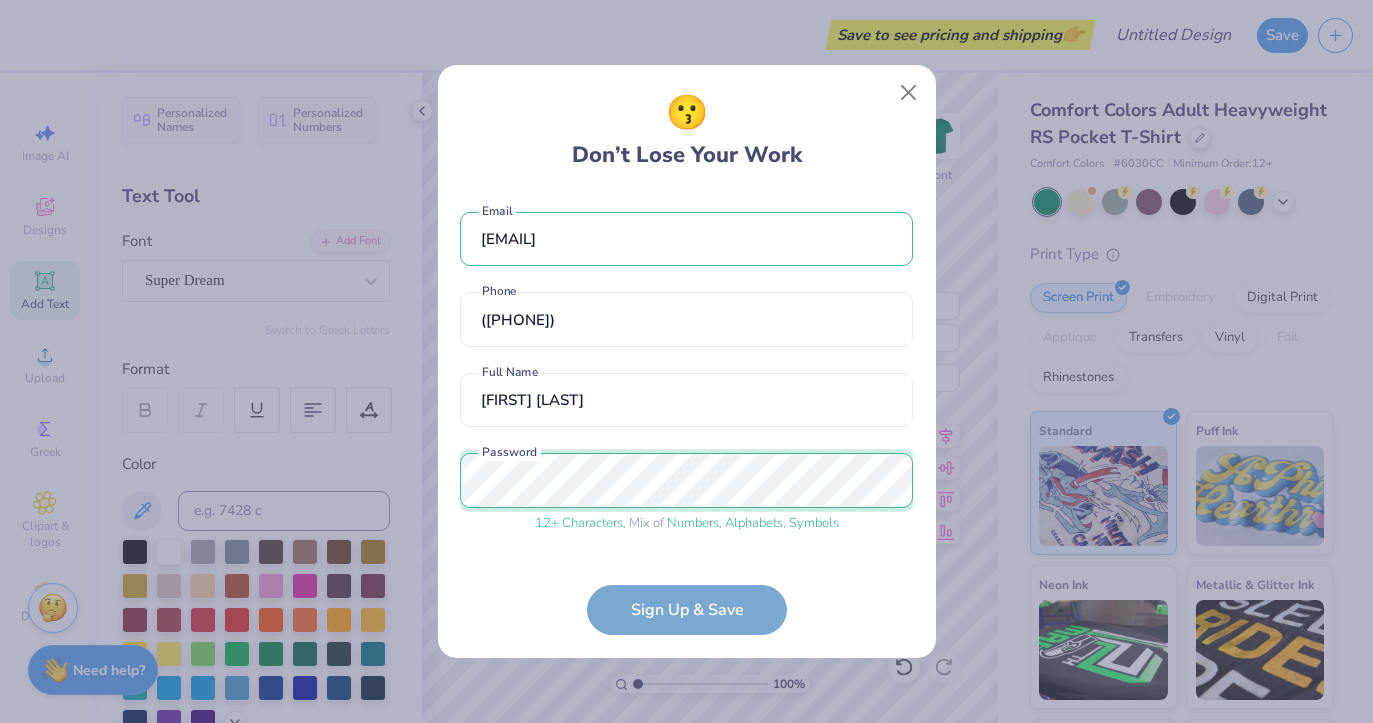 scroll, scrollTop: 65, scrollLeft: 0, axis: vertical 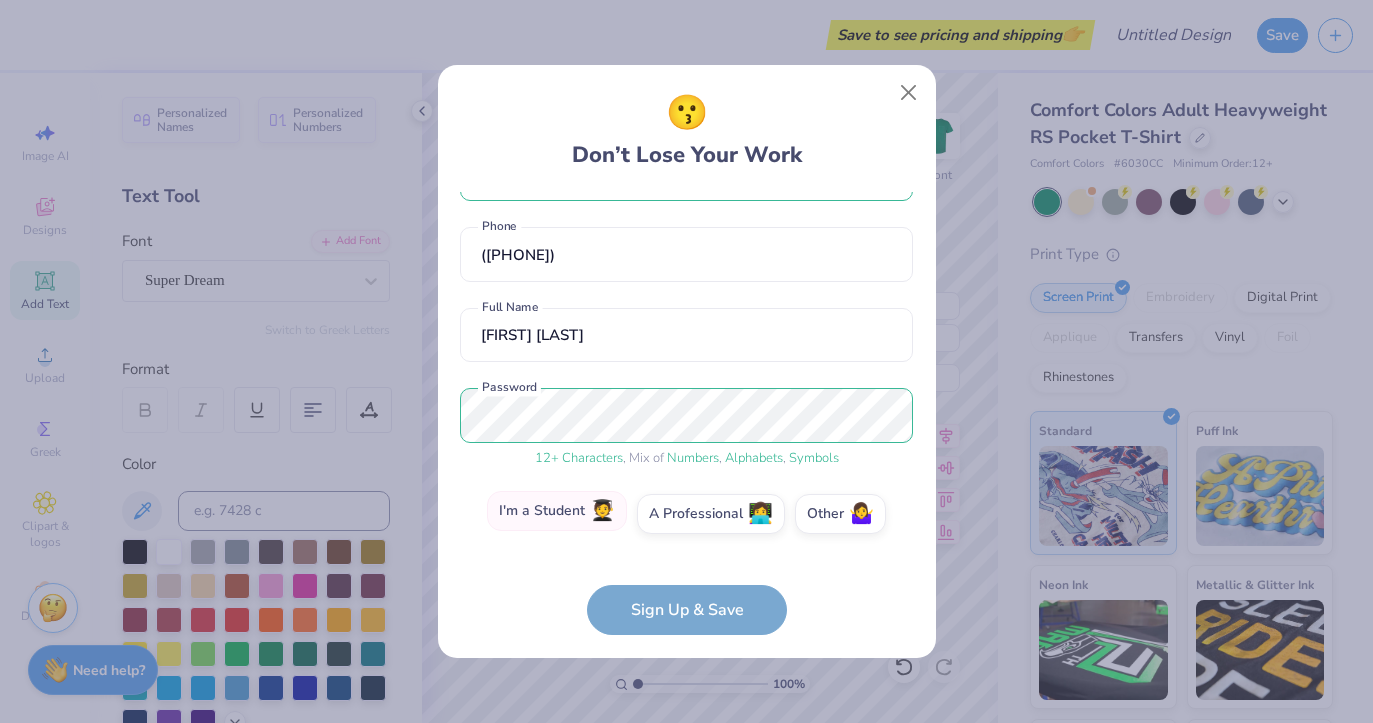 click on "I'm a Student 🧑‍🎓" at bounding box center [557, 511] 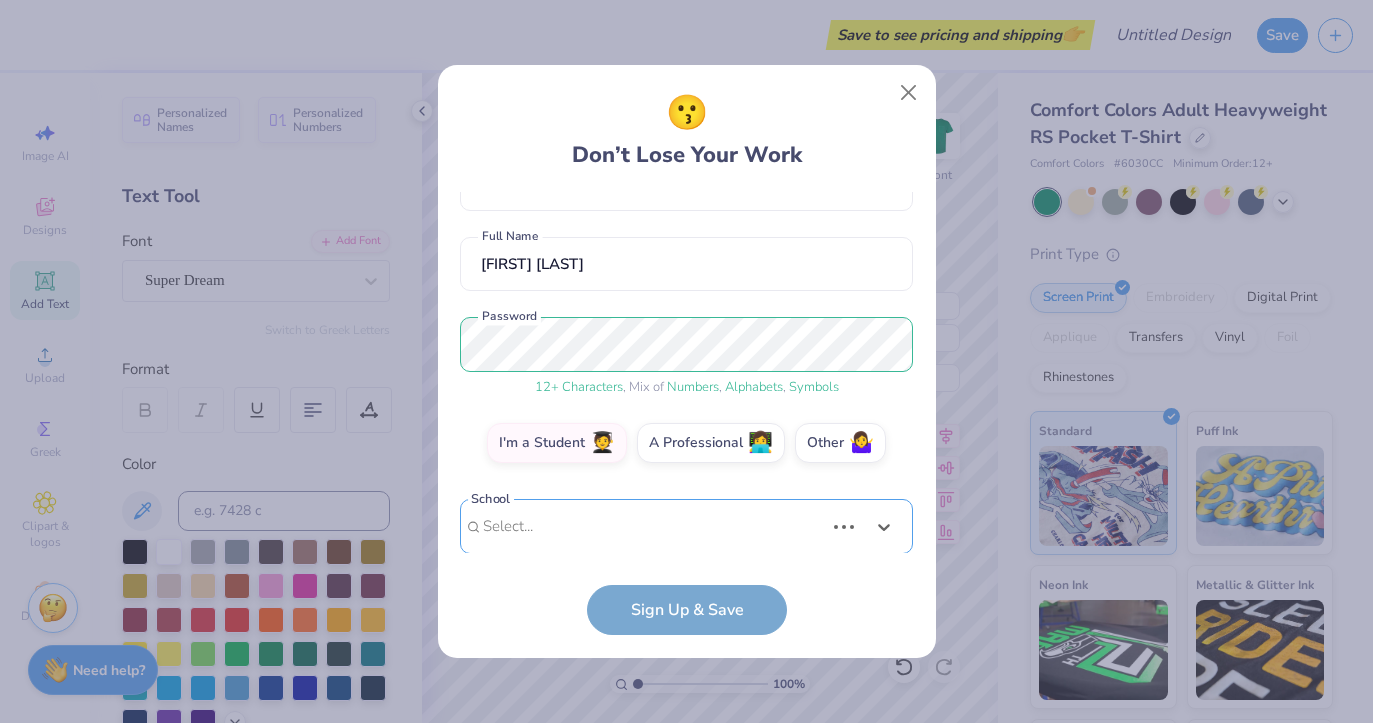 click on "Use Up and Down to choose options, press Enter to select the currently focused option, press Escape to exit the menu, press Tab to select the option and exit the menu. Select... Loading..." at bounding box center [686, 556] 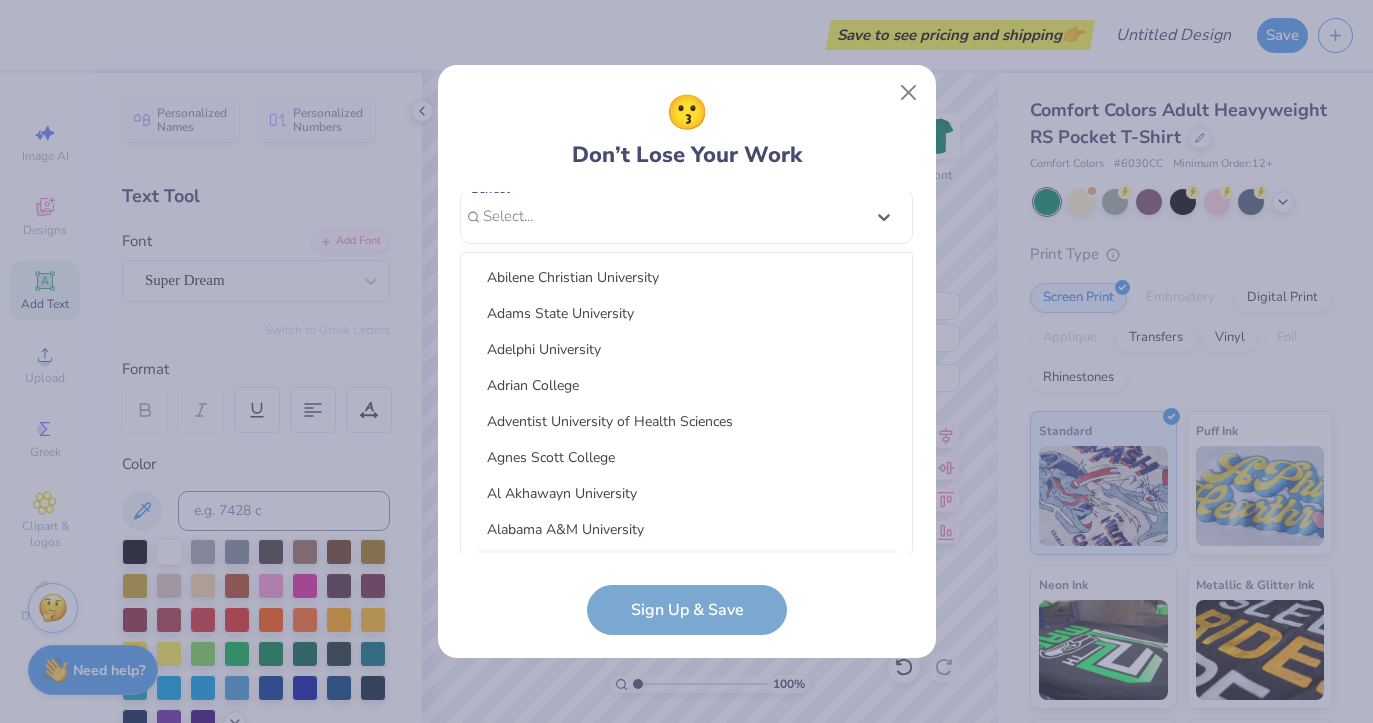 scroll, scrollTop: 146, scrollLeft: 0, axis: vertical 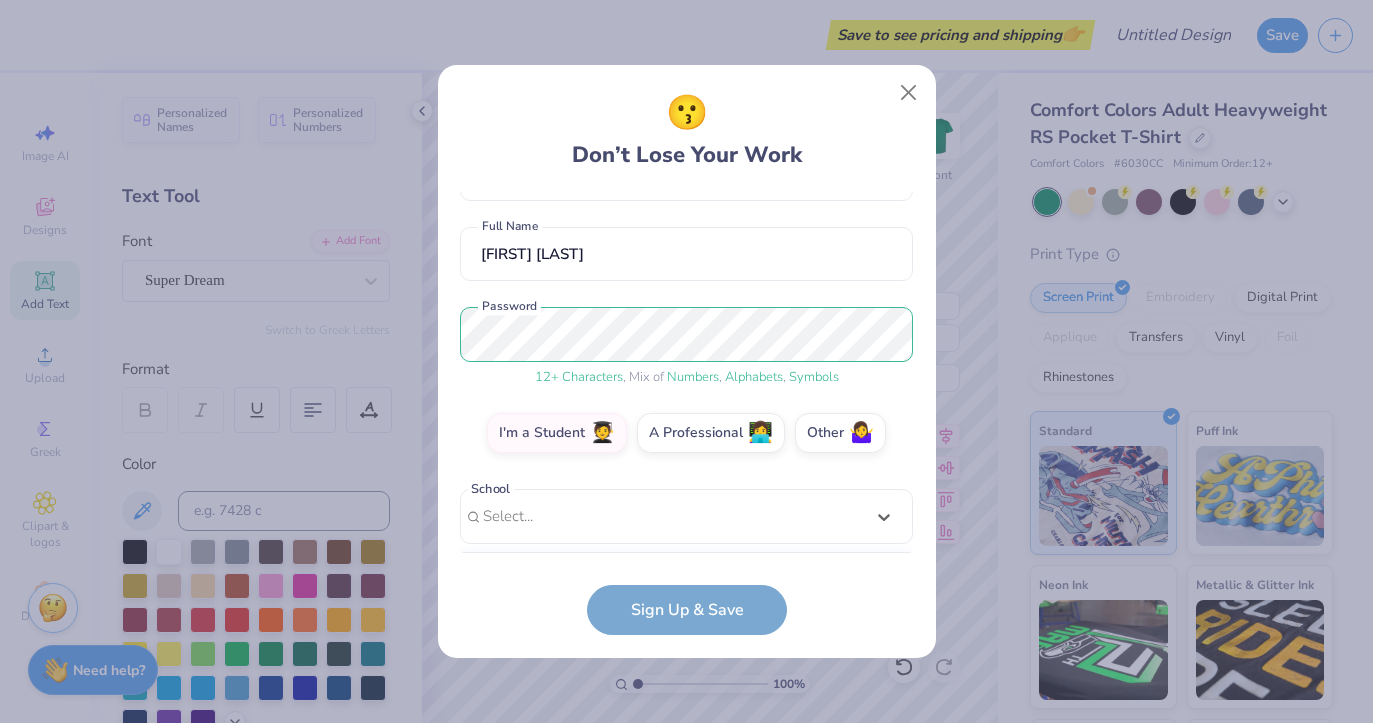 click on "[EMAIL] Email ([PHONE]) Phone [FIRST] [LAST] Full Name 12 + Characters , Mix of Numbers , Alphabets , Symbols Password I'm a Student 🧑‍🎓 A Professional 👩‍💻 Other 🤷‍♀️ School option focused, 9 of 30. 30 results available. Use Up and Down to choose options, press Enter to select the currently focused option, press Escape to exit the menu, press Tab to select the option and exit the menu. Select... Abilene Christian University Adams State University Adelphi University Adrian College Adventist University of Health Sciences Agnes Scott College Al Akhawayn University Alabama A&M University Alabama State University Alaska Bible College Alaska Pacific University Albany College of Pharmacy and Health Sciences Albany State University Albertus Magnus College Albion College Albright College Alcorn State University Alderson-Broaddus University Alfred University Alice Lloyd College Allegheny College Allegheny Wesleyan College Allen College Allen University Alma College" at bounding box center (686, 414) 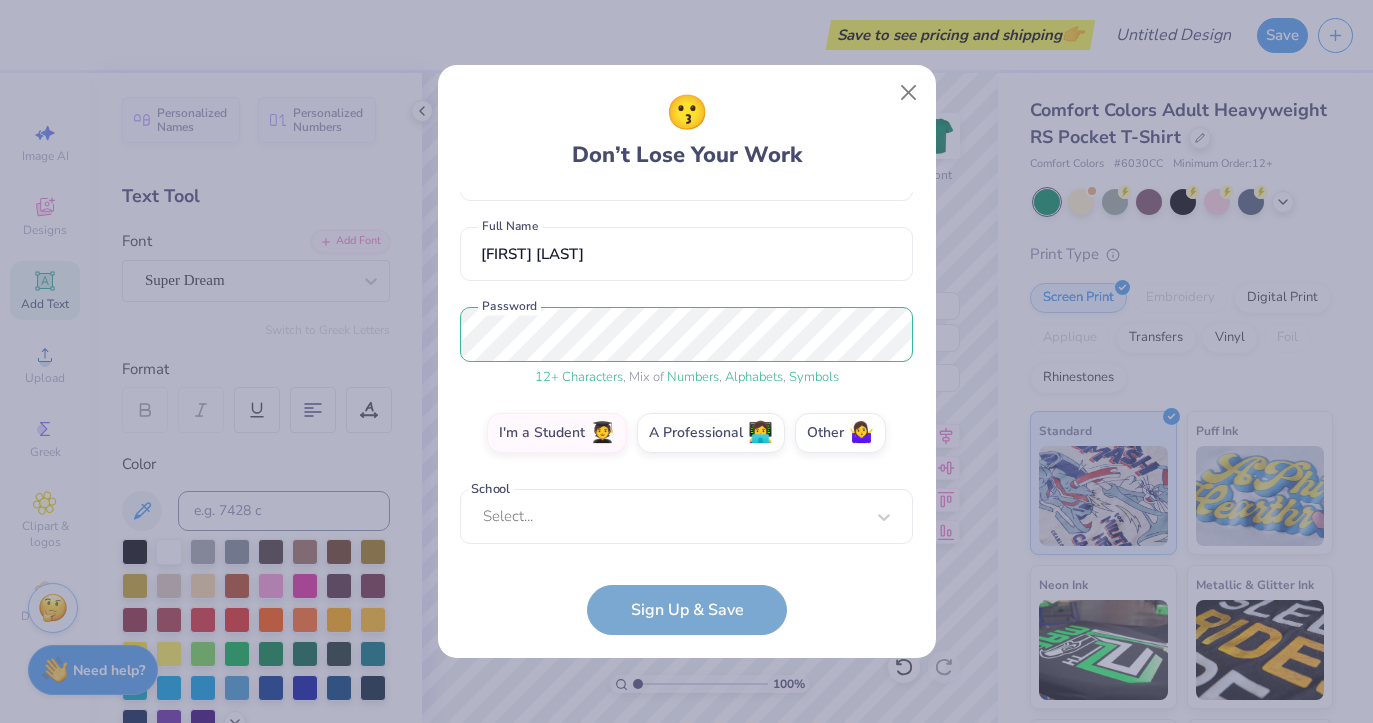 click on "[EMAIL] Email ([PHONE]) Phone [FIRST] [LAST] Full Name 12 + Characters , Mix of Numbers , Alphabets , Symbols Password I'm a Student 🧑‍🎓 A Professional 👩‍💻 Other 🤷‍♀️ School Select... School cannot be null Sign Up & Save" at bounding box center [686, 414] 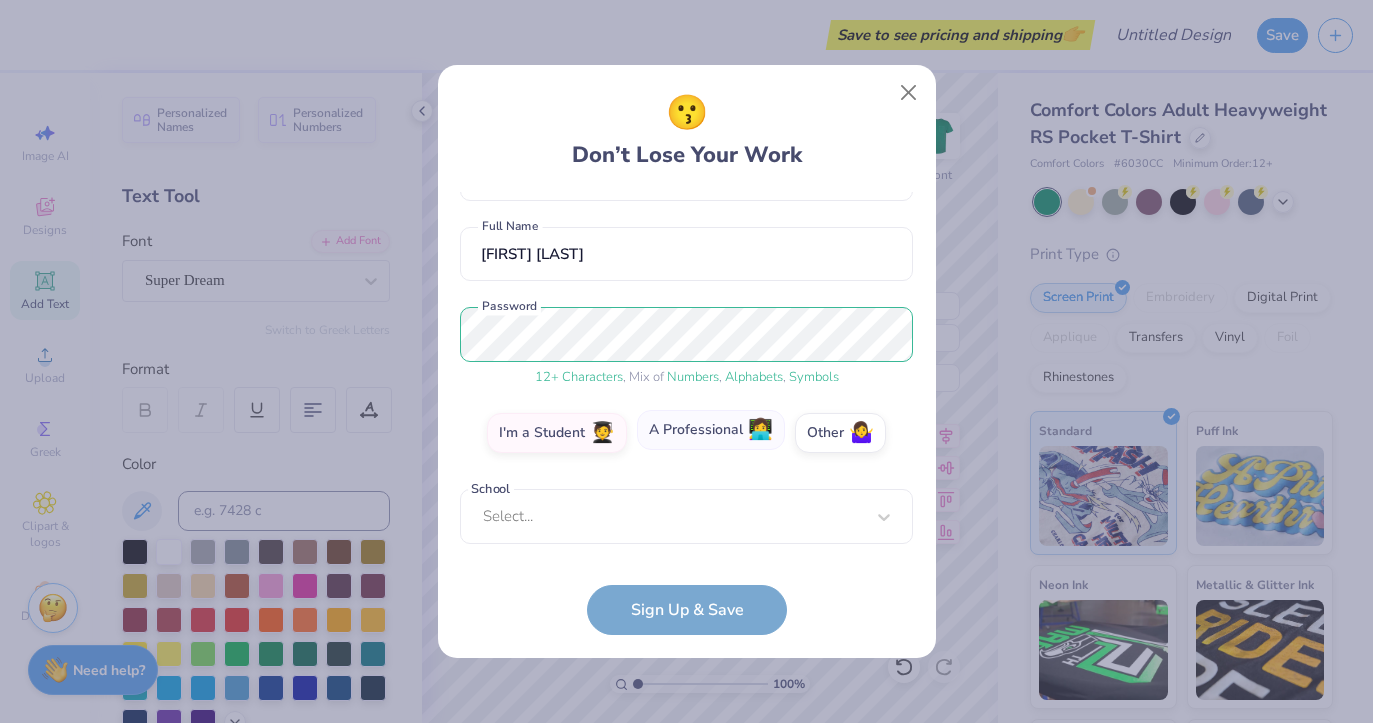 click on "👩‍💻" at bounding box center (760, 430) 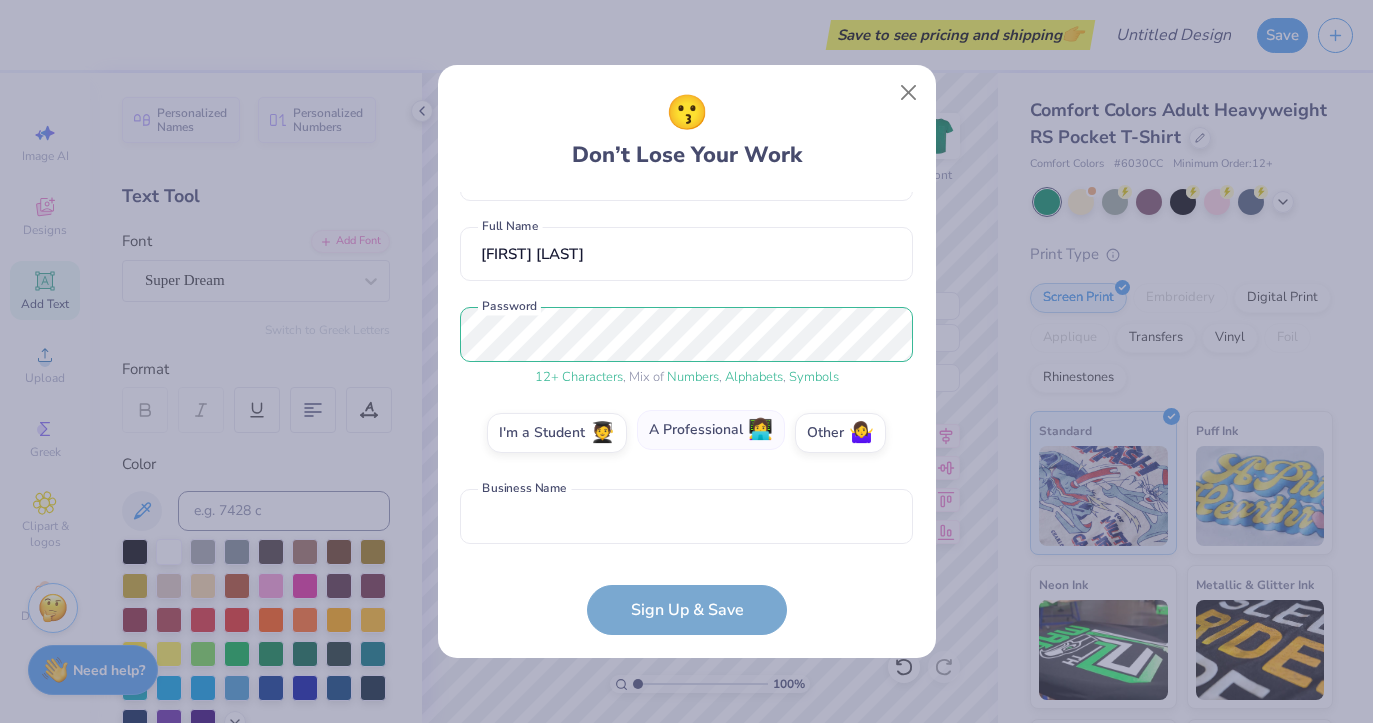 scroll, scrollTop: 226, scrollLeft: 0, axis: vertical 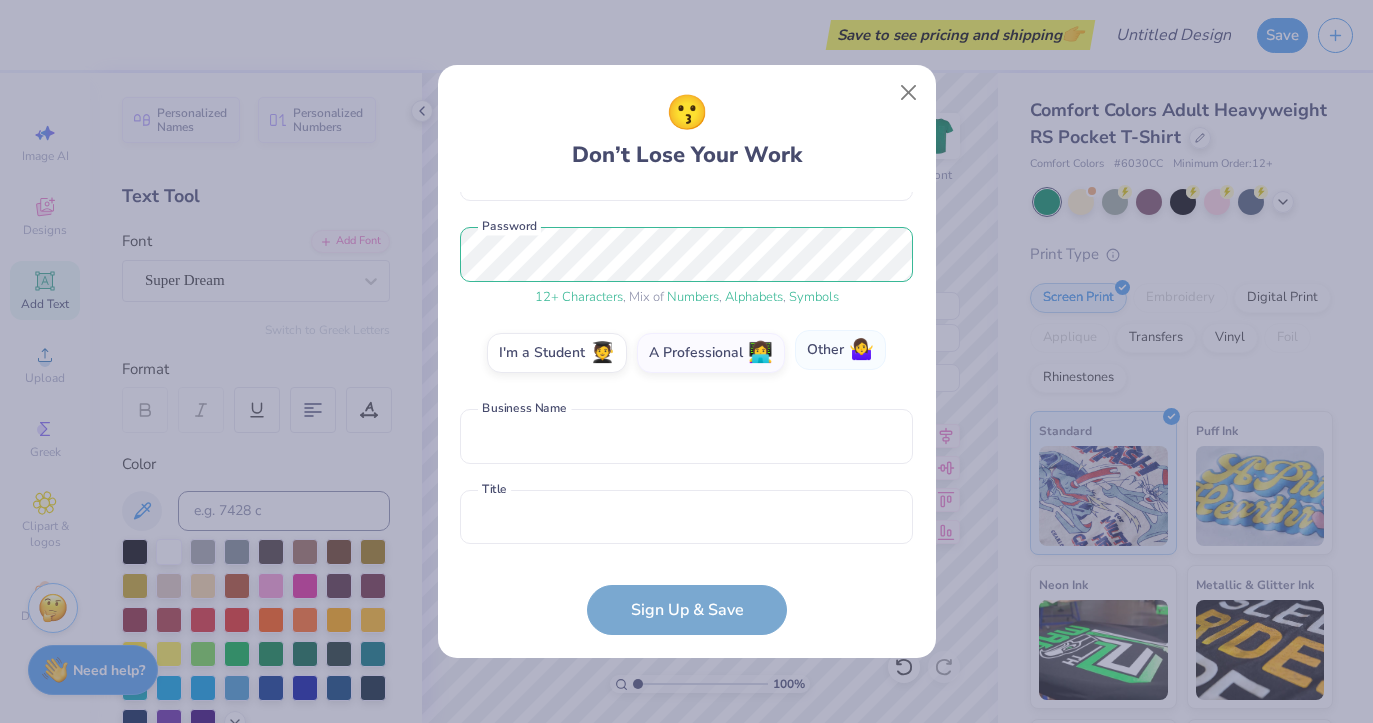 click on "Other 🤷‍♀️" at bounding box center [840, 350] 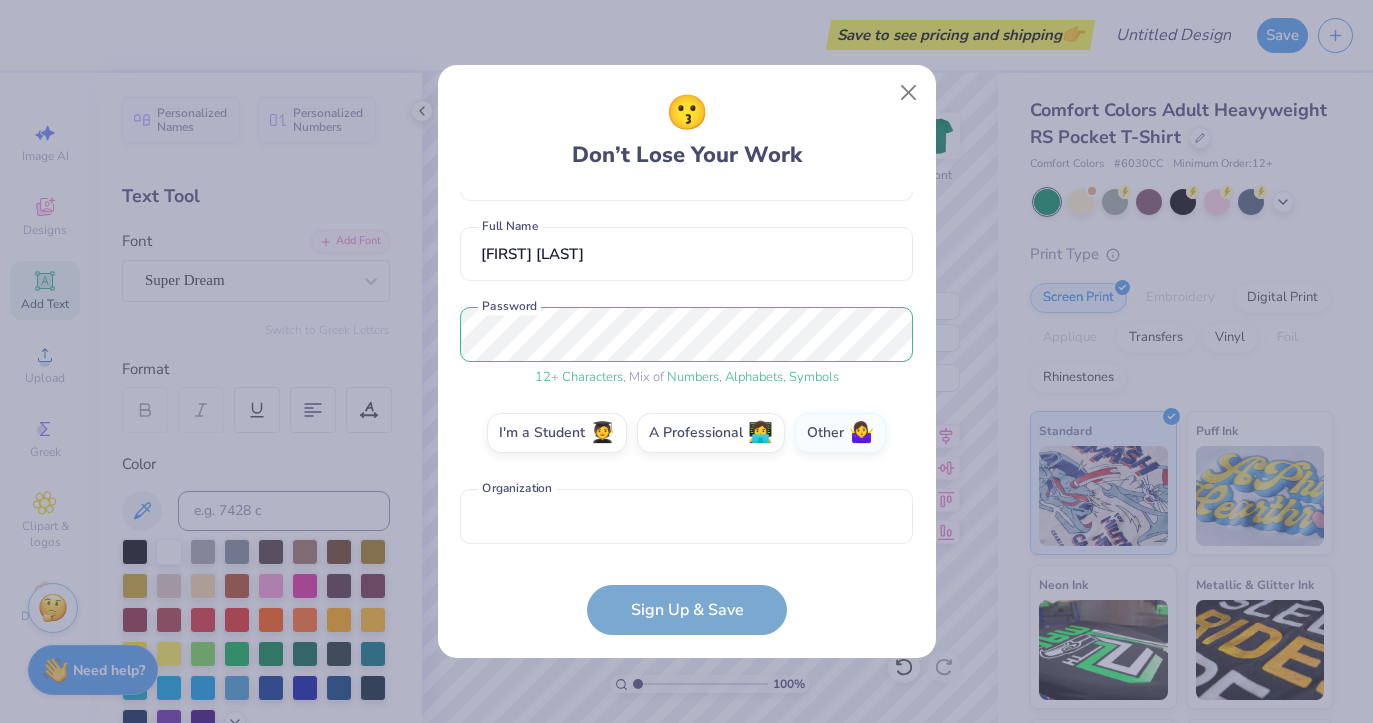 click on "addiewebb114@[EXAMPLE.COM] Email ([PHONE]) Phone Addie webb Full Name 12 + Characters , Mix of   Numbers ,   Alphabets ,   Symbols Password I'm a Student 🧑‍🎓 A Professional 👩‍💻 Other 🤷‍♀️ Organization is a required field Organization Sign Up & Save" at bounding box center (686, 414) 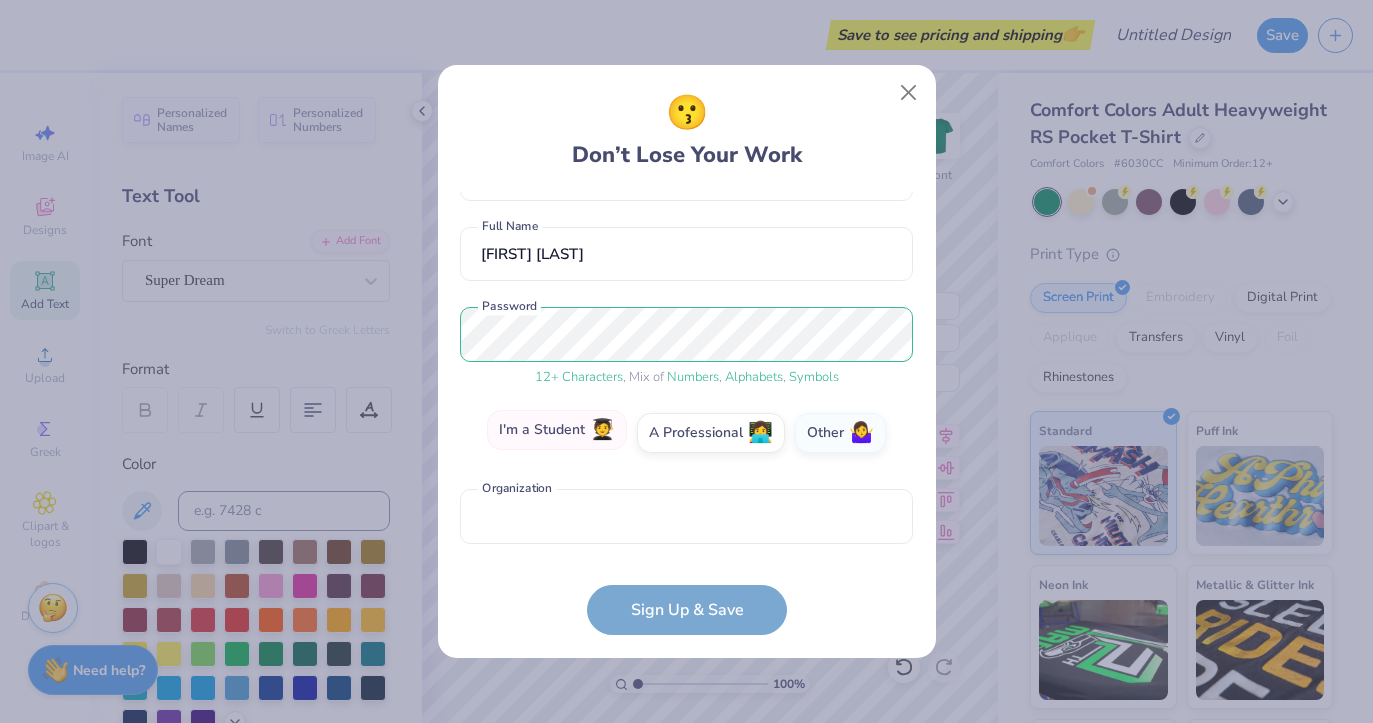 click on "I'm a Student 🧑‍🎓" at bounding box center (557, 430) 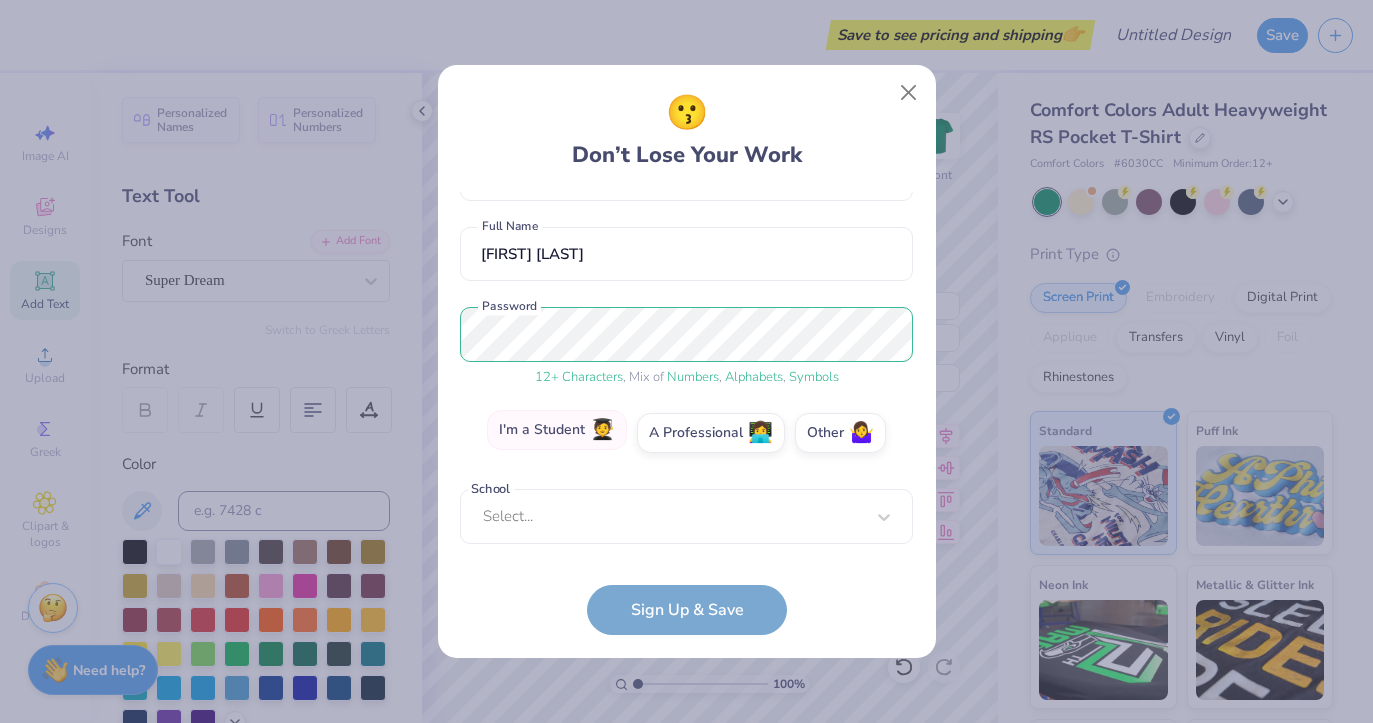 scroll, scrollTop: 146, scrollLeft: 0, axis: vertical 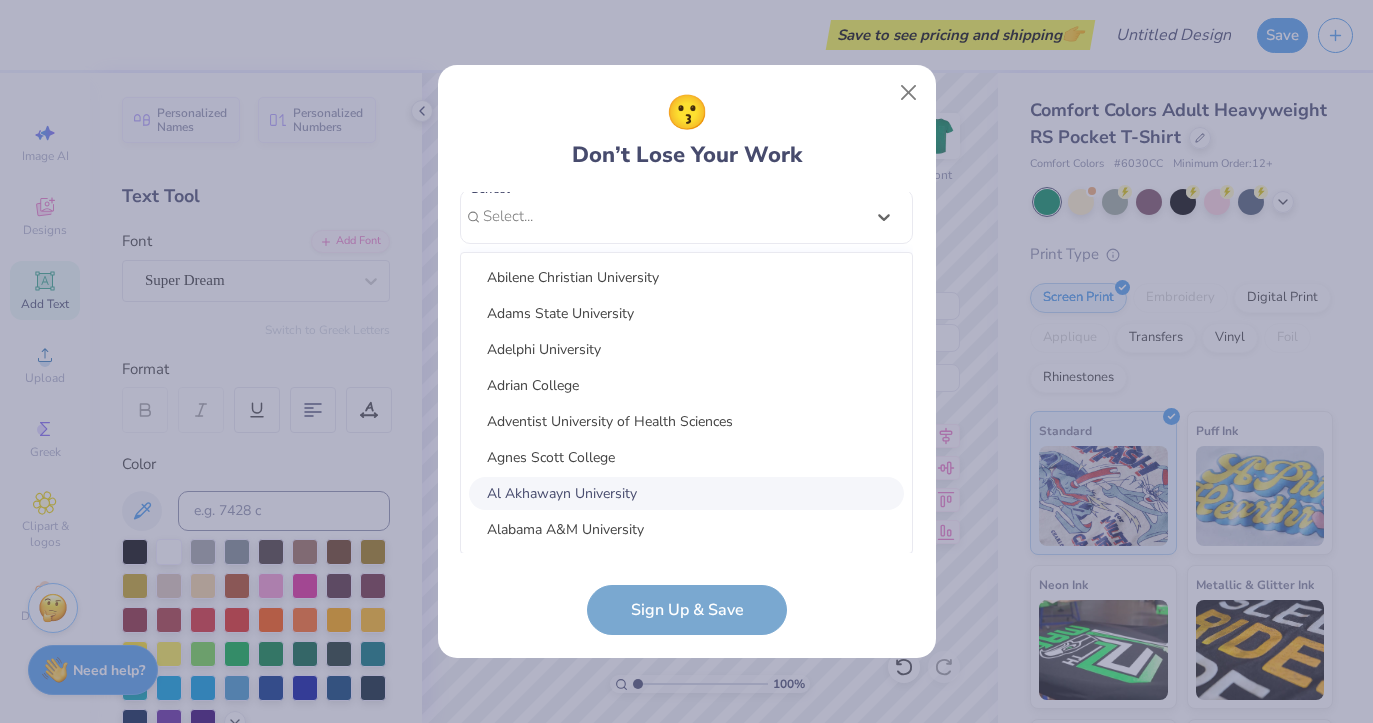 click on "option  focused, 7 of 30. 30 results available. Use Up and Down to choose options, press Enter to select the currently focused option, press Escape to exit the menu, press Tab to select the option and exit the menu. Select... Abilene Christian University Adams State University Adelphi University Adrian College Adventist University of Health Sciences Agnes Scott College Al Akhawayn University Alabama A&M University Alabama State University Alaska Bible College Alaska Pacific University Albany College of Pharmacy and Health Sciences Albany State University Albertus Magnus College Albion College Albright College Alcorn State University Alderson-Broaddus University Alfred University Alice Lloyd College Allegheny College Allegheny Wesleyan College Allen College Allen University Alliant International University Alma College Alvernia University Alverno College Amberton University American Academy of Art" at bounding box center (686, 371) 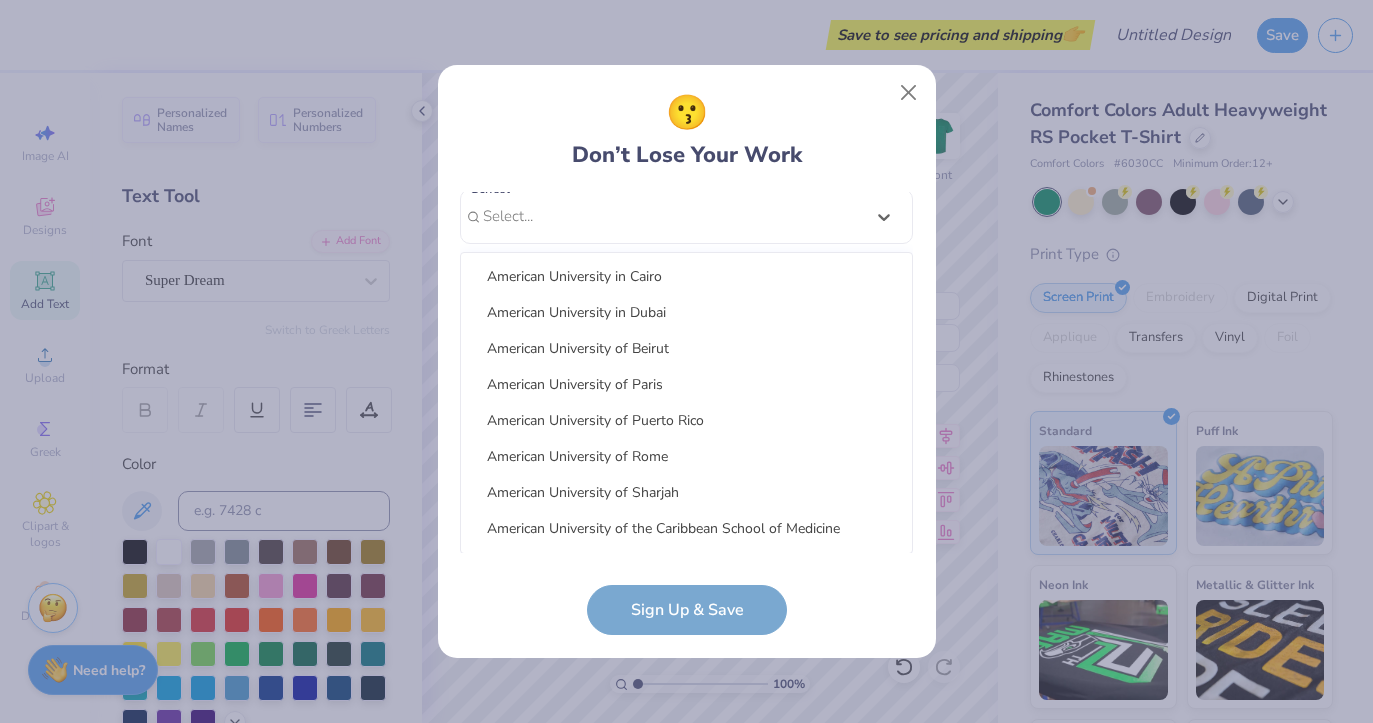 scroll, scrollTop: 1333, scrollLeft: 0, axis: vertical 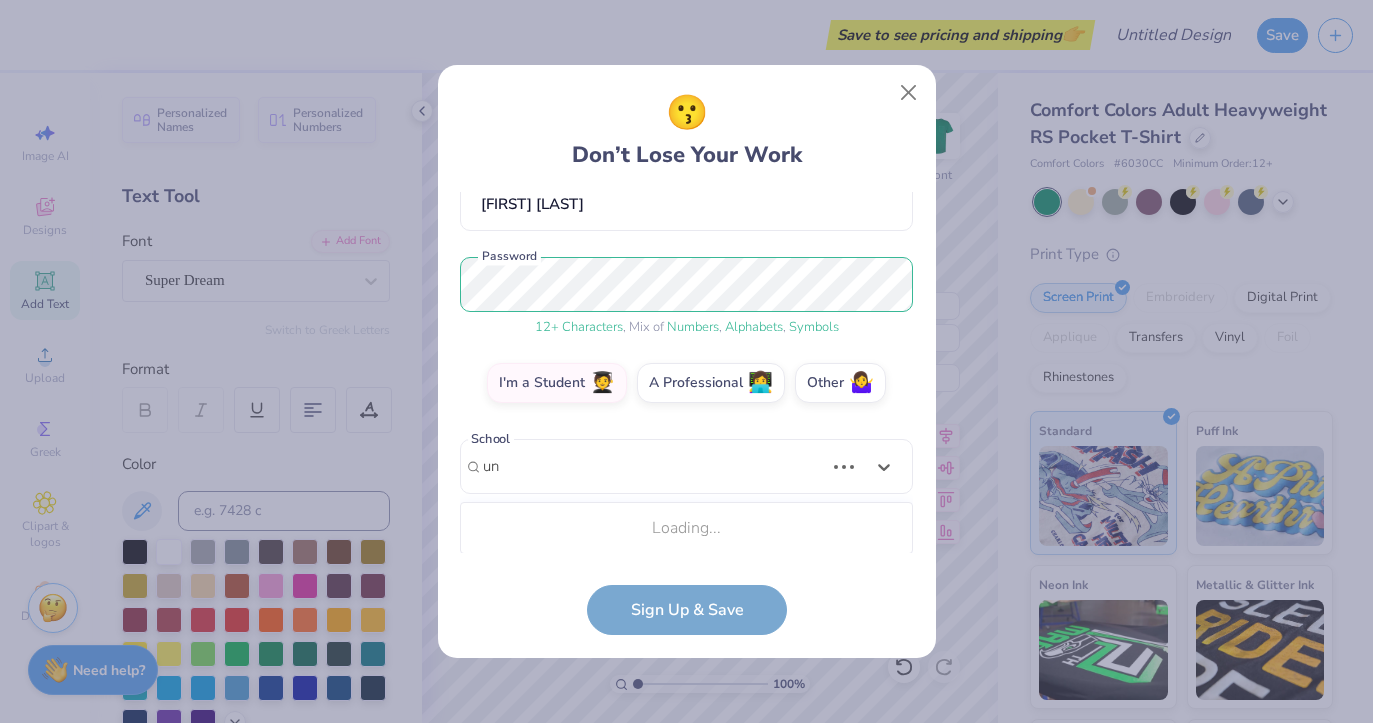 type on "u" 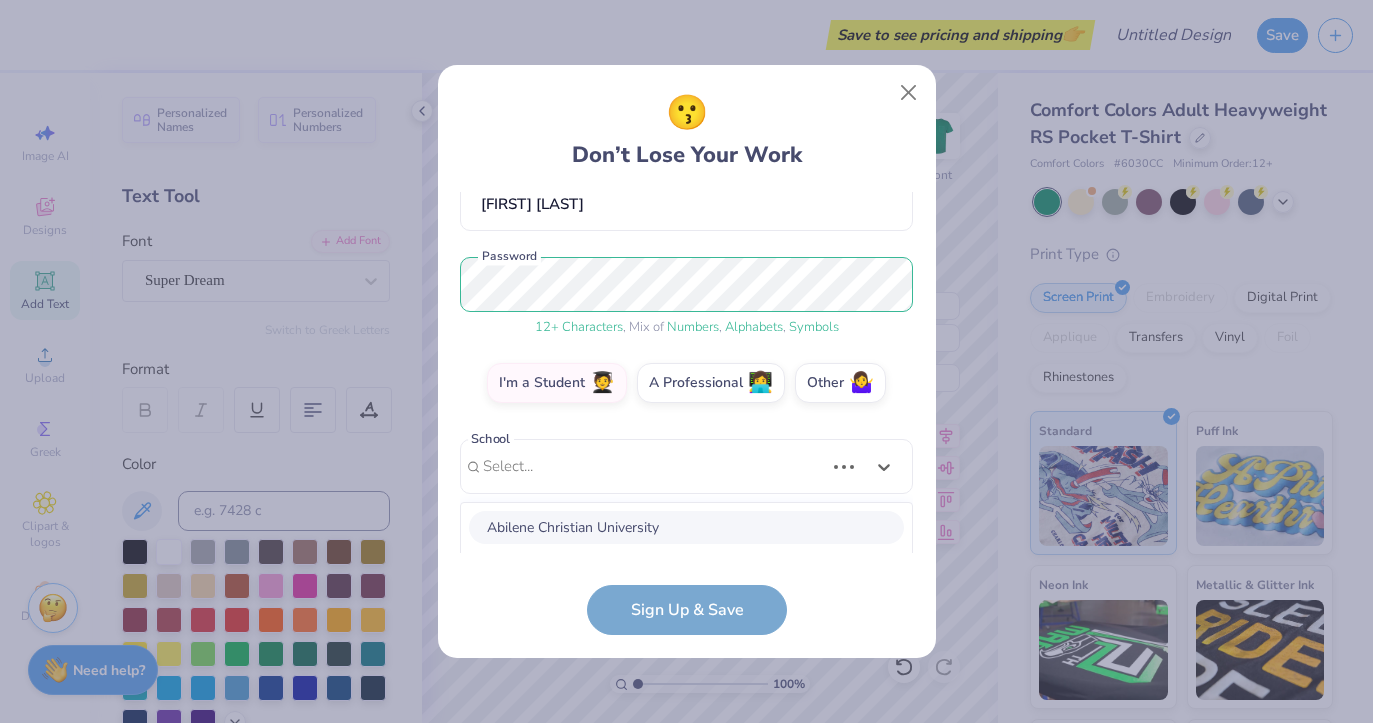 scroll, scrollTop: 446, scrollLeft: 0, axis: vertical 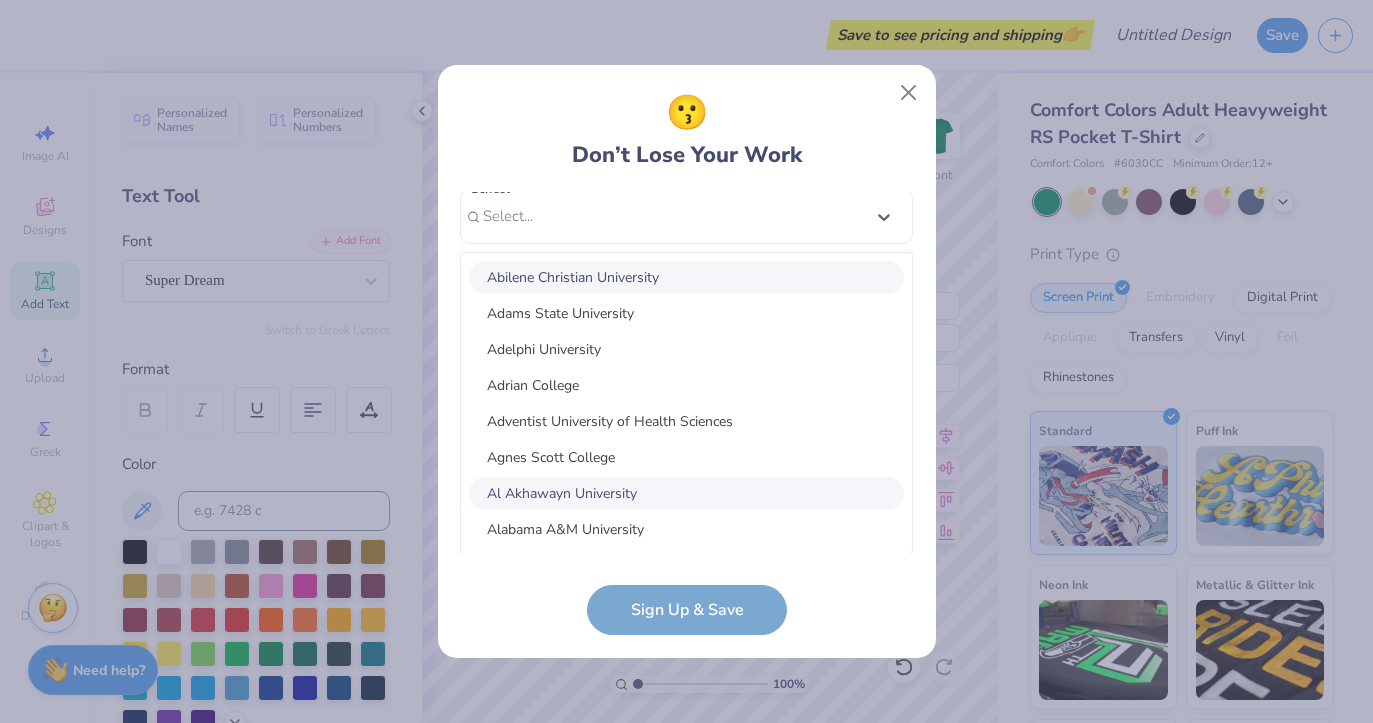 type on "t" 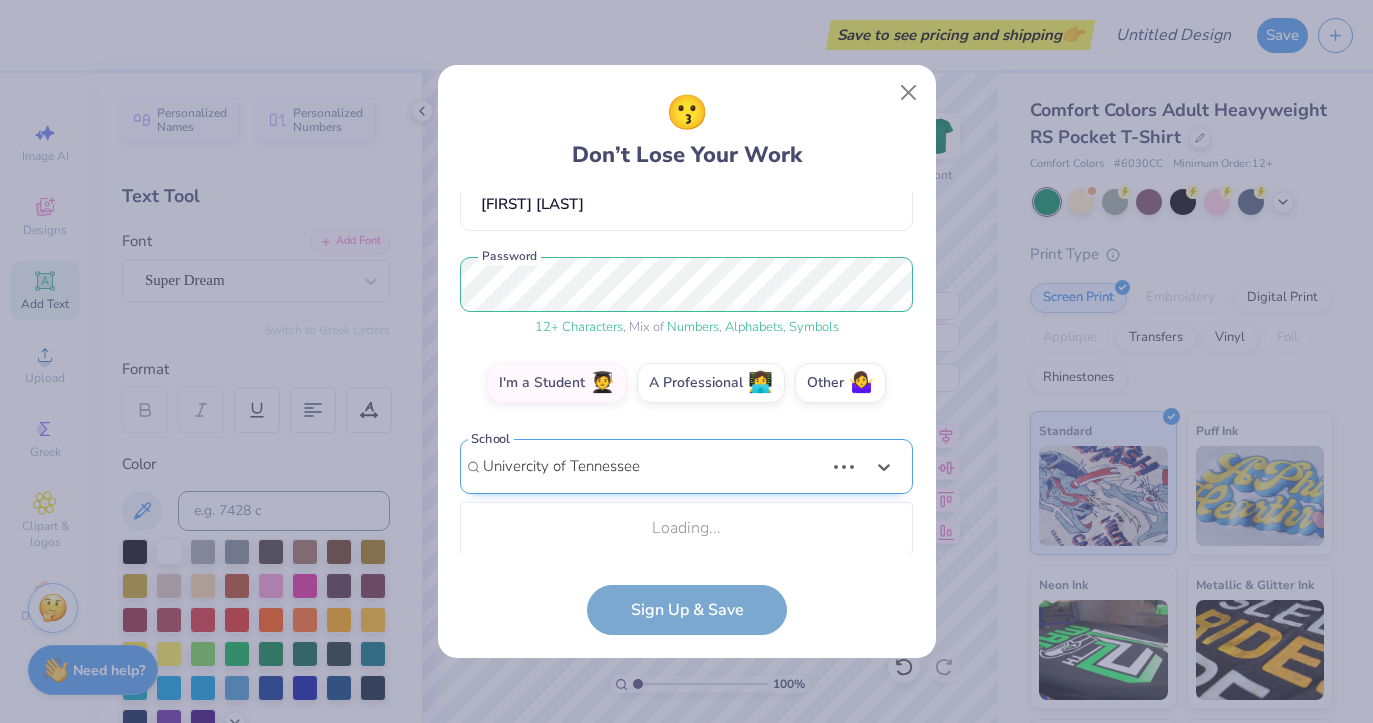 scroll, scrollTop: 446, scrollLeft: 0, axis: vertical 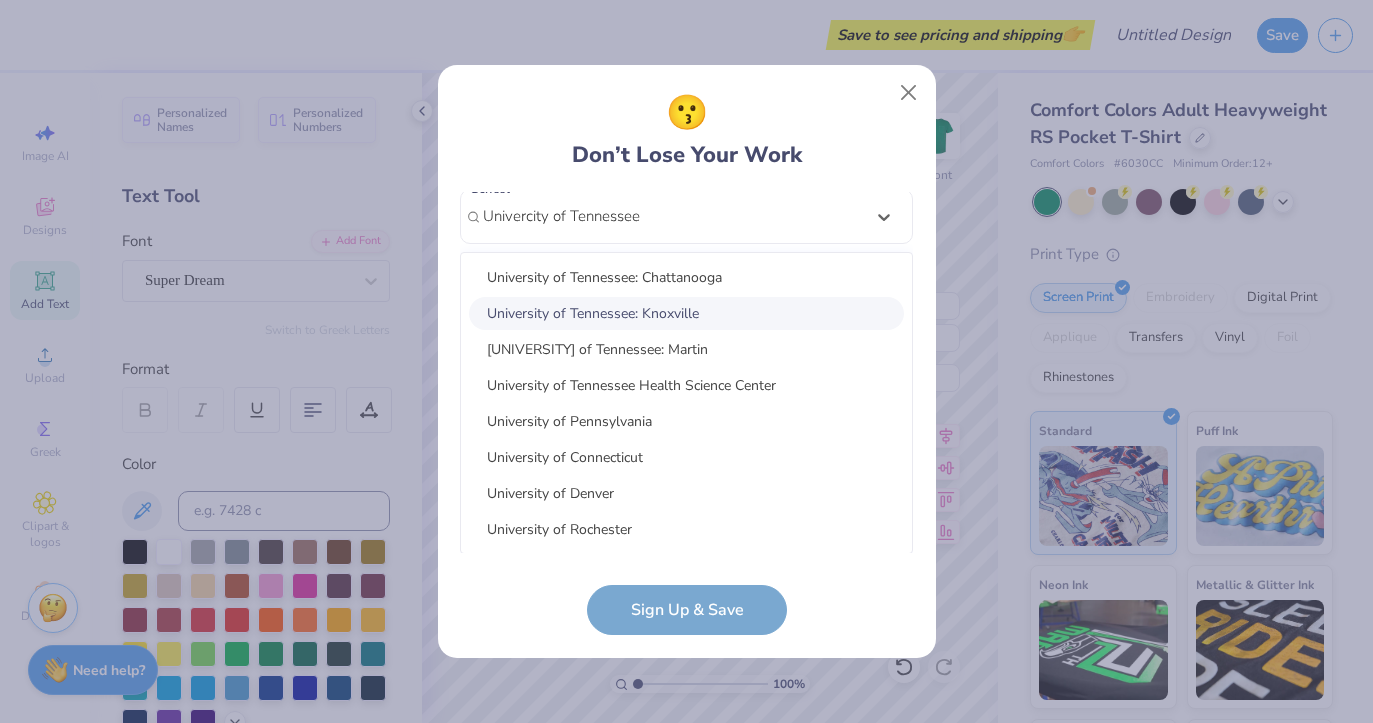 click on "University of Tennessee: Knoxville" at bounding box center [686, 313] 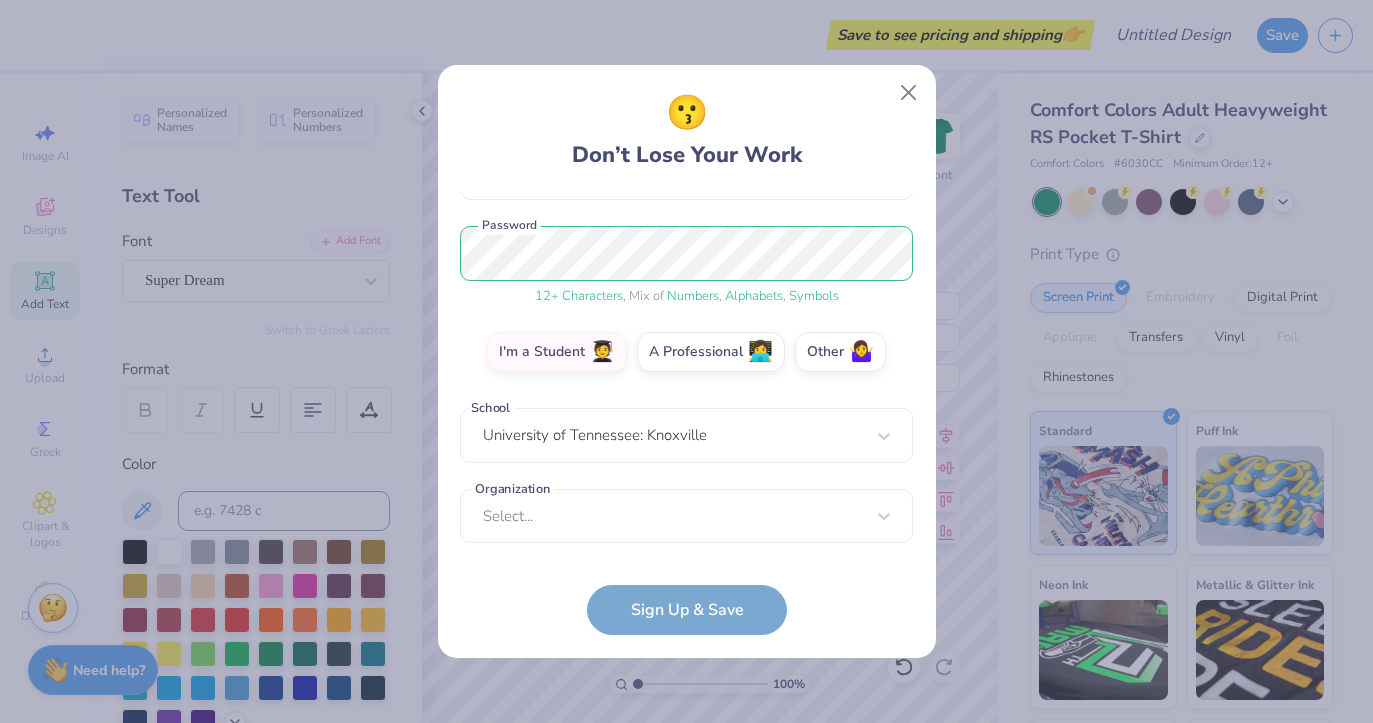 scroll, scrollTop: 226, scrollLeft: 0, axis: vertical 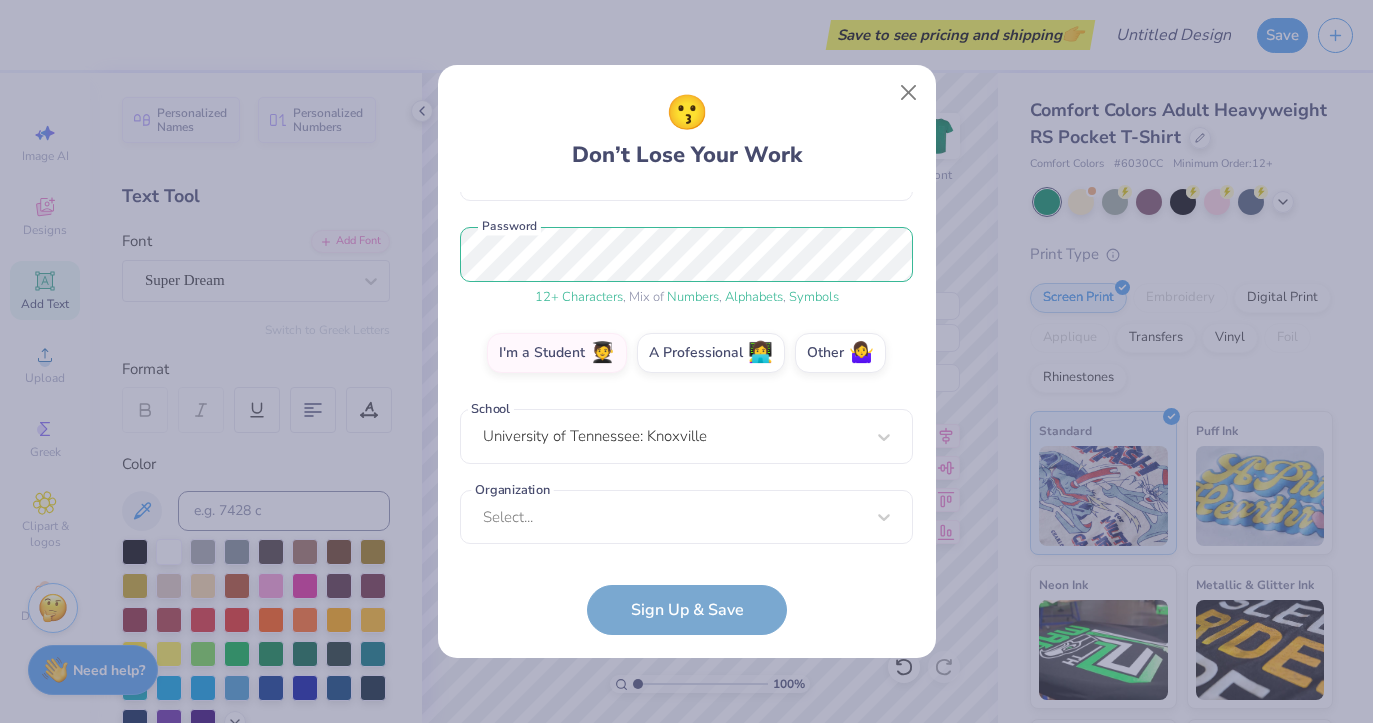 click on "[EMAIL] Email ([PHONE]) Phone [FIRST] [LAST] Full Name 12 + Characters , Mix of Numbers , Alphabets , Symbols Password I'm a Student 🧑‍🎓 A Professional 👩‍💻 Other 🤷‍♀️ School University of Tennessee: Knoxville Organization Select... Organization cannot be null Sign Up & Save" at bounding box center [686, 414] 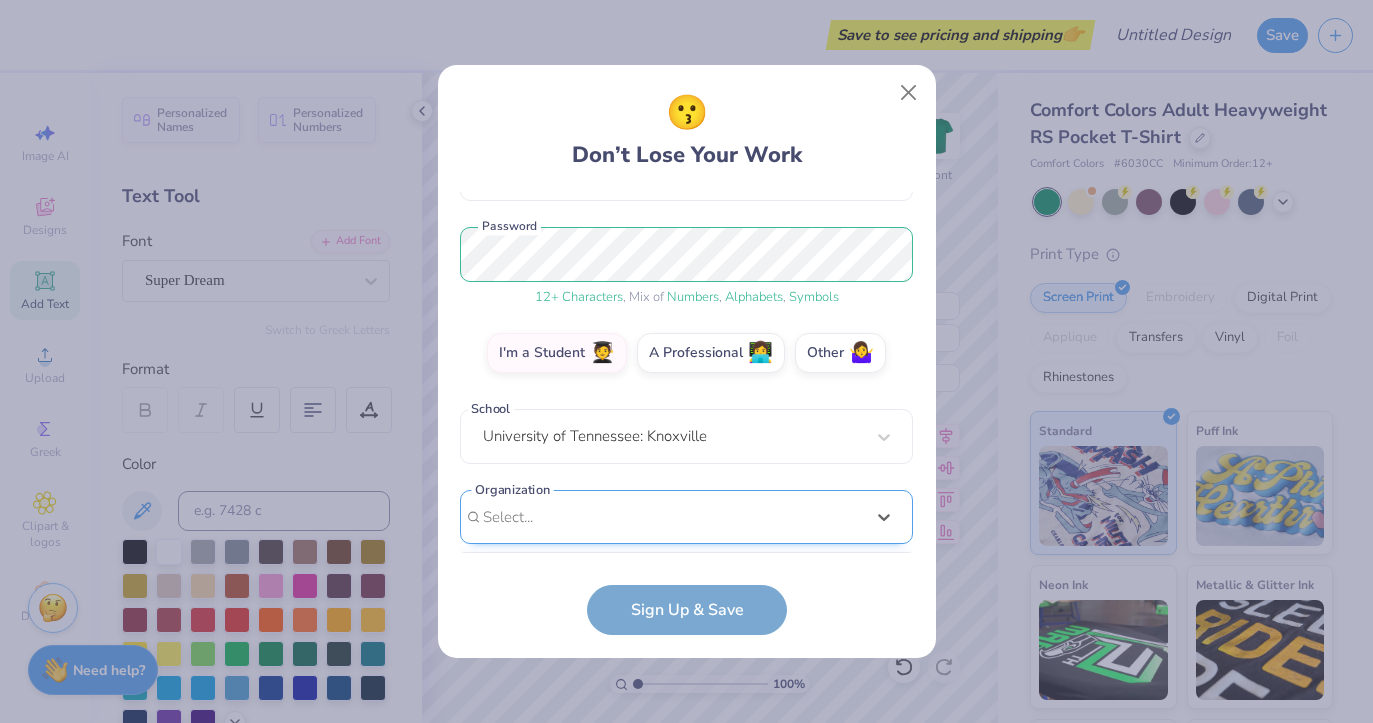 scroll, scrollTop: 526, scrollLeft: 0, axis: vertical 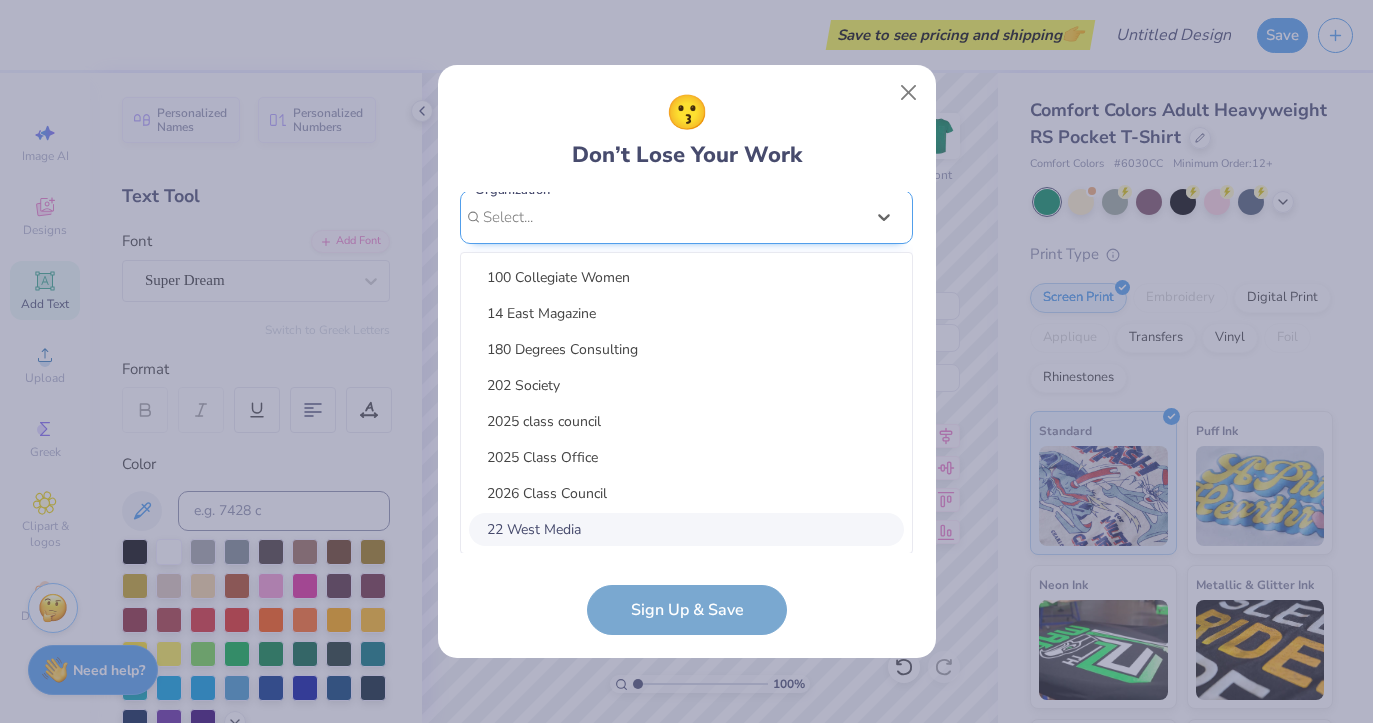 click on "option  focused, 8 of 15. 15 results available. Use Up and Down to choose options, press Enter to select the currently focused option, press Escape to exit the menu, press Tab to select the option and exit the menu. Select... 100 Collegiate Women 14 East Magazine 180 Degrees Consulting 202 Society 2025 class council 2025 Class Office 2026 Class Council 22 West Media 27 Heartbeats 314 Action 3D4E 4 Paws for Ability 4-H 45 Kings 49er Racing Club" at bounding box center (686, 372) 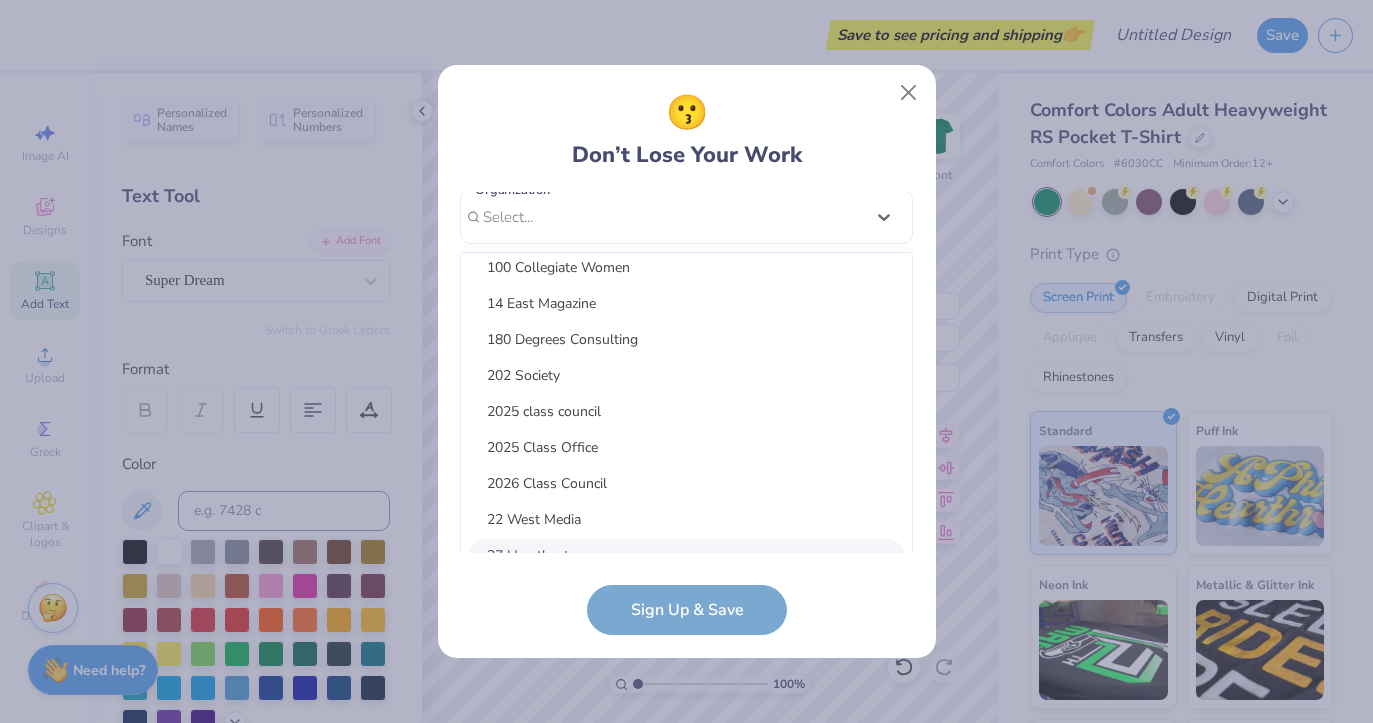 scroll, scrollTop: 0, scrollLeft: 0, axis: both 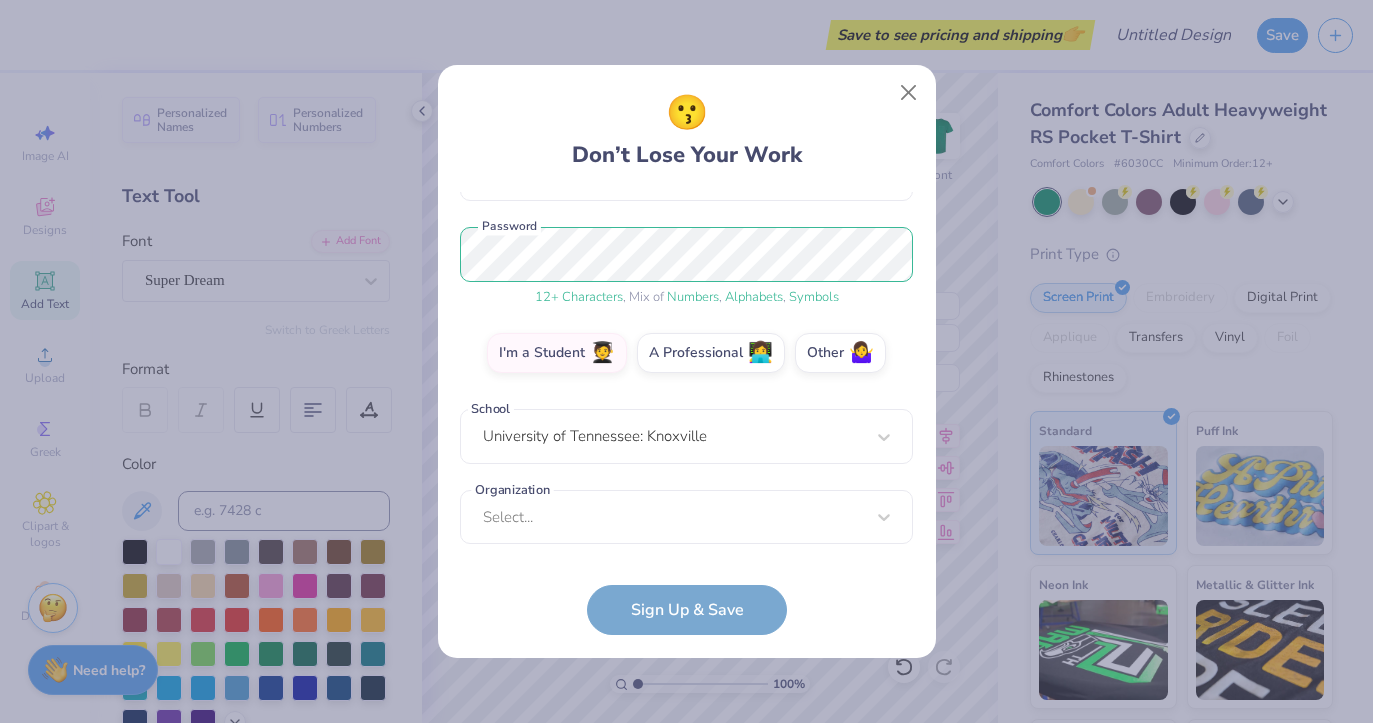 click on "[EMAIL] Email ([PHONE]) Phone [FIRST] [LAST] Full Name 12 + Characters , Mix of Numbers , Alphabets , Symbols Password I'm a Student 🧑‍🎓 A Professional 👩‍💻 Other 🤷‍♀️ School University of Tennessee: Knoxville Organization Select... Organization cannot be null Sign Up & Save" at bounding box center [686, 414] 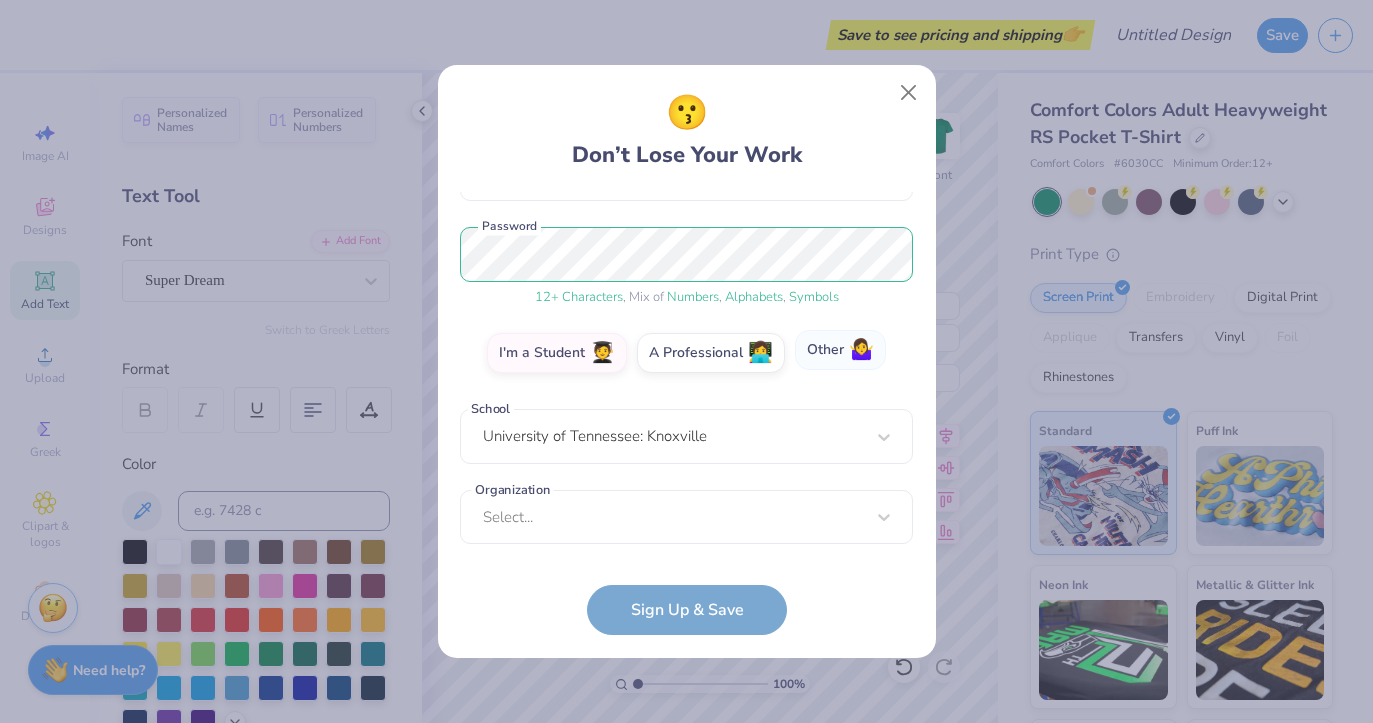 click on "Other 🤷‍♀️" at bounding box center (840, 350) 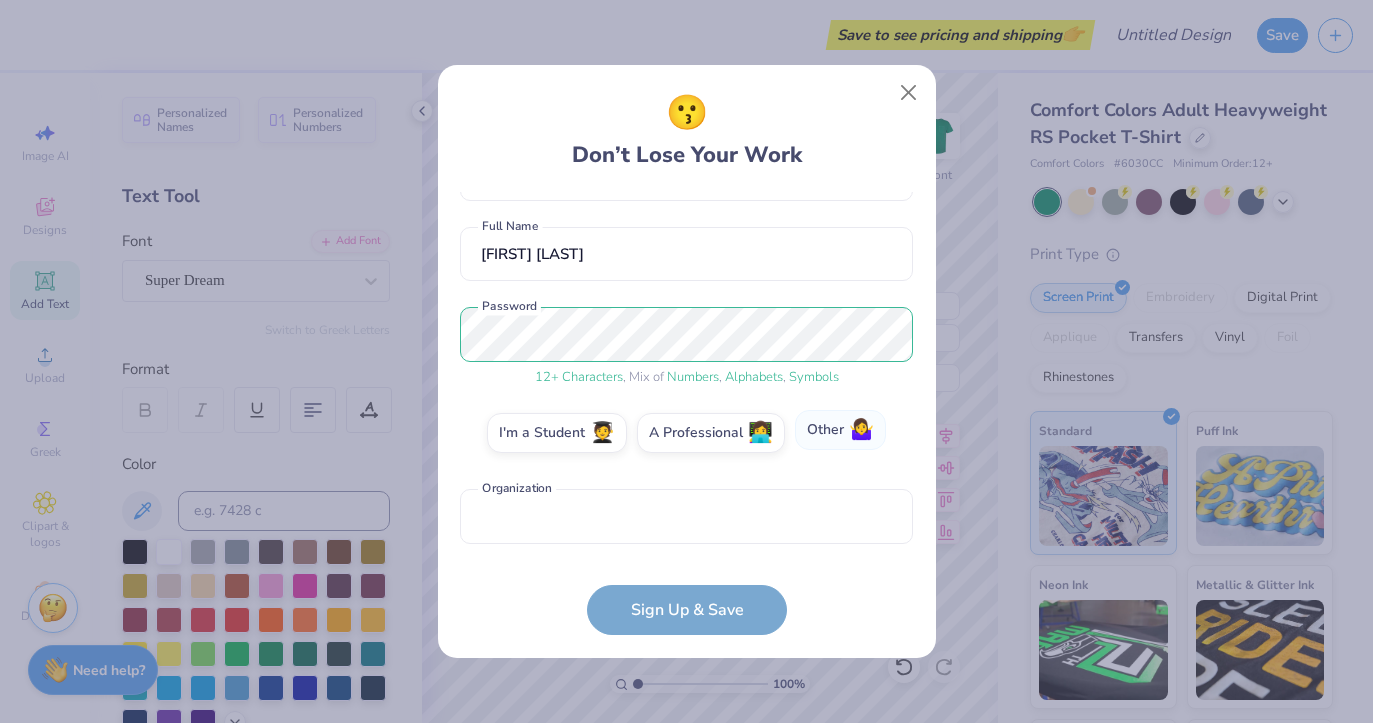 scroll, scrollTop: 146, scrollLeft: 0, axis: vertical 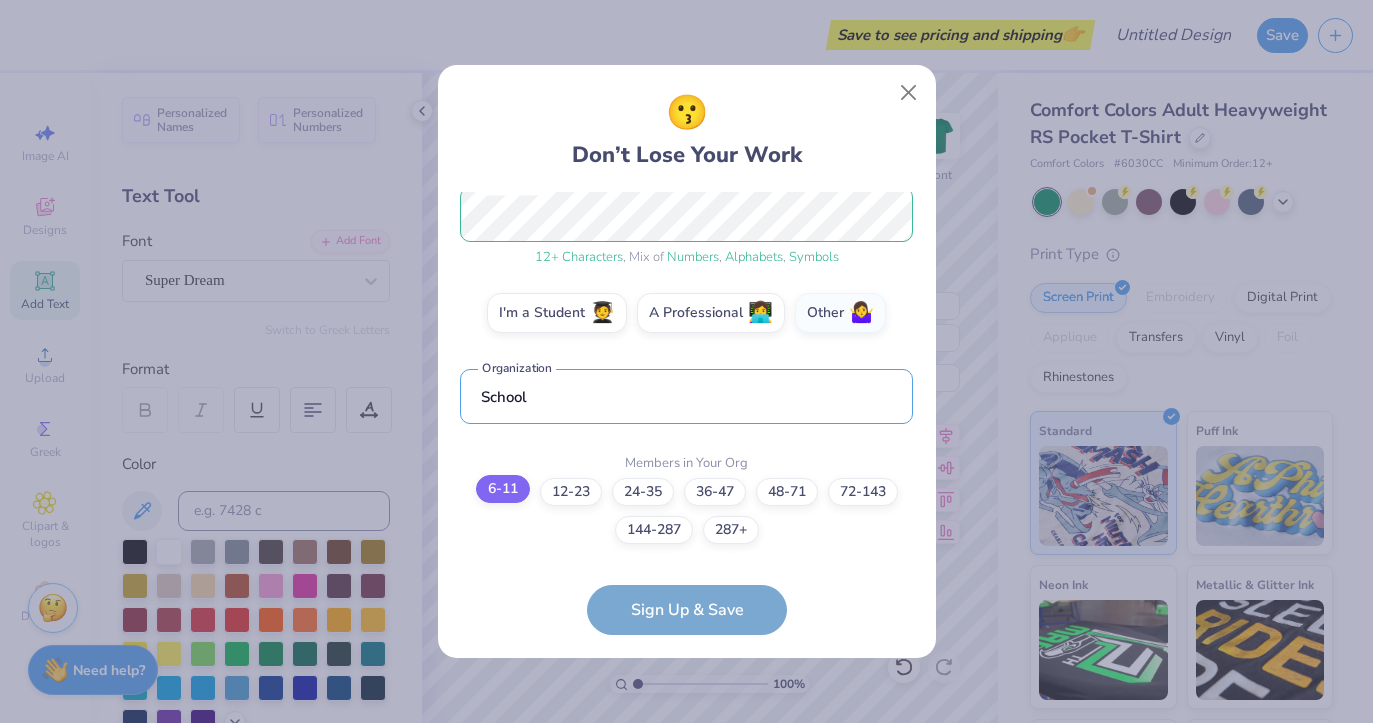 type on "School" 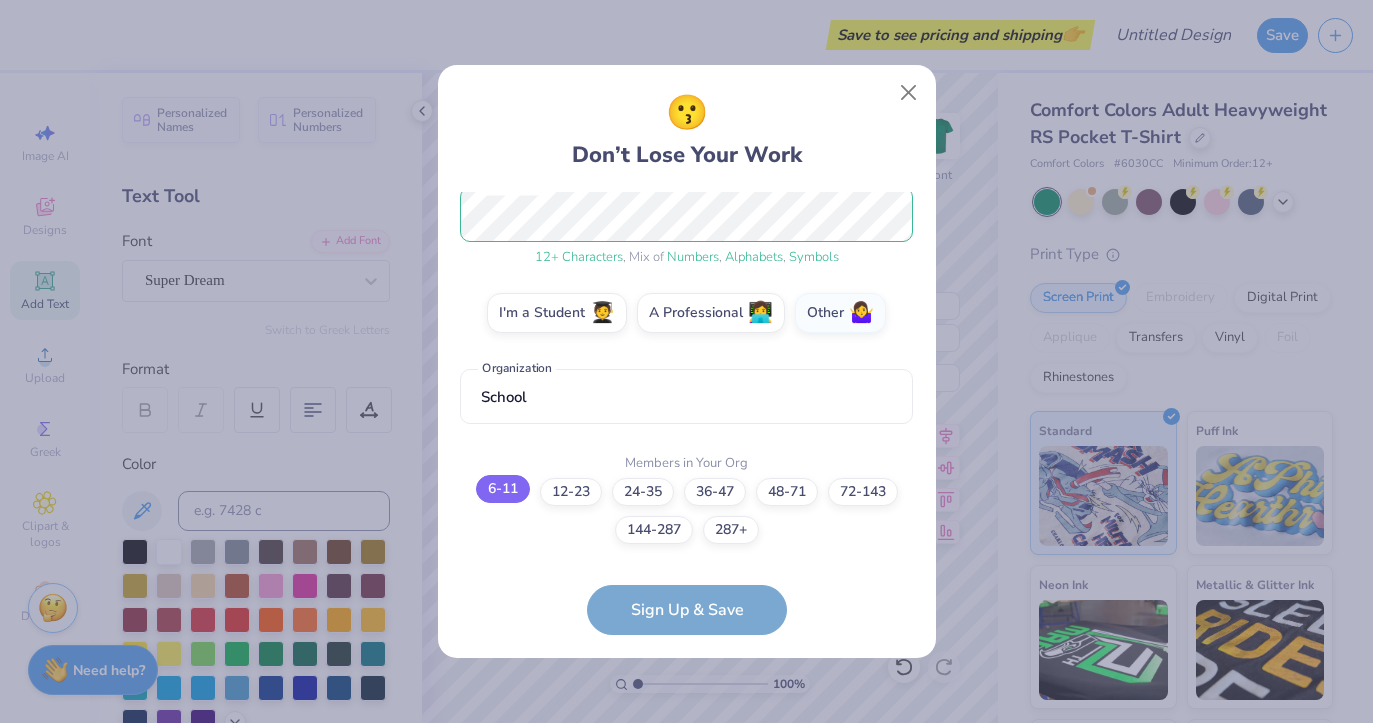 click on "6-11" at bounding box center (503, 489) 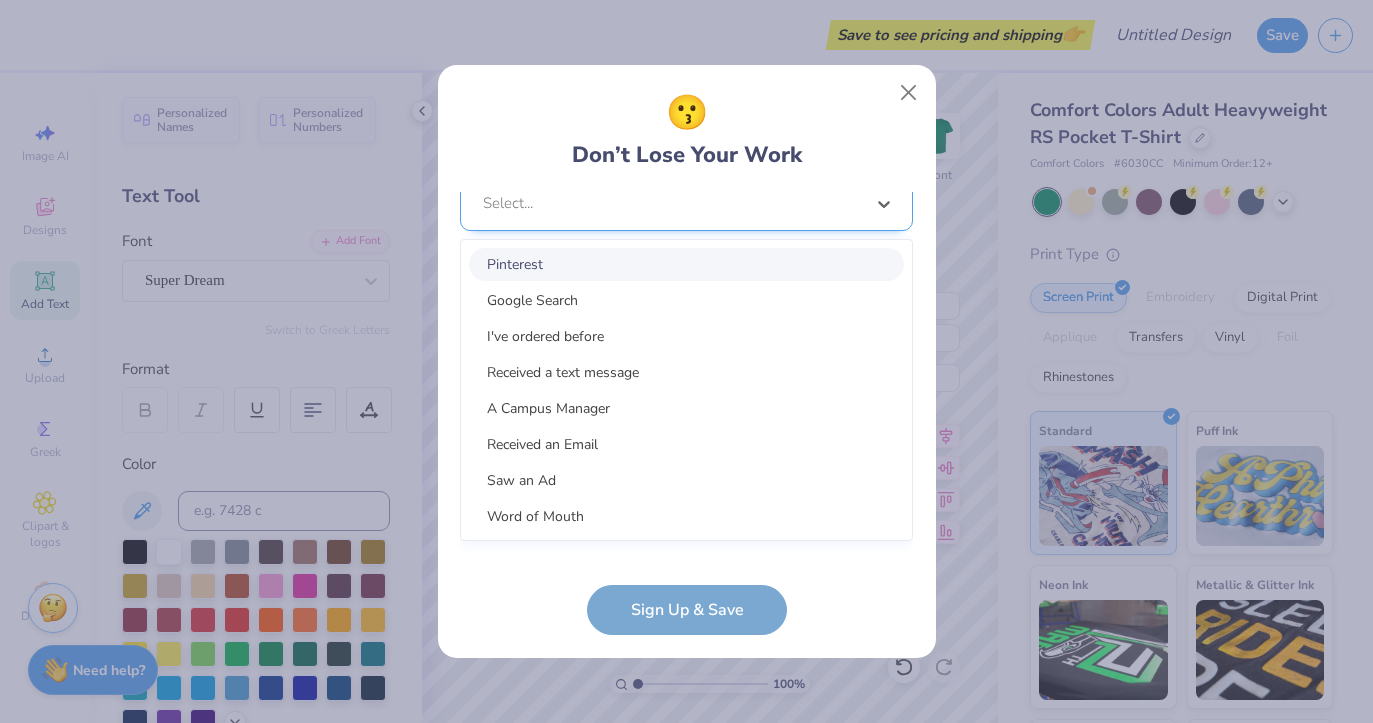 click on "option Pinterest focused, 1 of 15. 15 results available. Use Up and Down to choose options, press Enter to select the currently focused option, press Escape to exit the menu, press Tab to select the option and exit the menu. Select... Pinterest Google Search I've ordered before Received a text message A Campus Manager Received an Email Saw an Ad Word of Mouth LinkedIn Tik Tok Instagram Blog/Article Reddit An AI Chatbot Other" at bounding box center [686, 358] 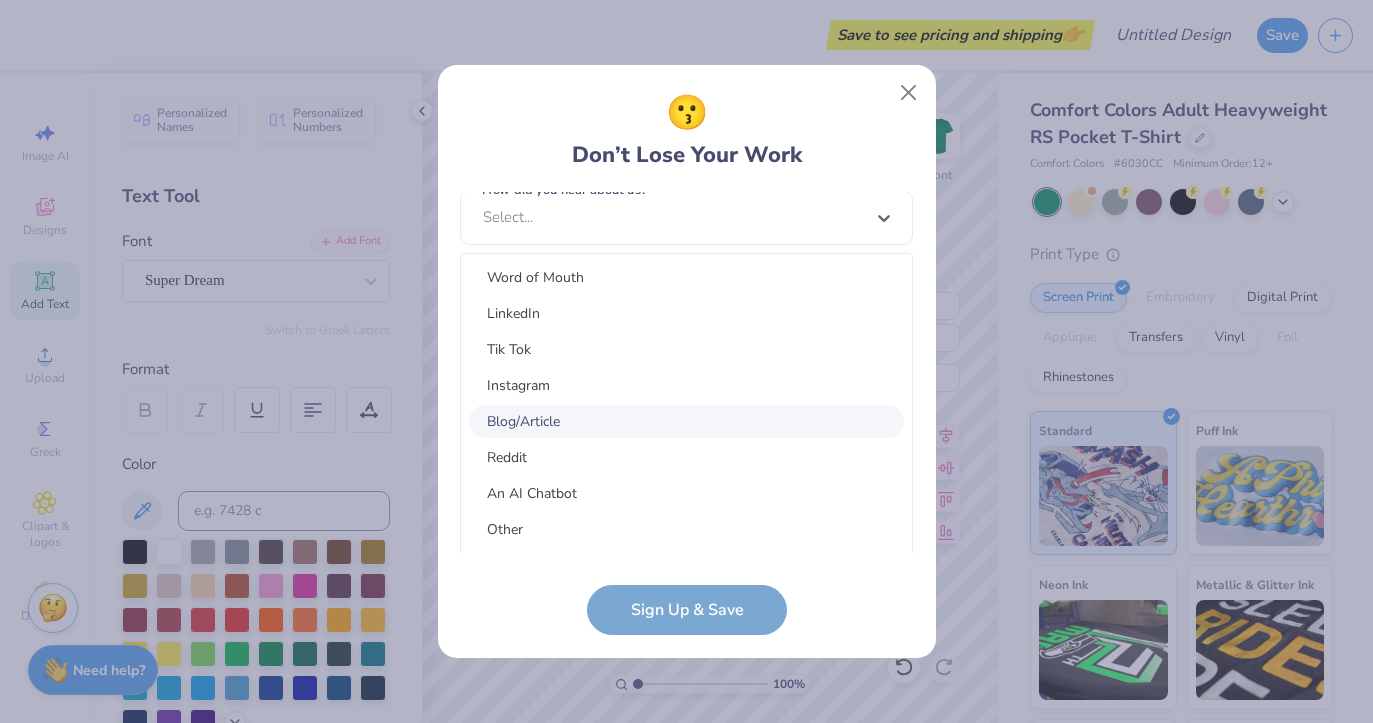 scroll, scrollTop: 253, scrollLeft: 0, axis: vertical 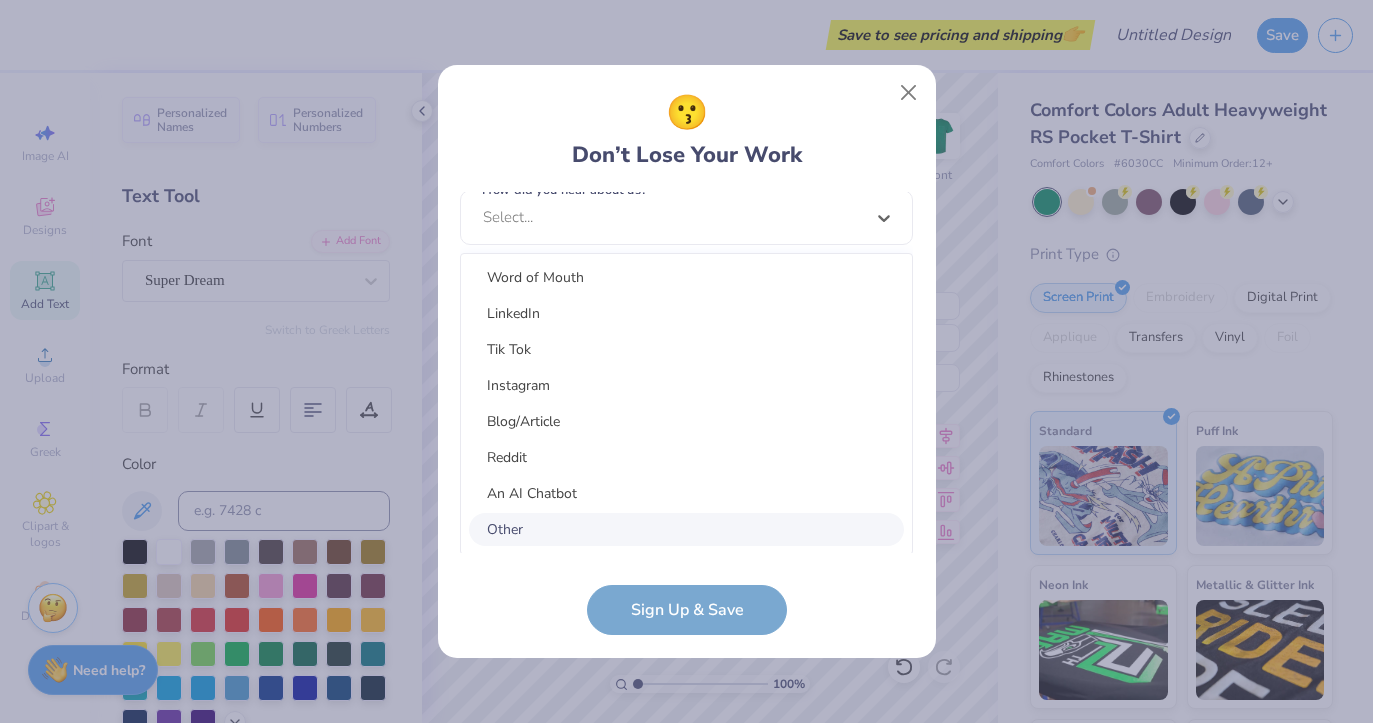 click on "Other" at bounding box center (686, 529) 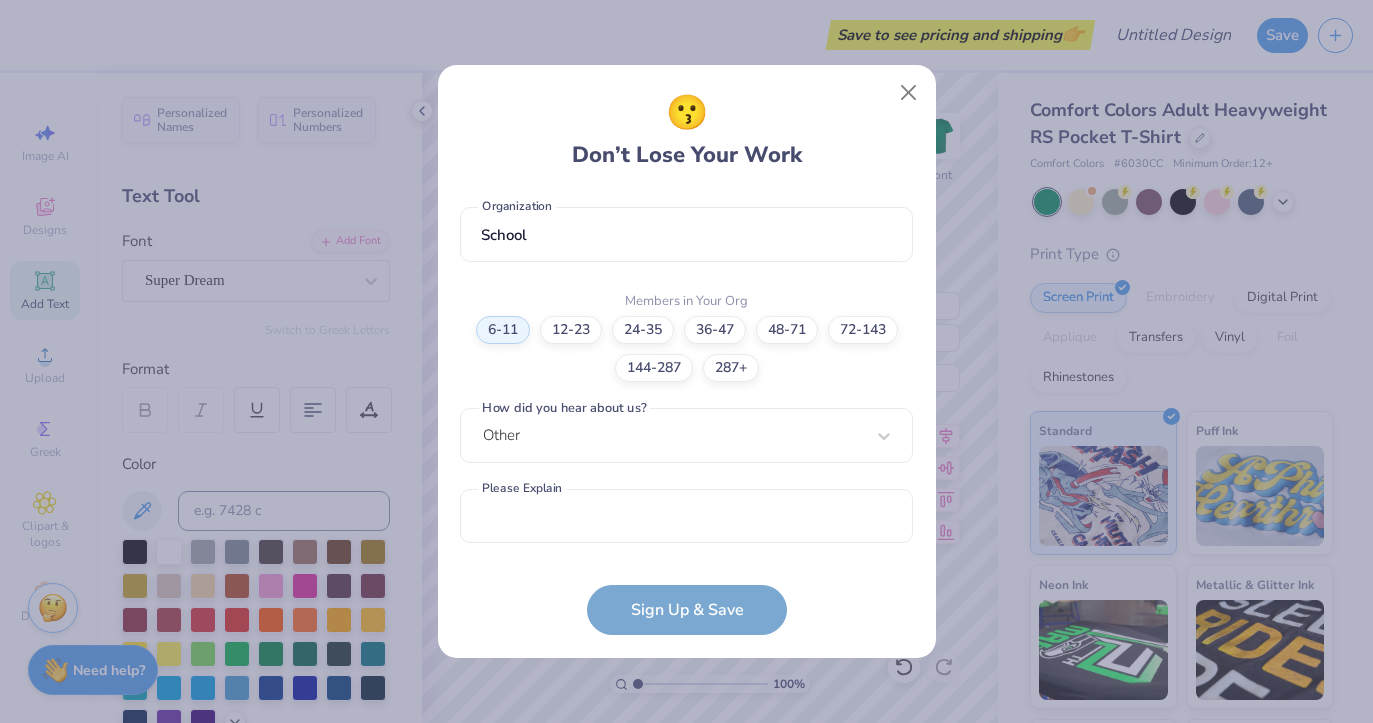 scroll, scrollTop: 427, scrollLeft: 0, axis: vertical 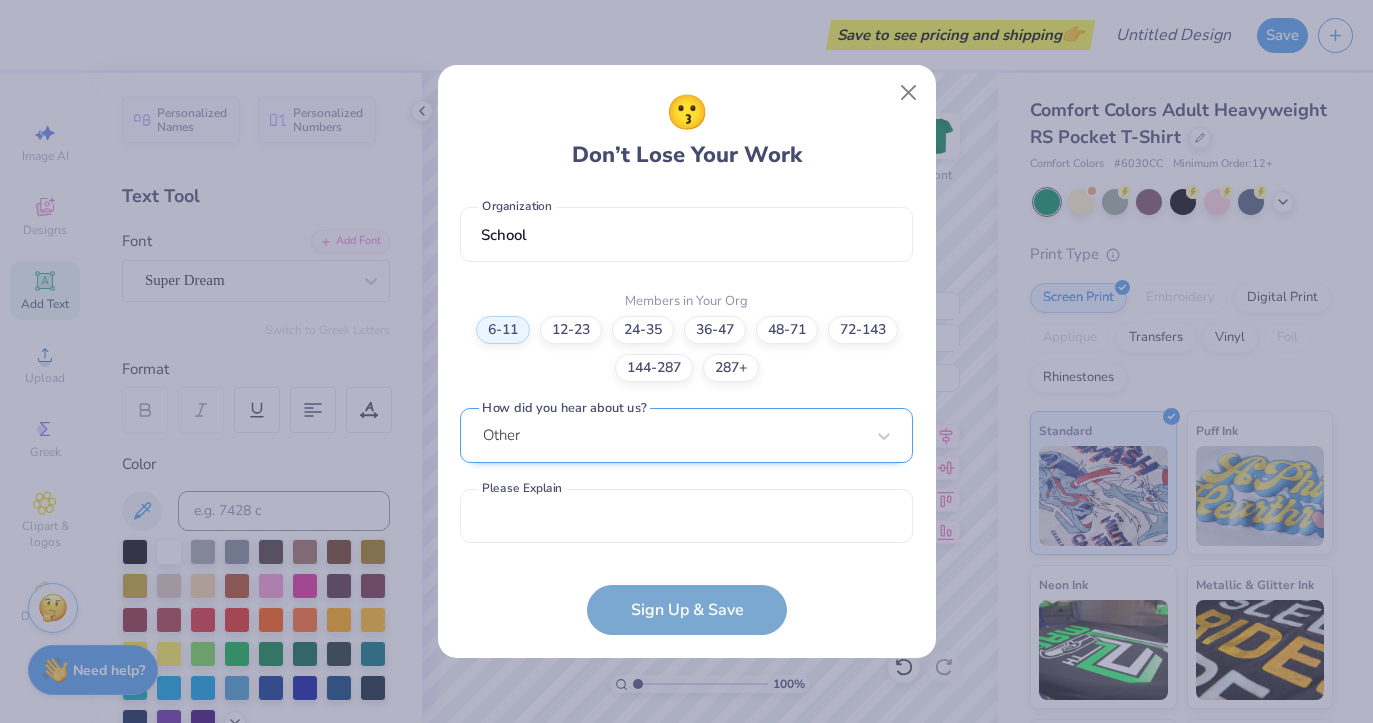 click on "Other" at bounding box center (686, 435) 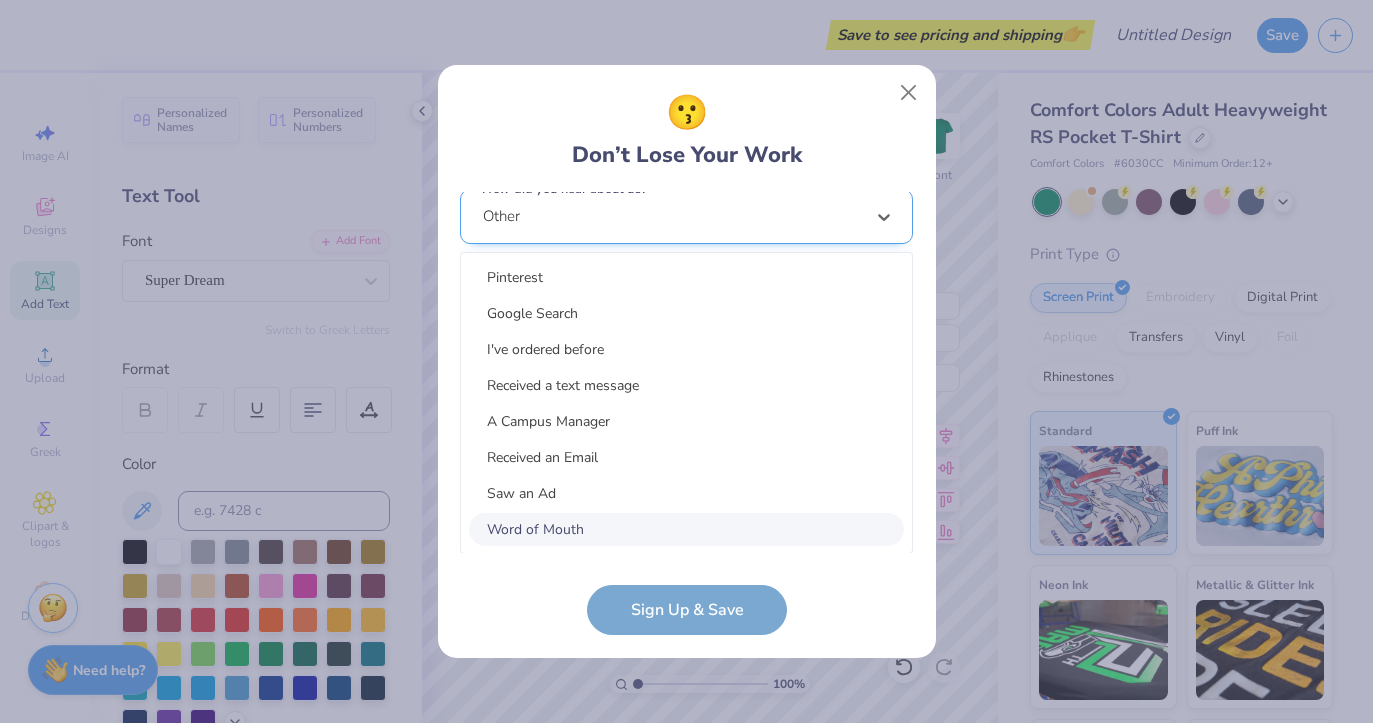 scroll, scrollTop: 253, scrollLeft: 0, axis: vertical 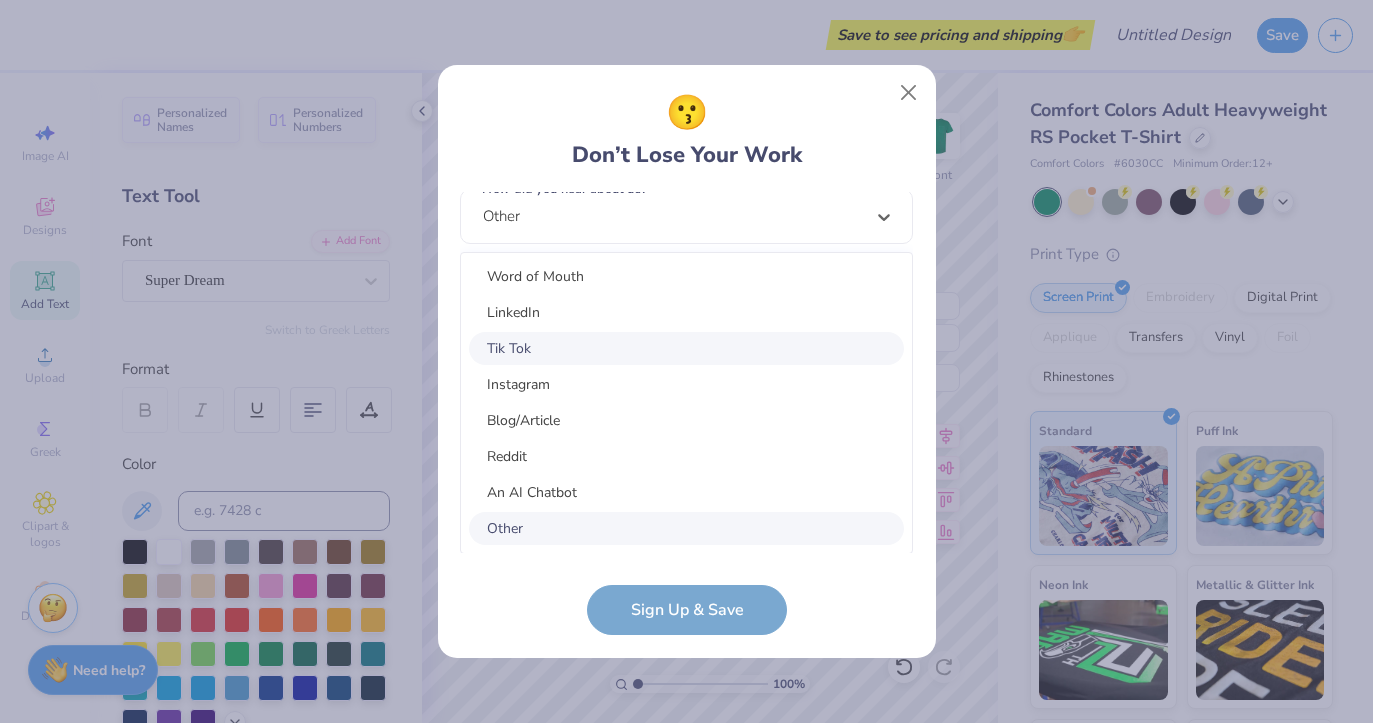 click on "Tik Tok" at bounding box center [686, 348] 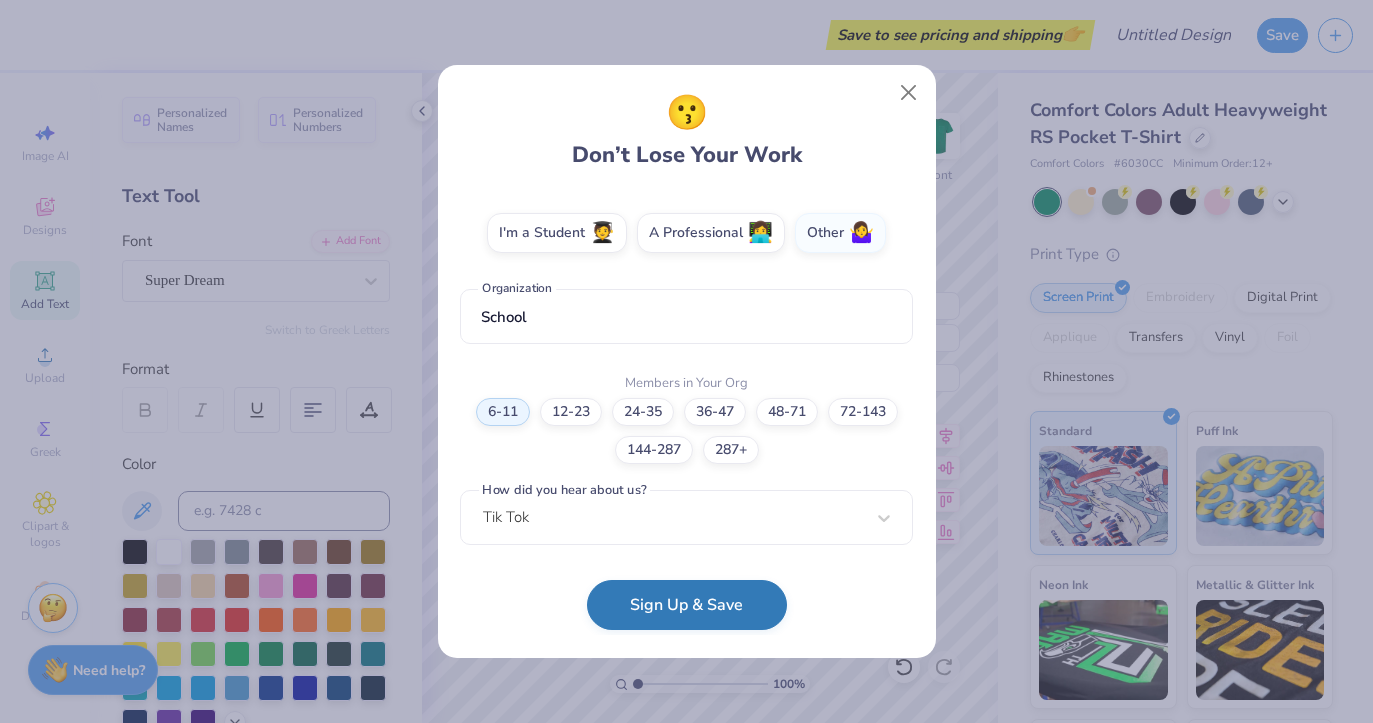 click on "Sign Up & Save" at bounding box center (687, 605) 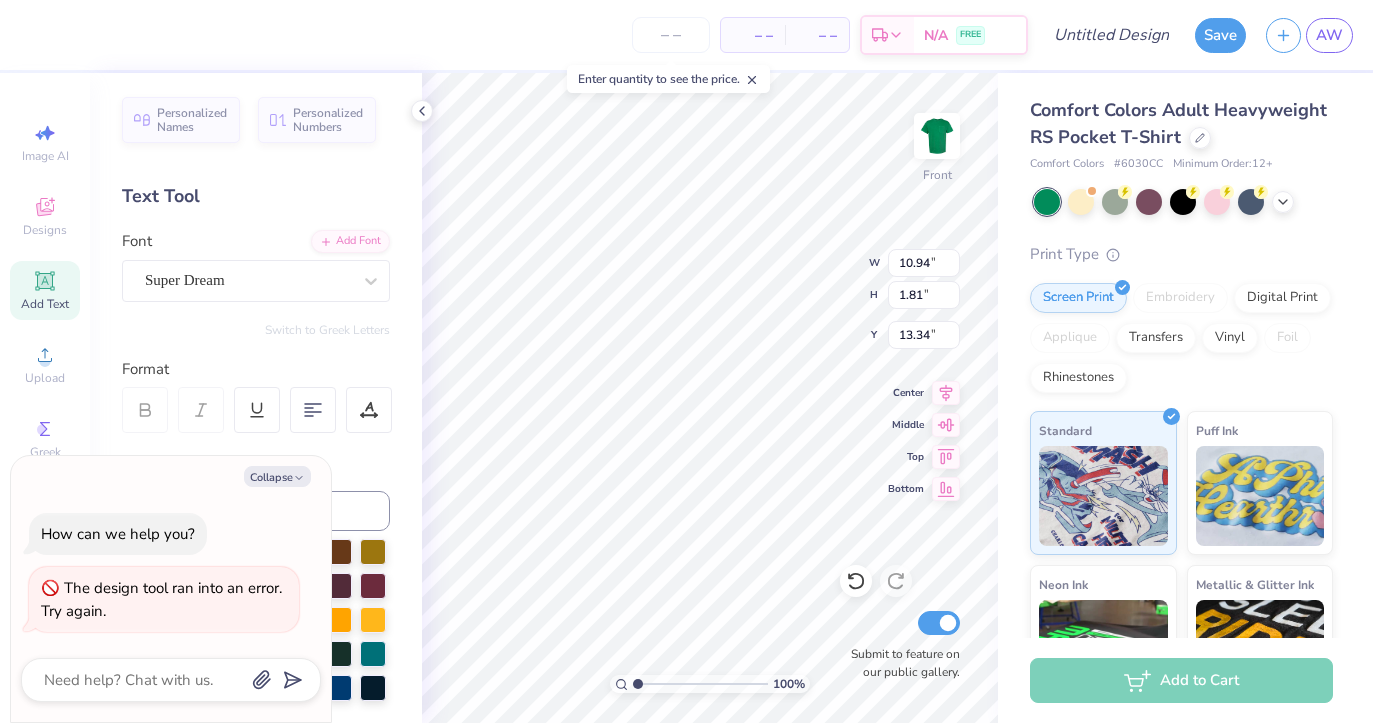 type on "x" 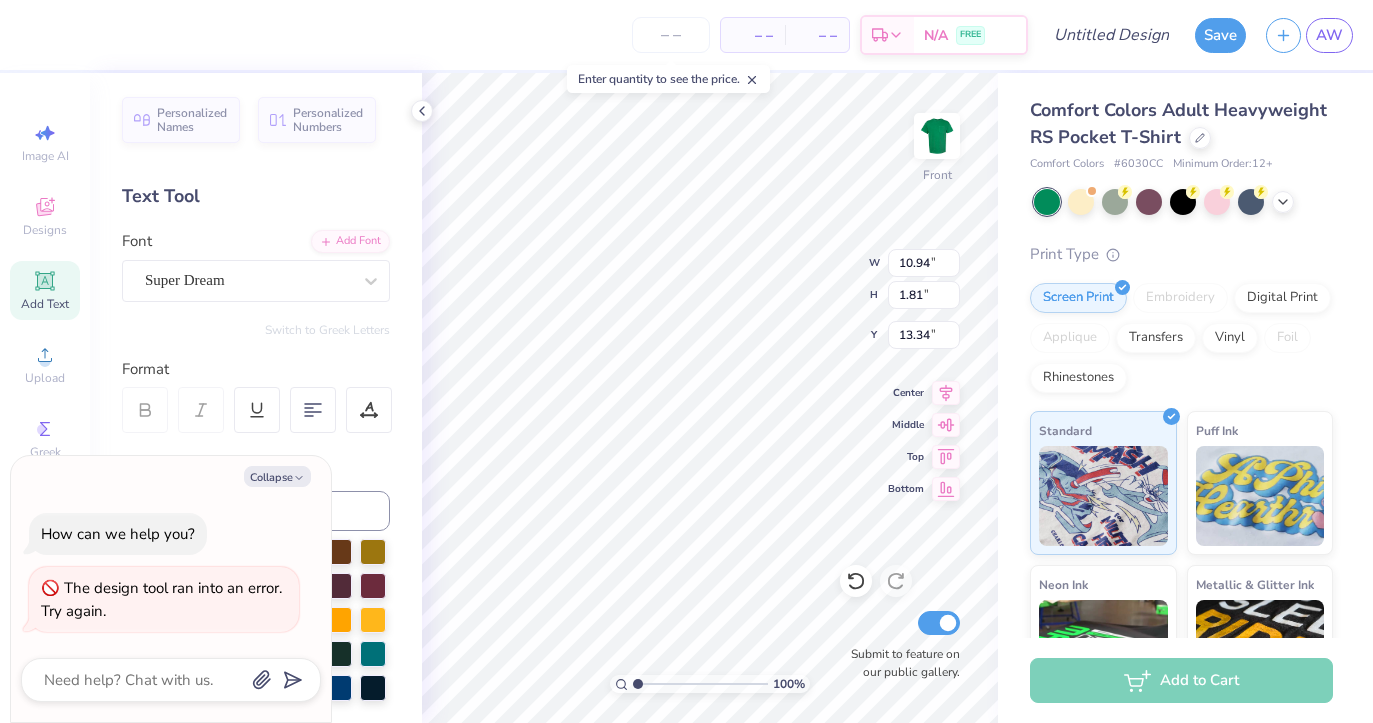 type on "CLASS OF" 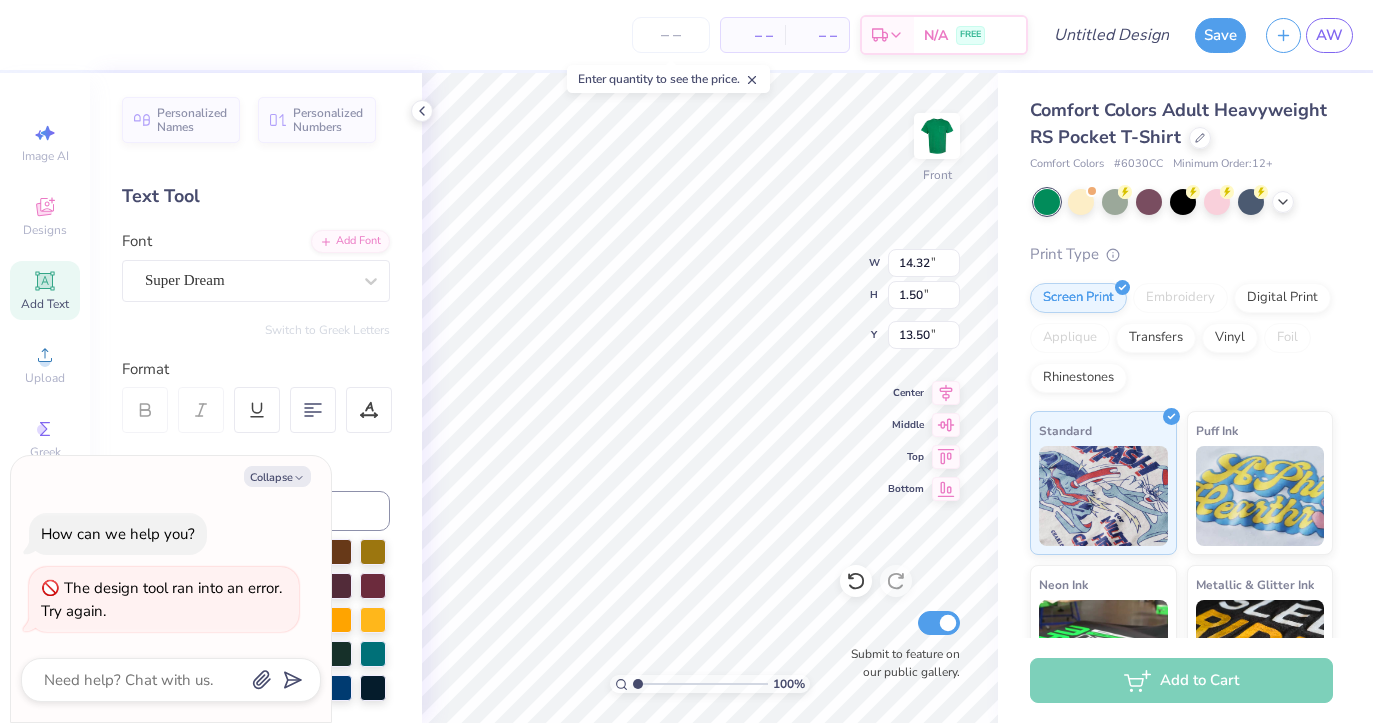 type on "x" 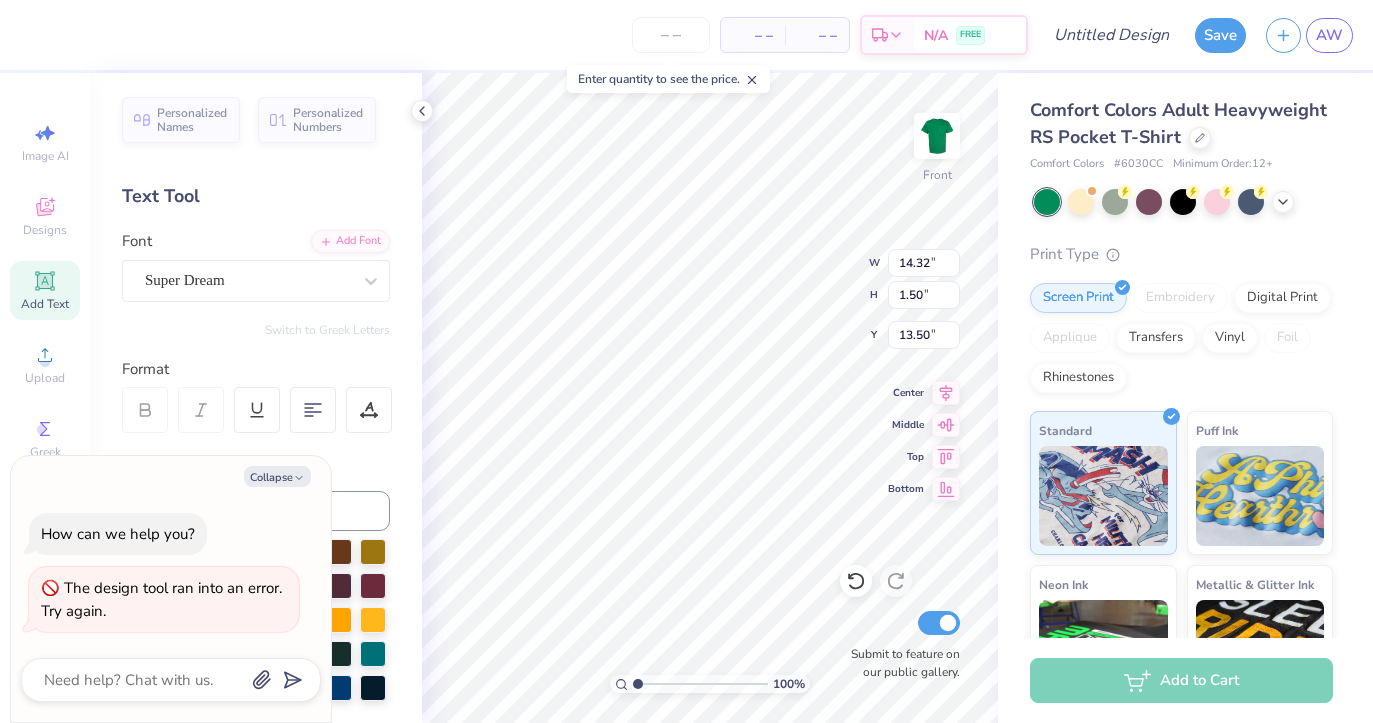 type on "12.24" 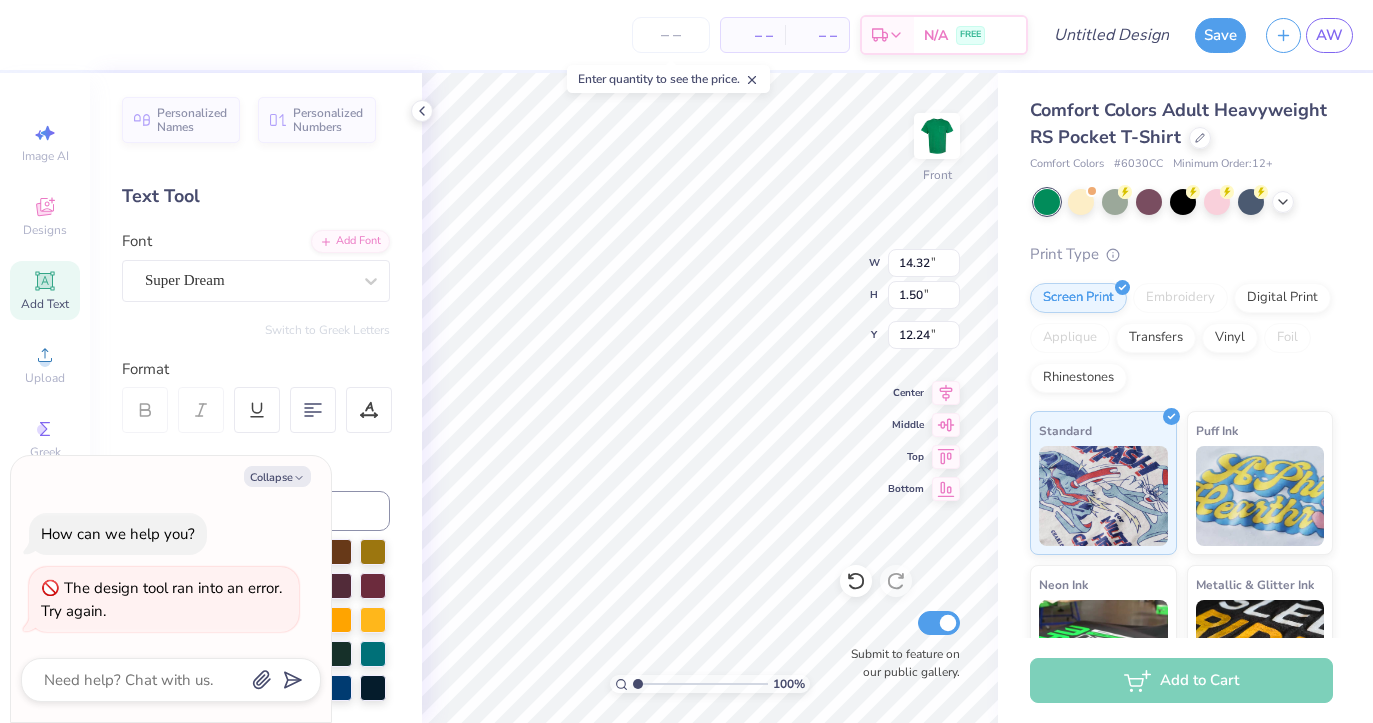 type on "x" 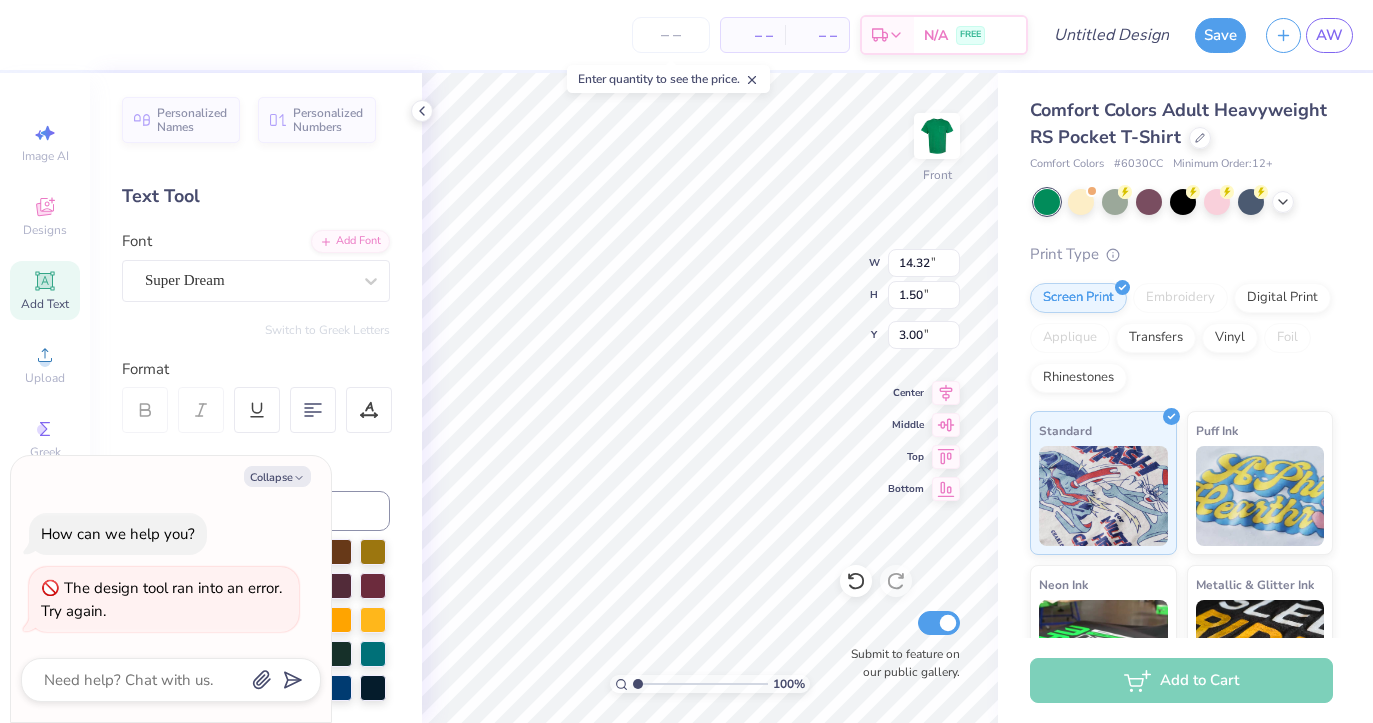 type on "x" 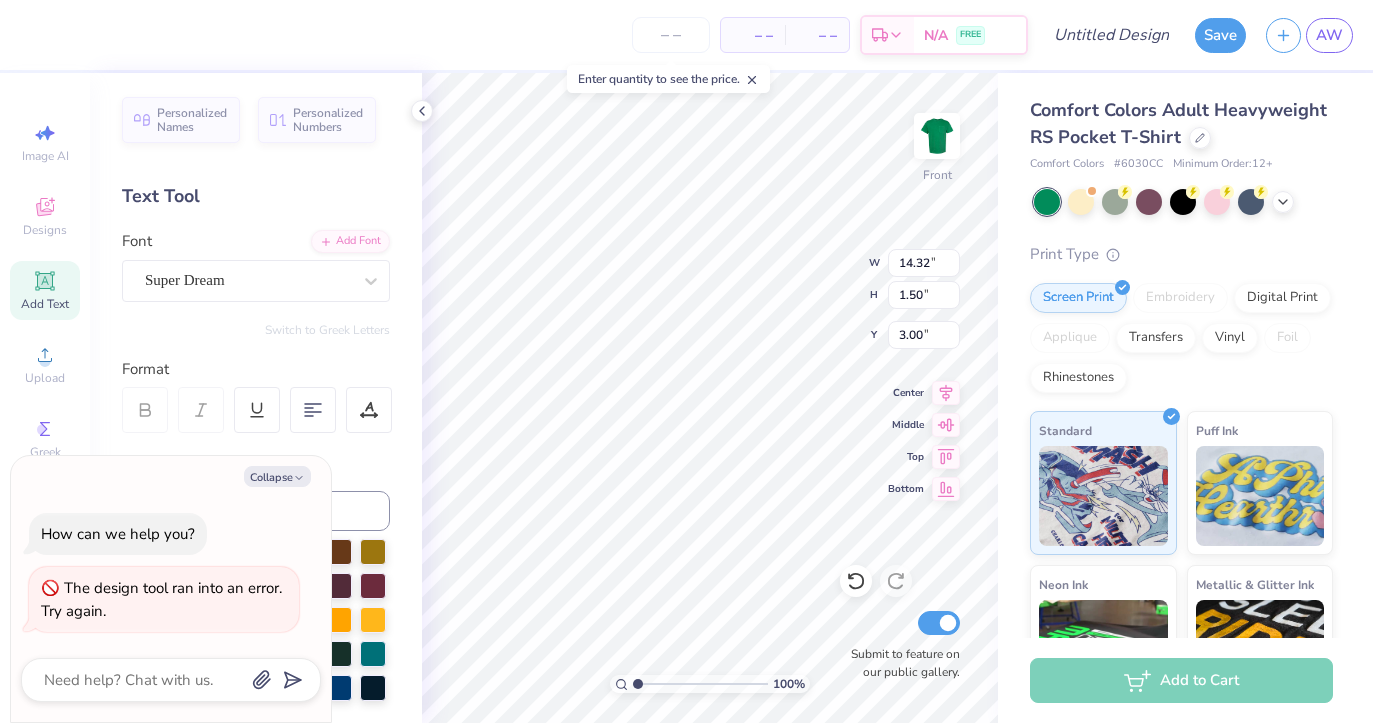type on "CLASS OF 227" 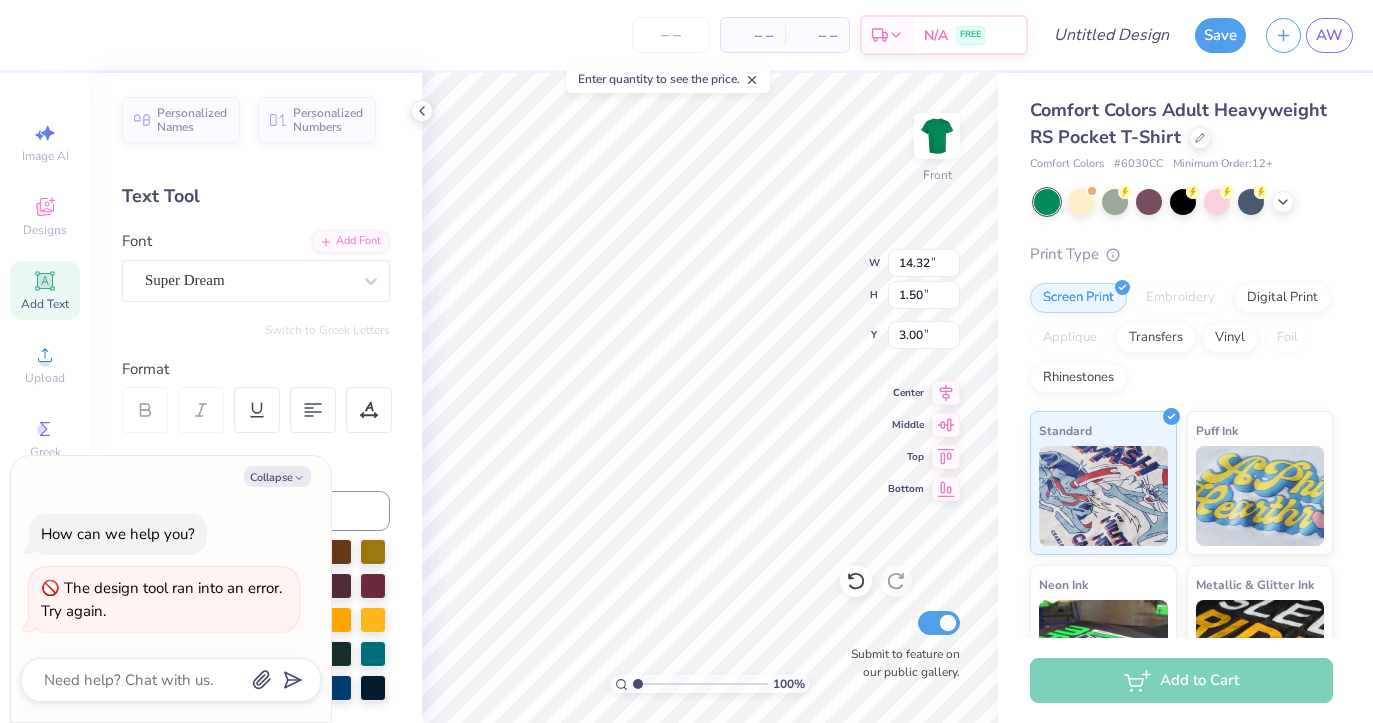type on "x" 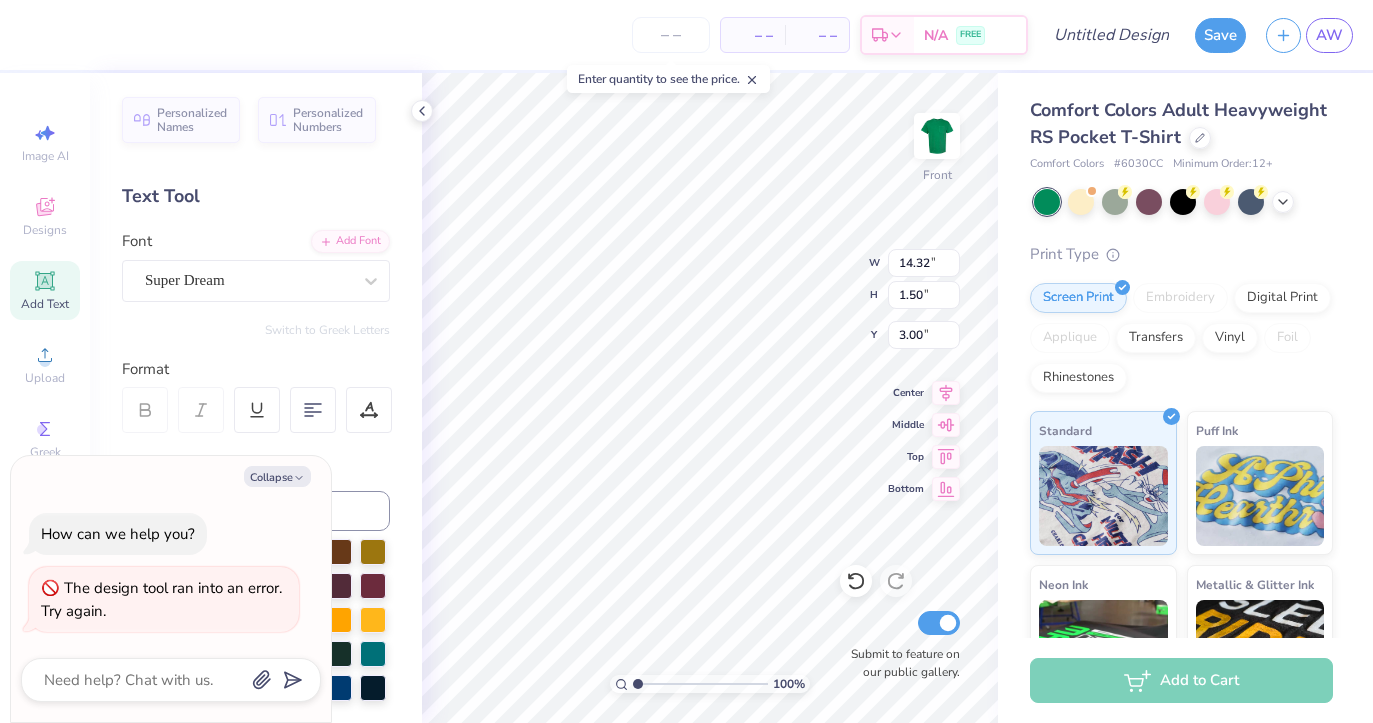 type on "CLASS OF 227" 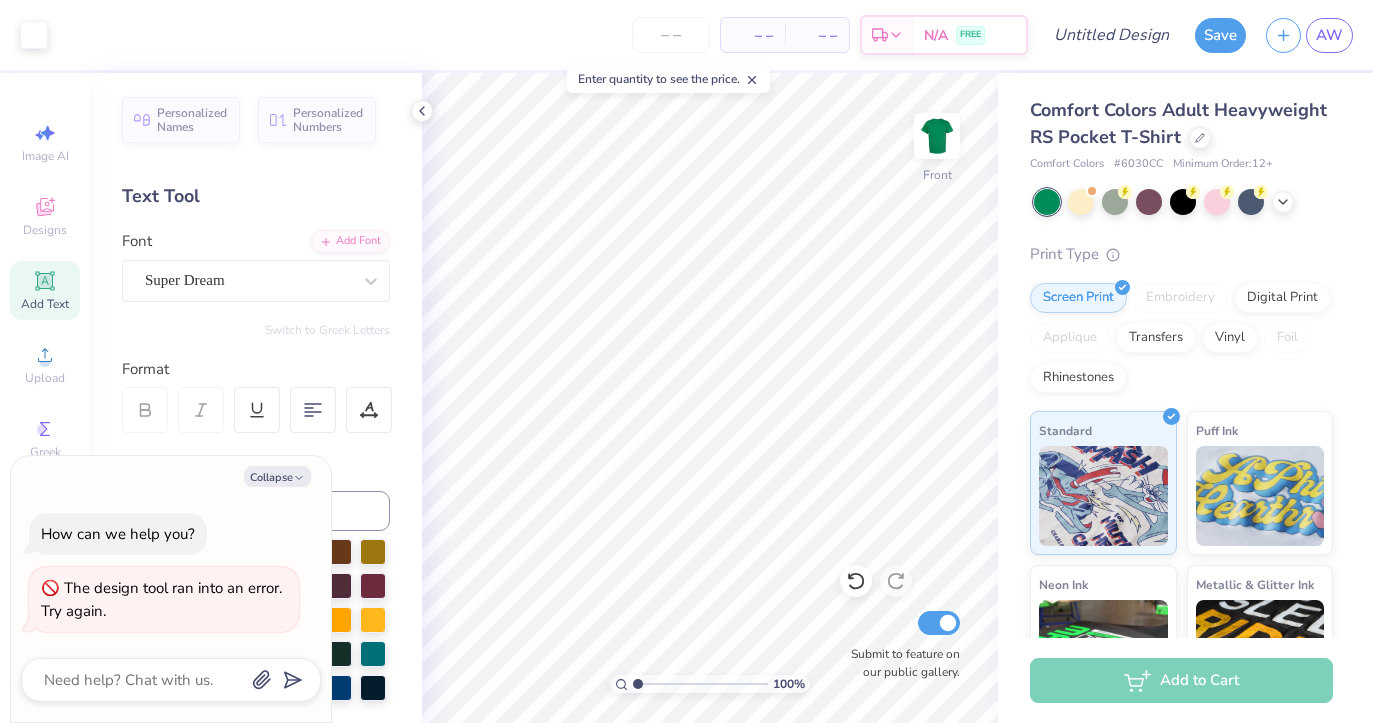 click on "Add Text" at bounding box center (45, 304) 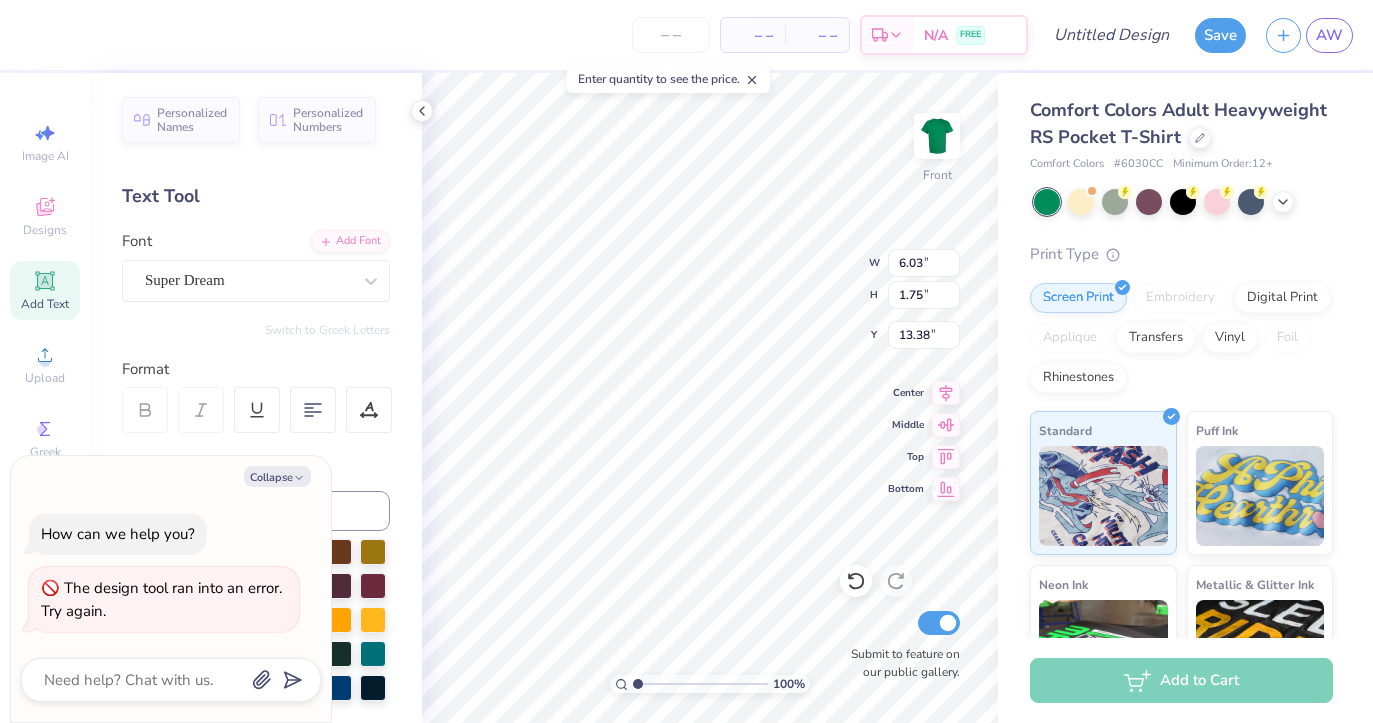 type on "x" 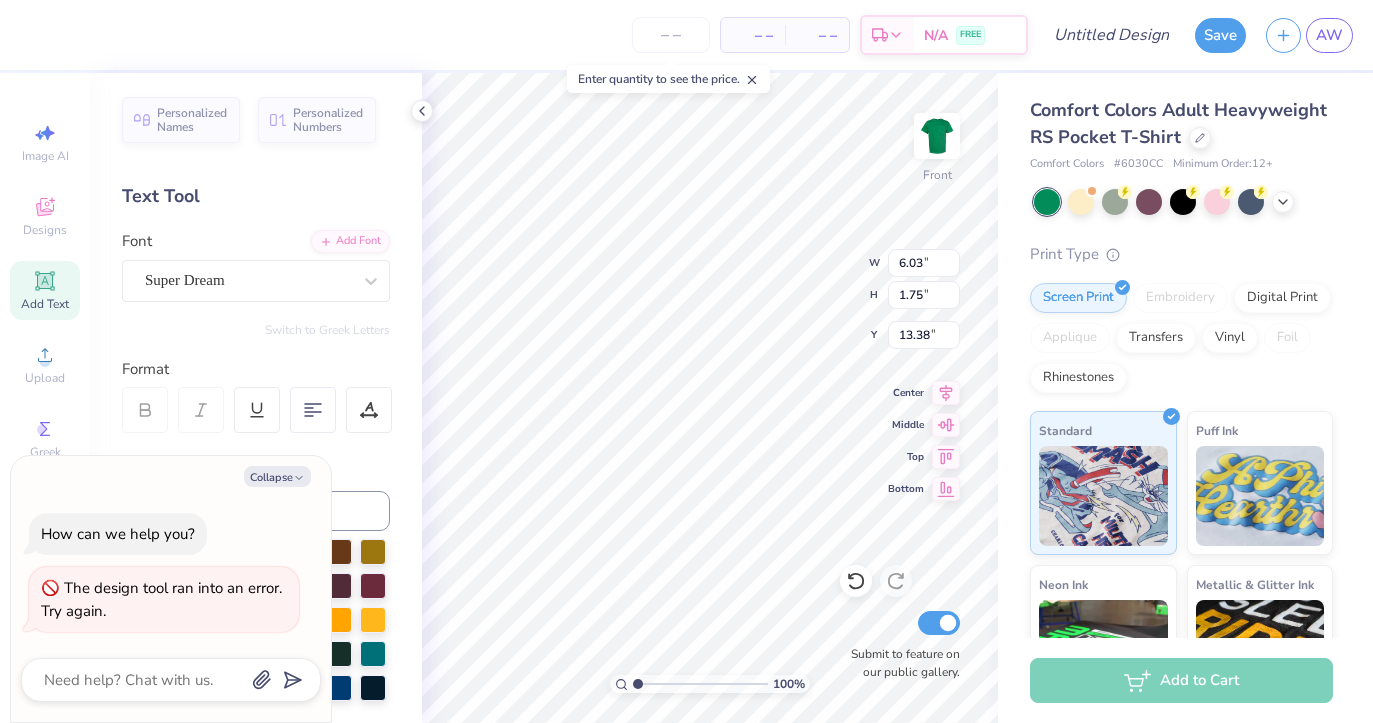 type on "TEX" 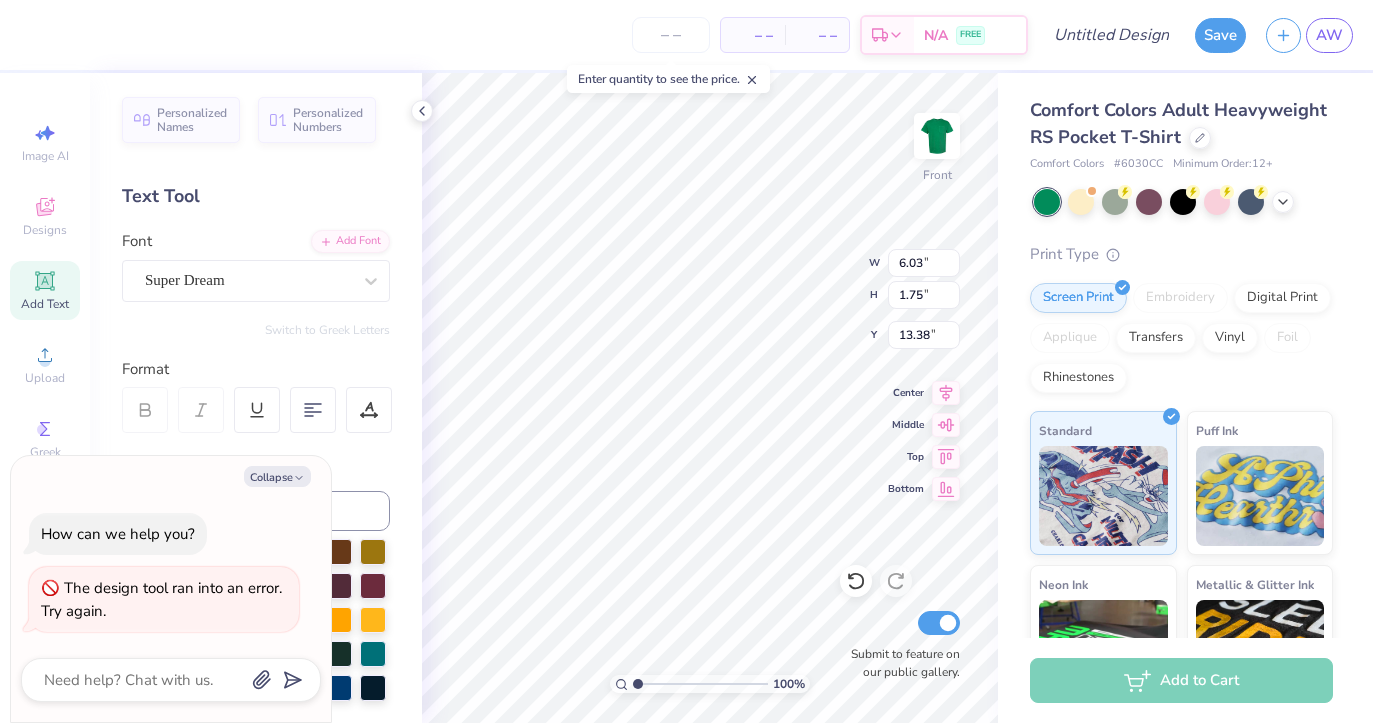 type on "x" 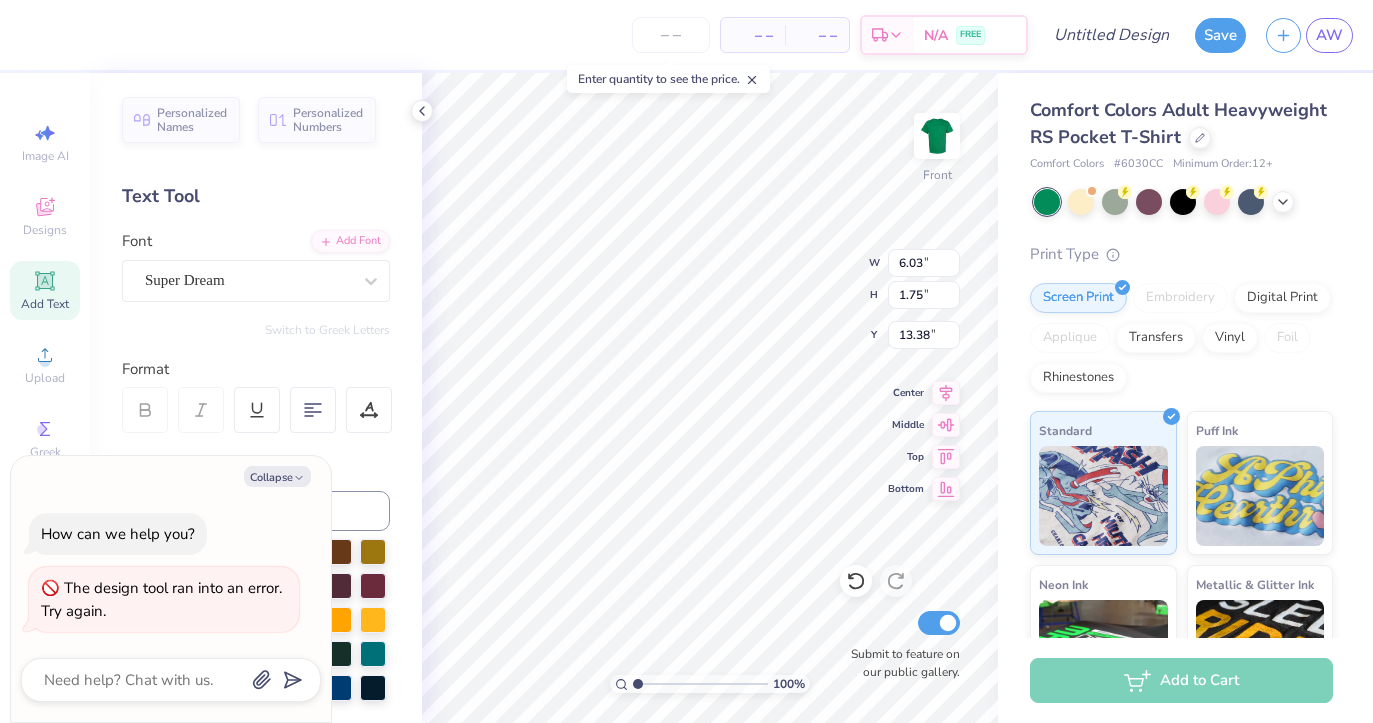 type on "C" 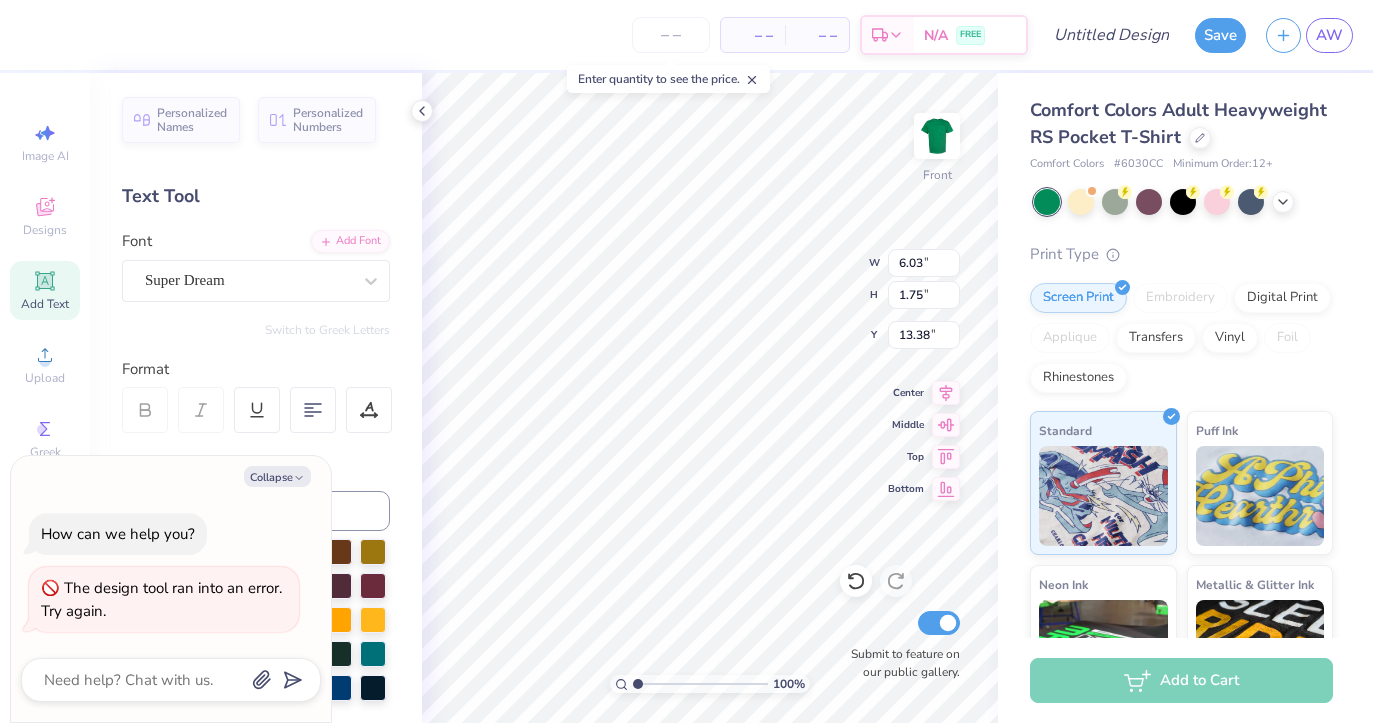 type on "x" 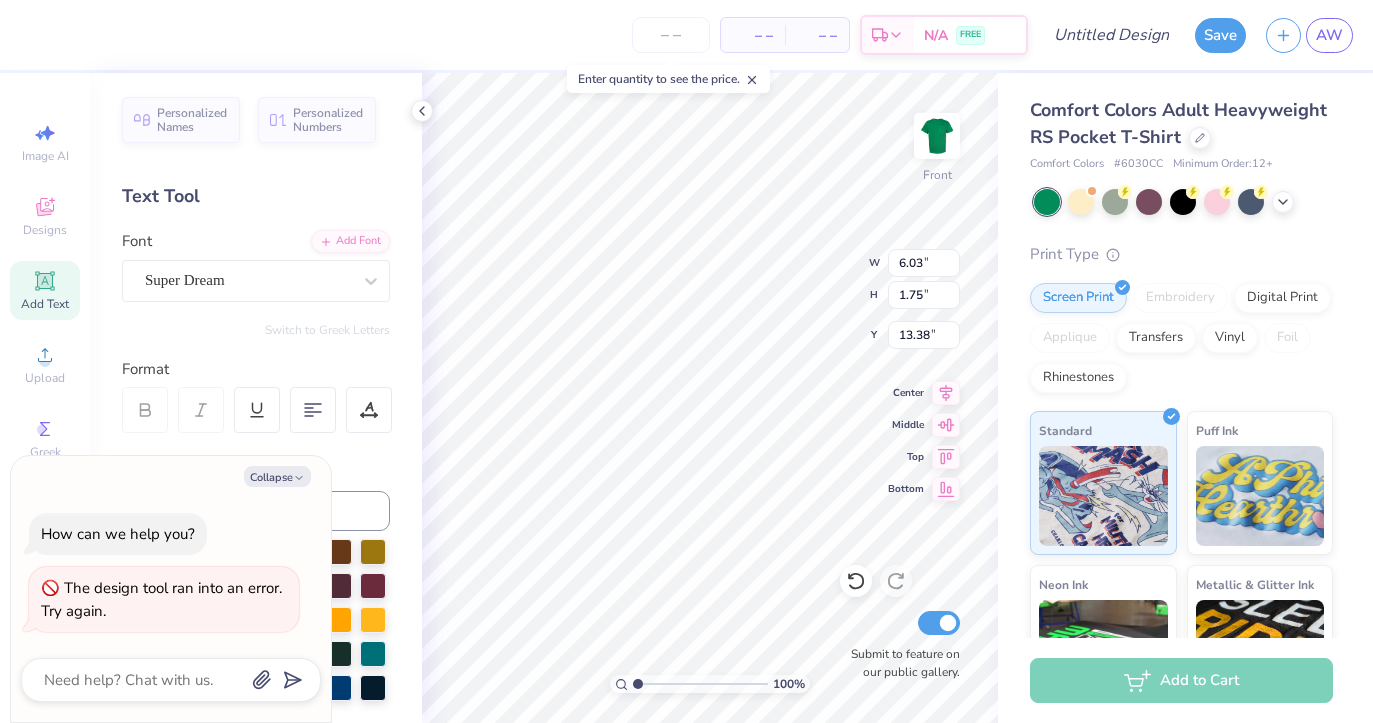 type on "CL" 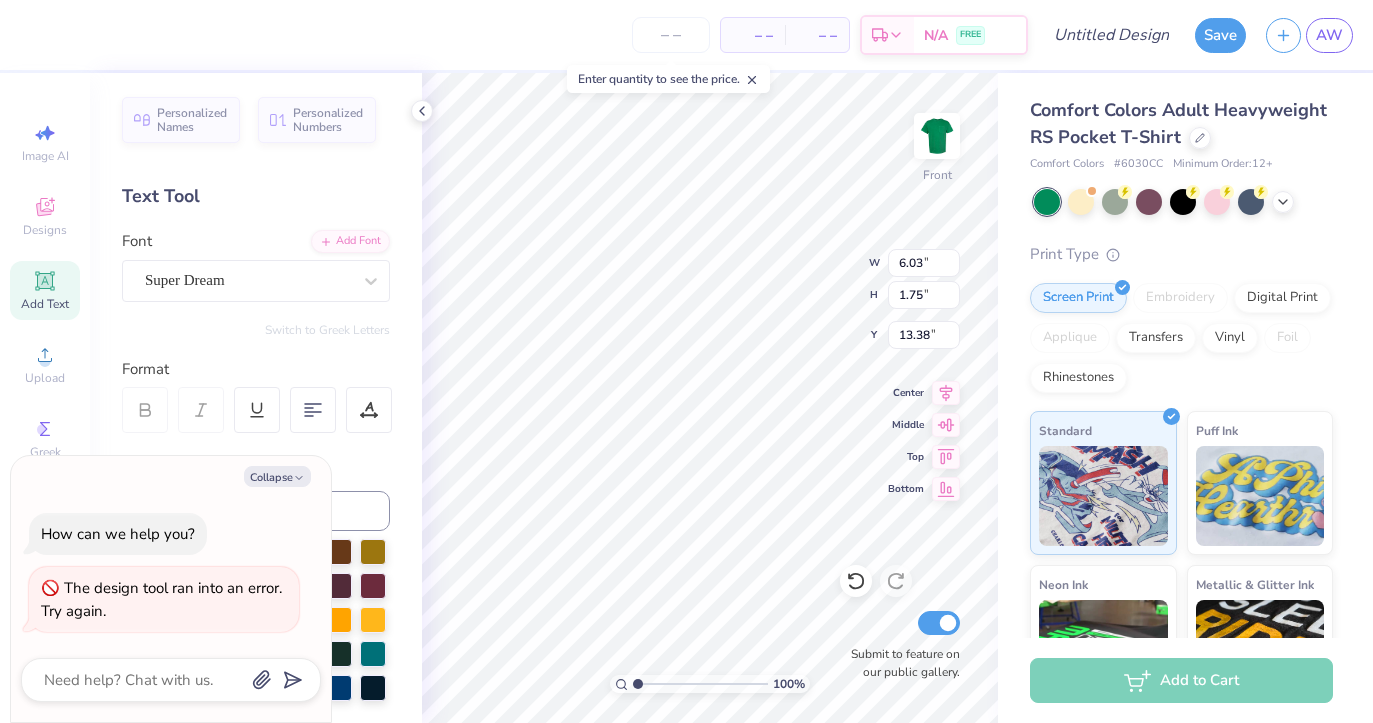 type on "x" 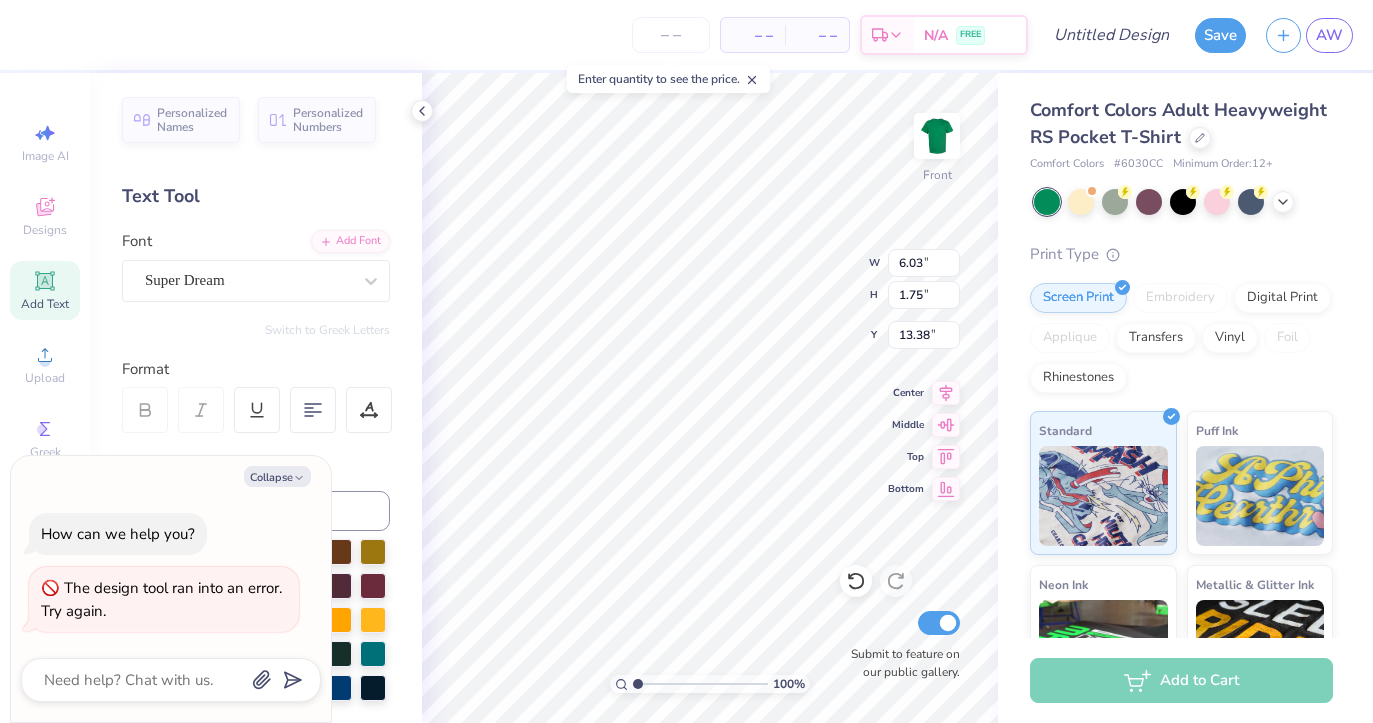 type on "CLASS" 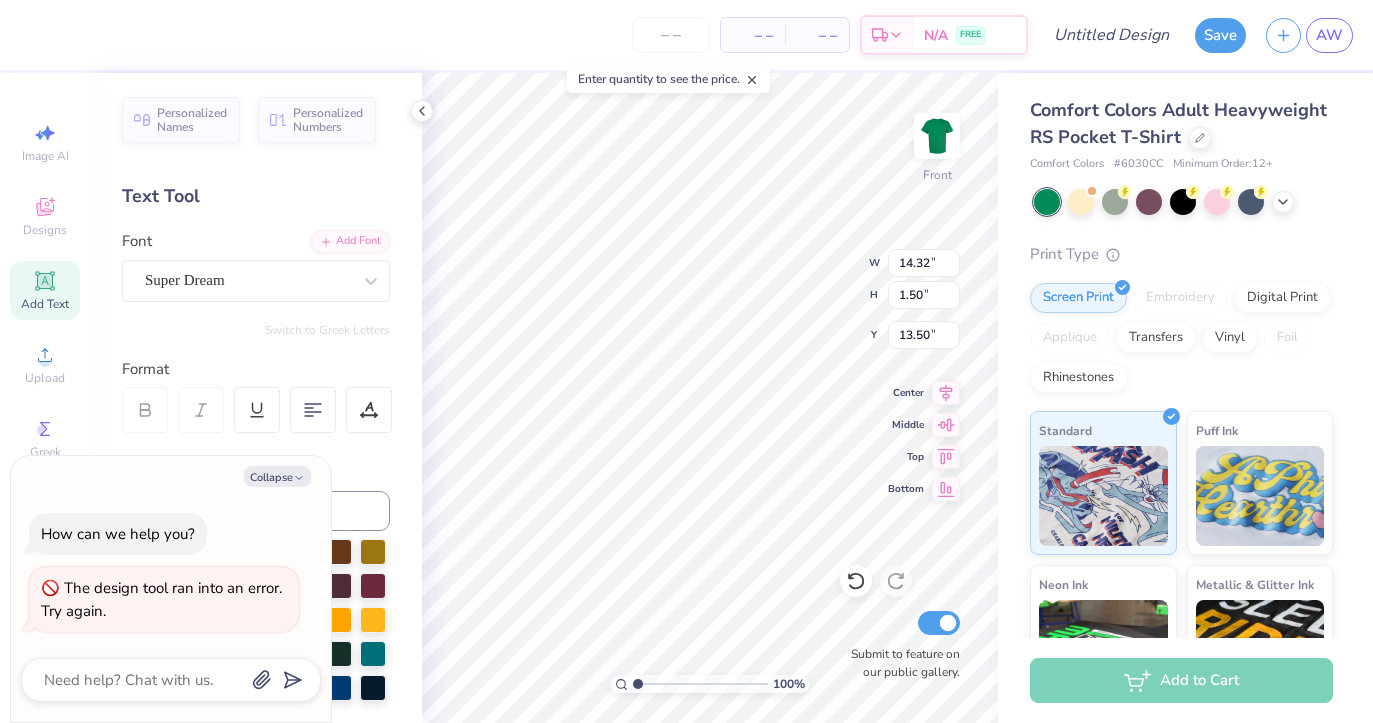 type on "x" 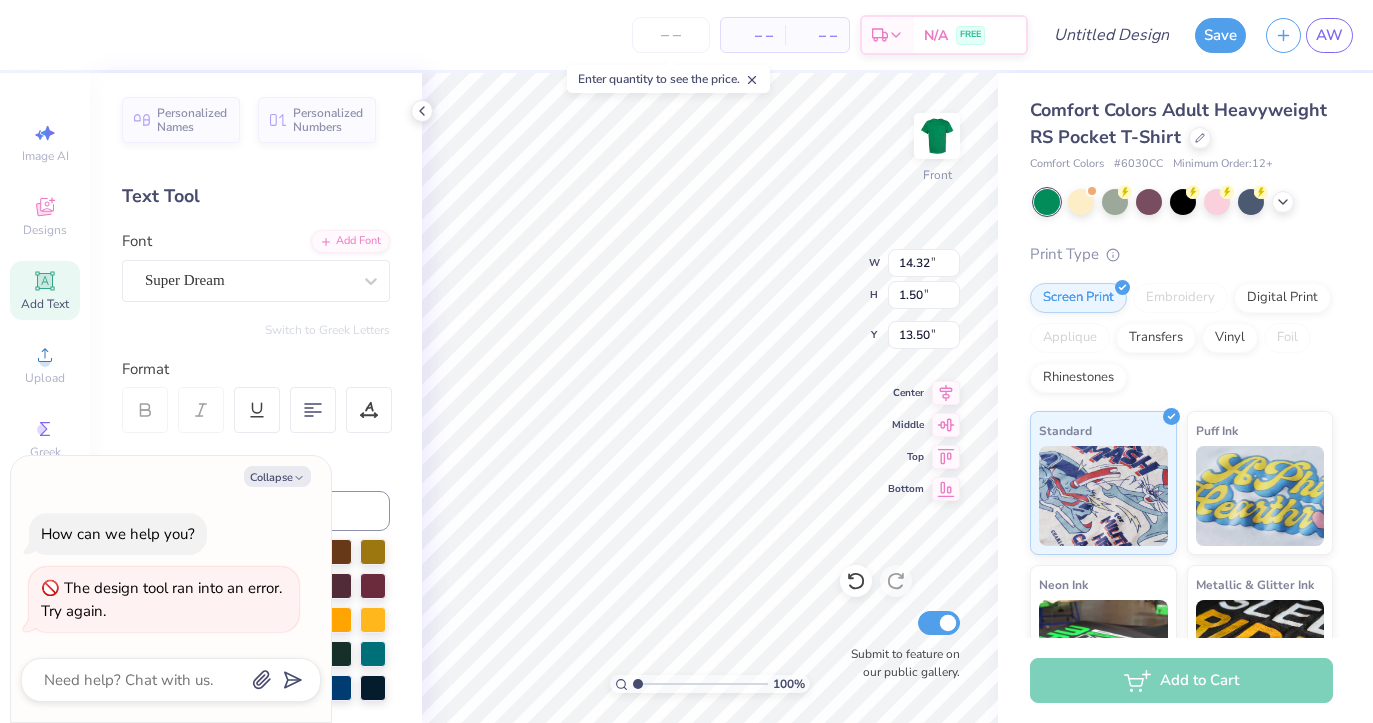 type on "14.25" 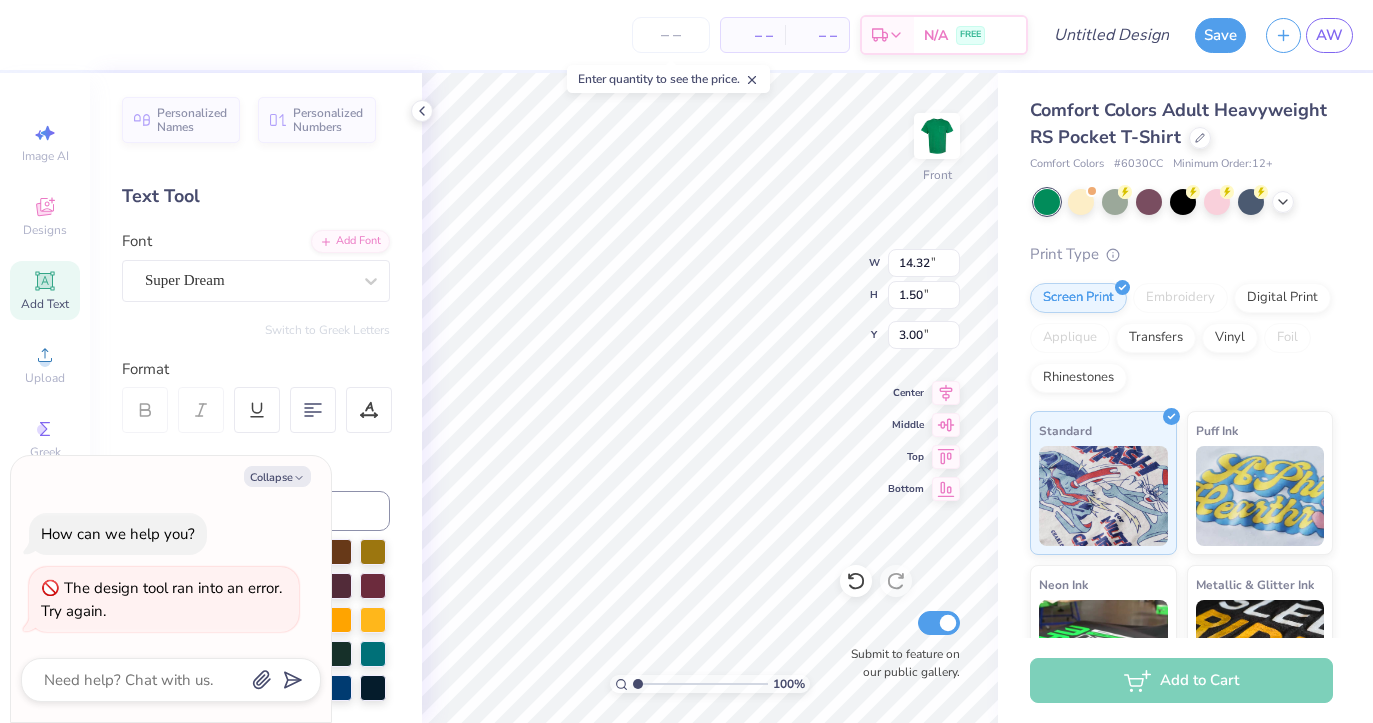 type on "x" 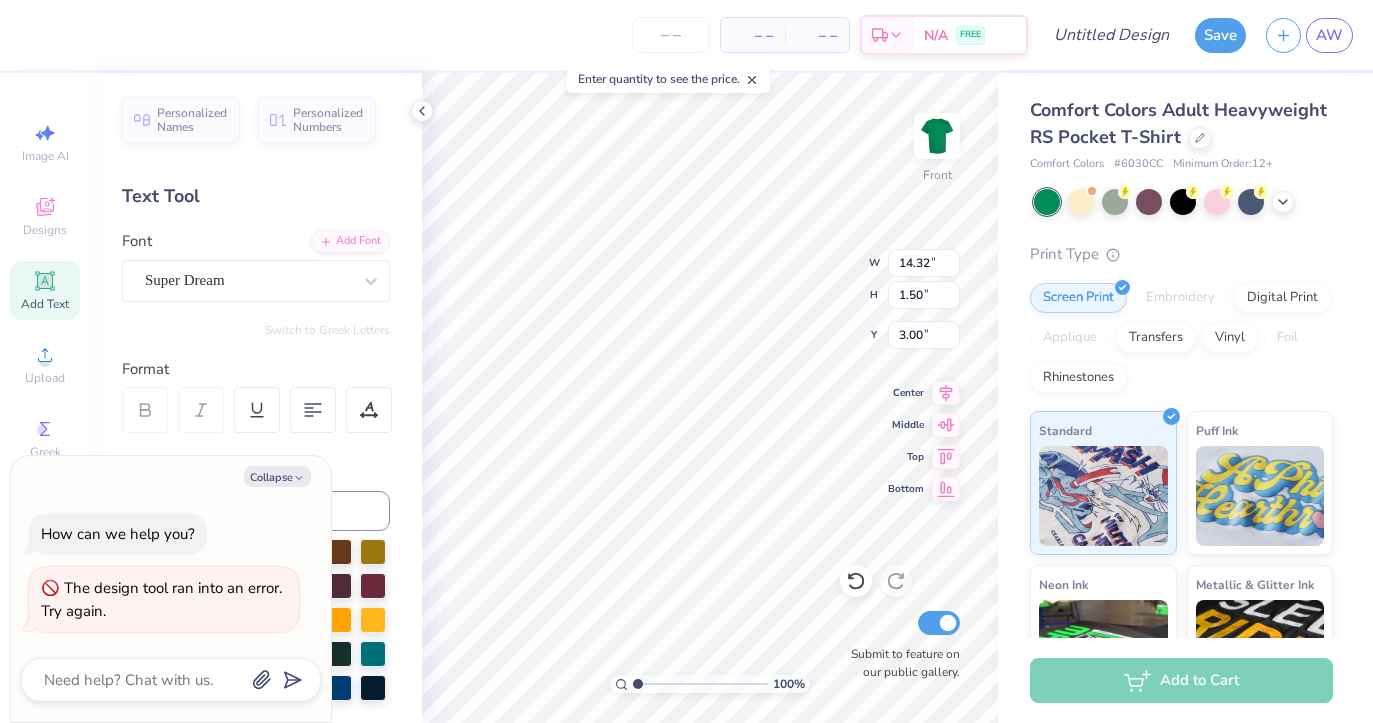 type on "x" 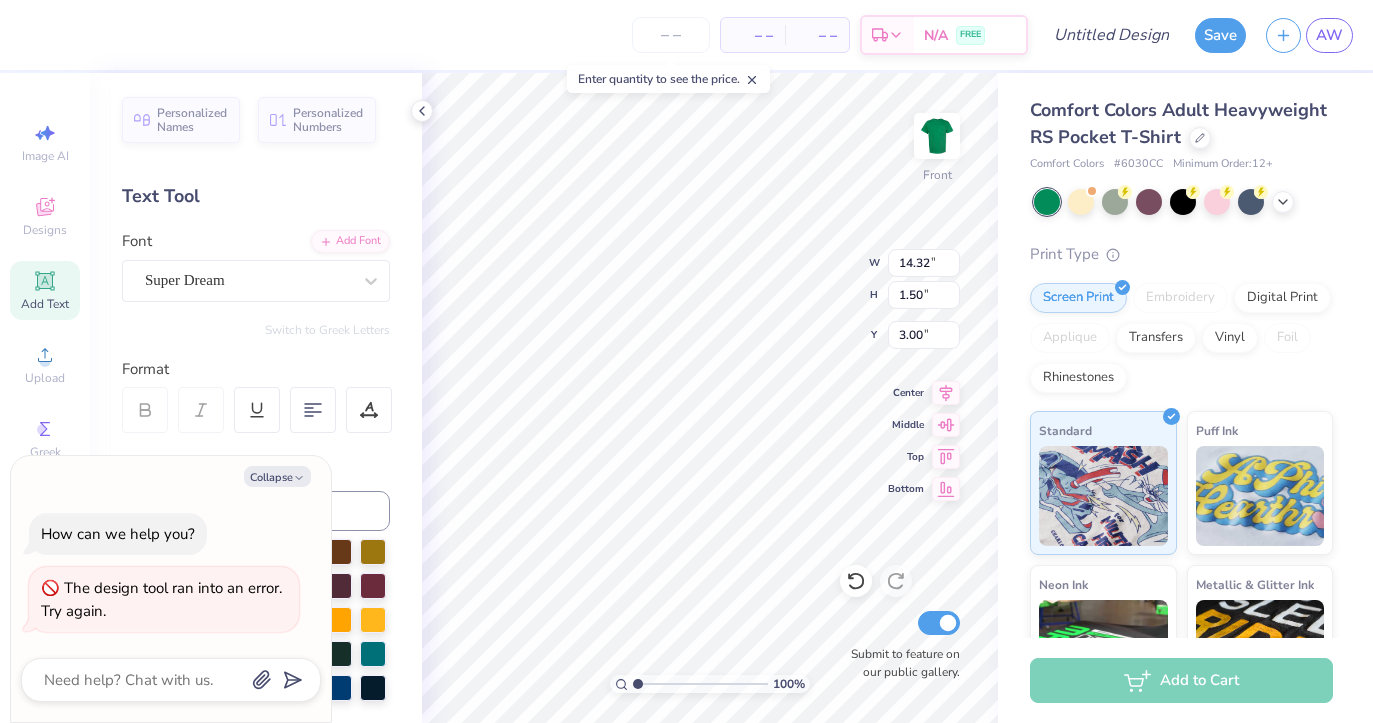 type on "4.88" 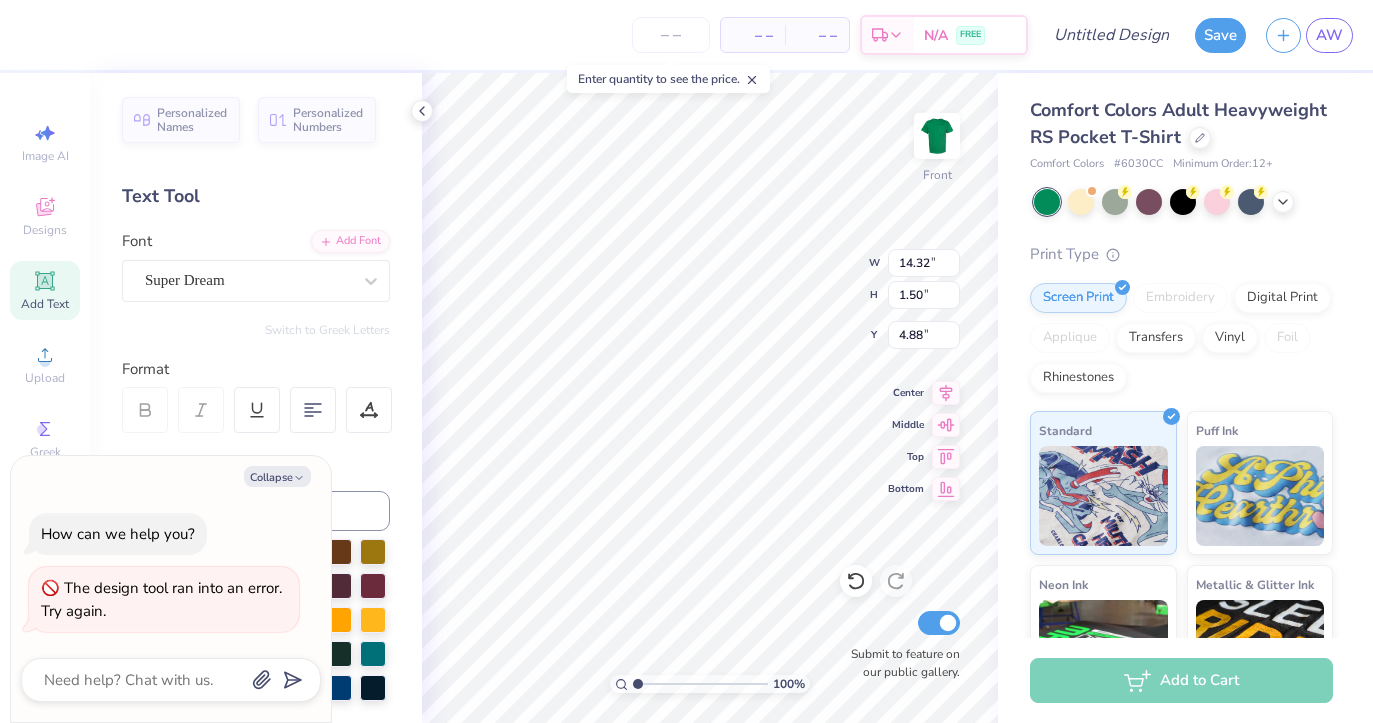 type on "x" 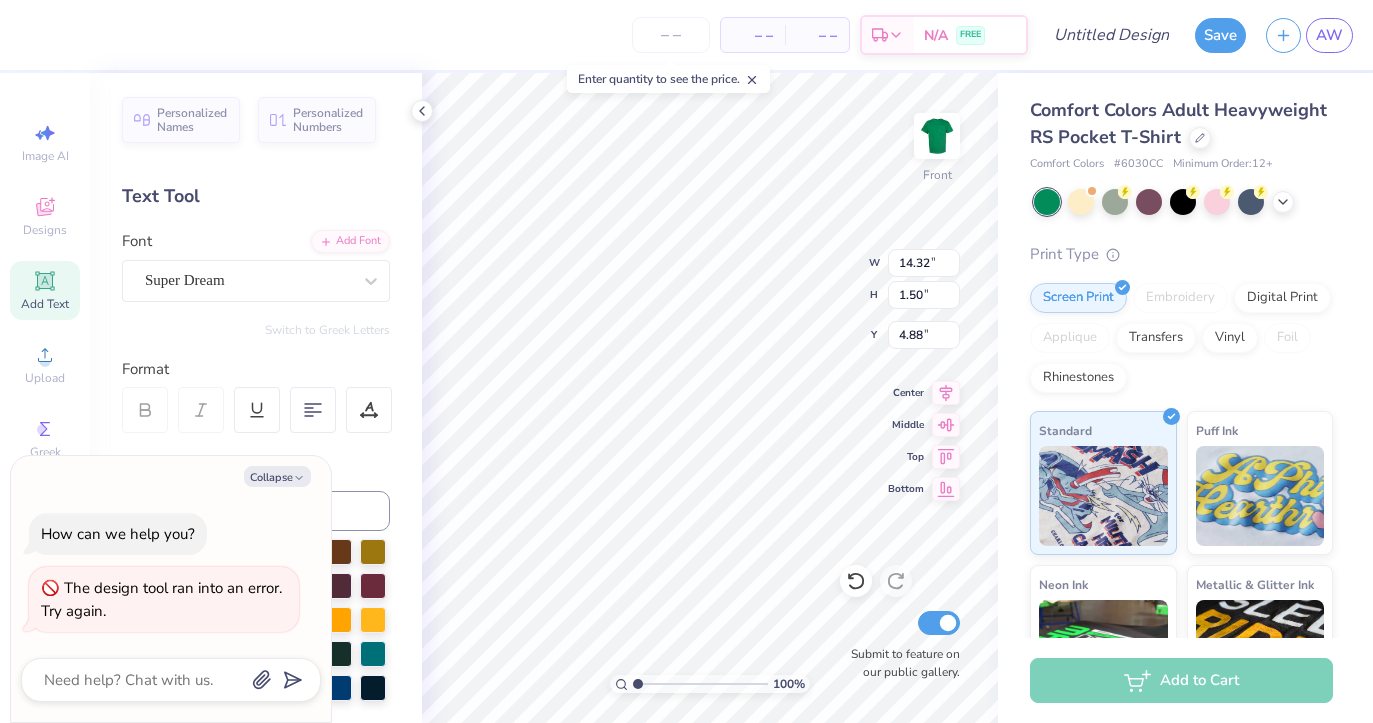 type on "CLASS OF 227" 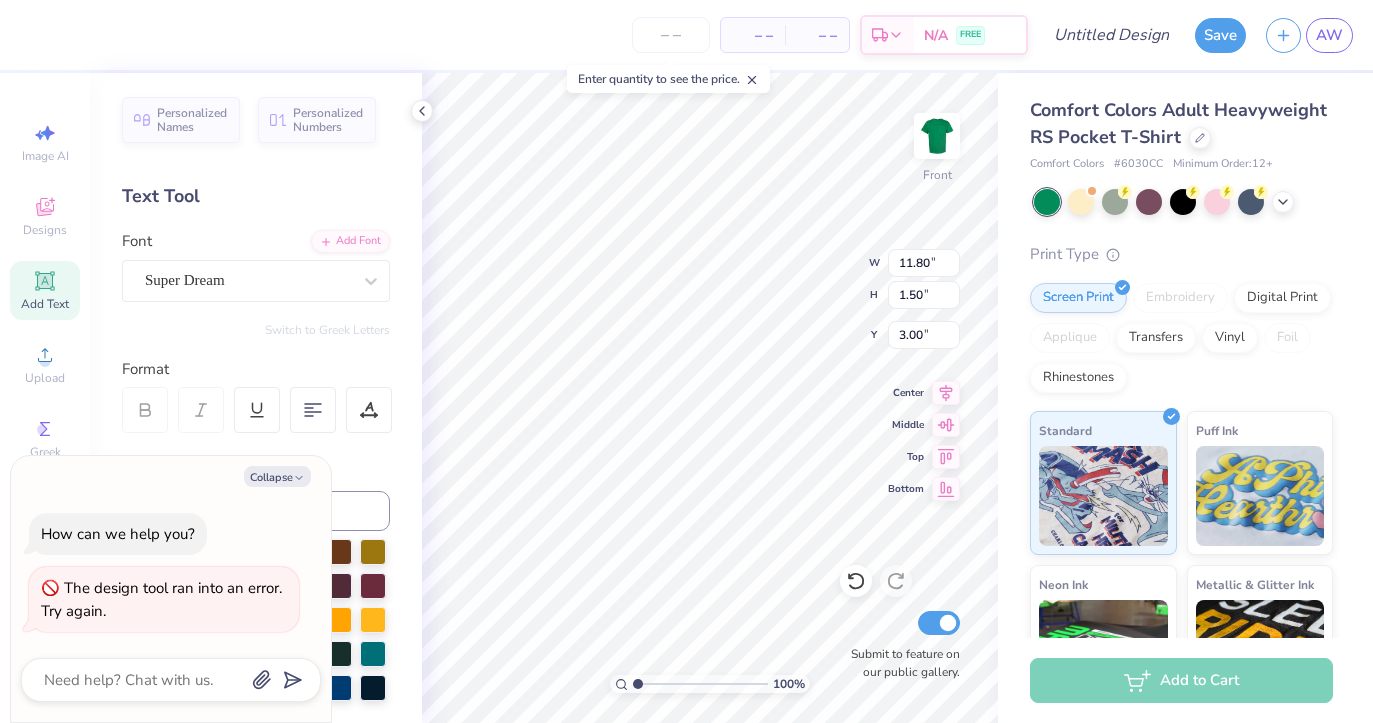 type on "x" 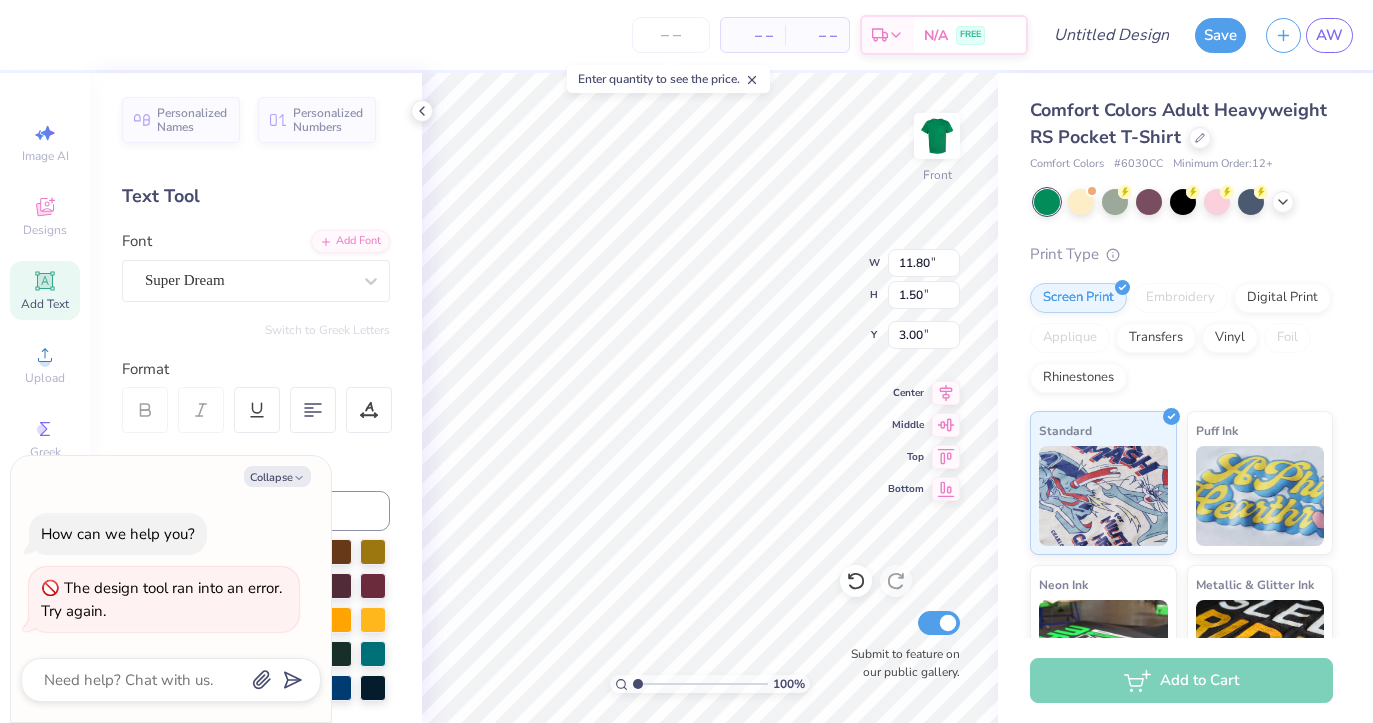 type on "13.01" 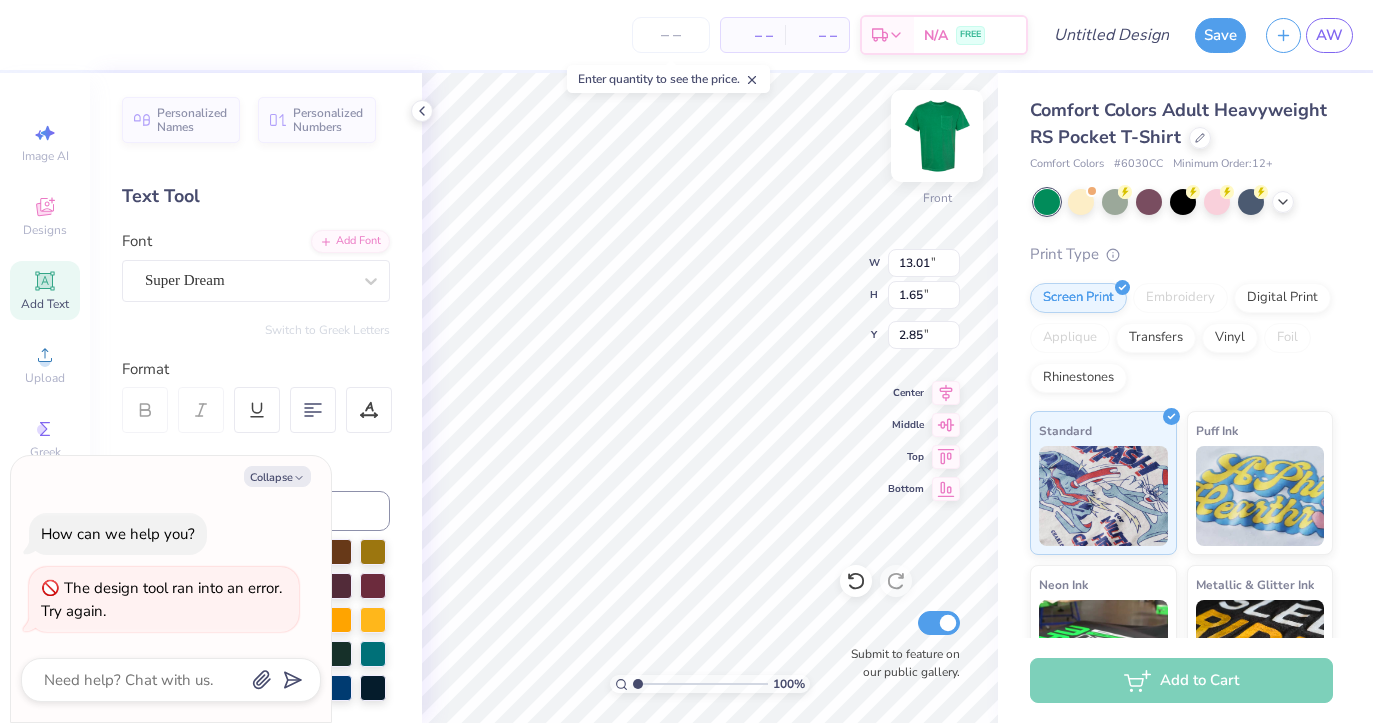 type on "x" 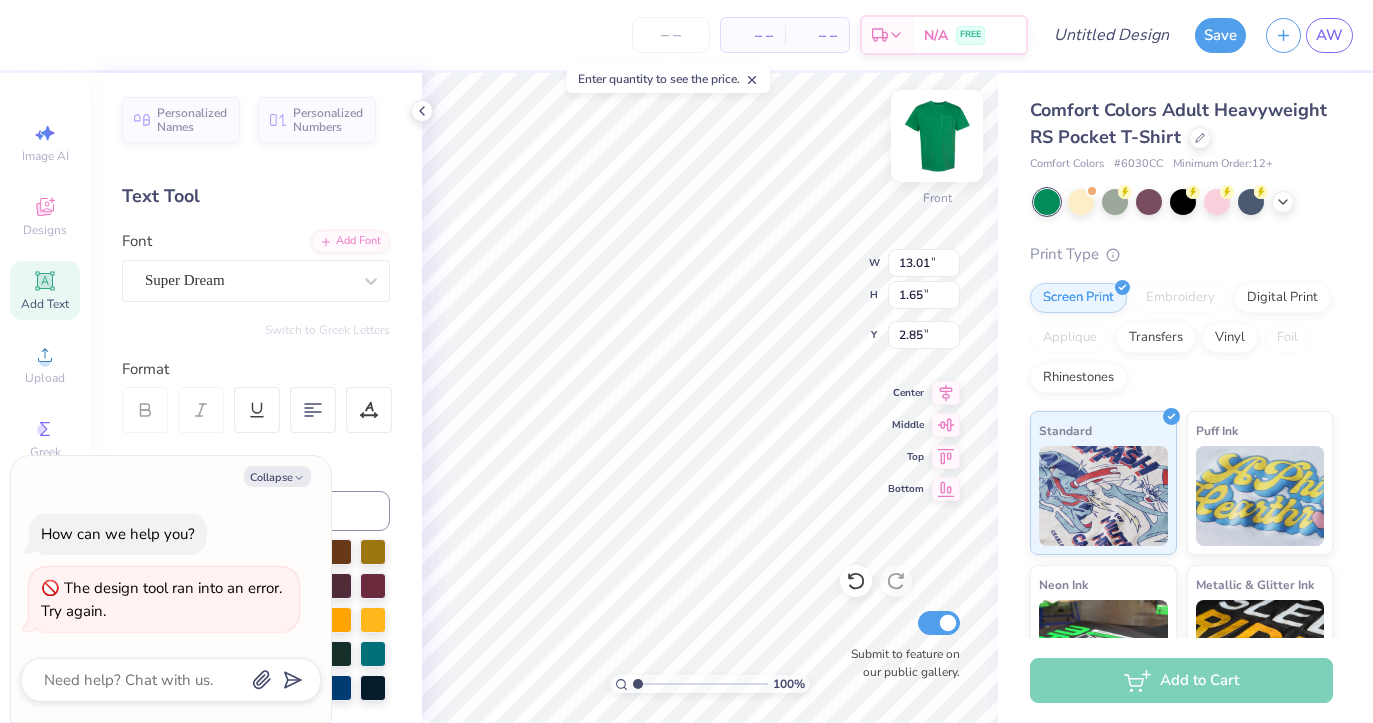 type on "11.80" 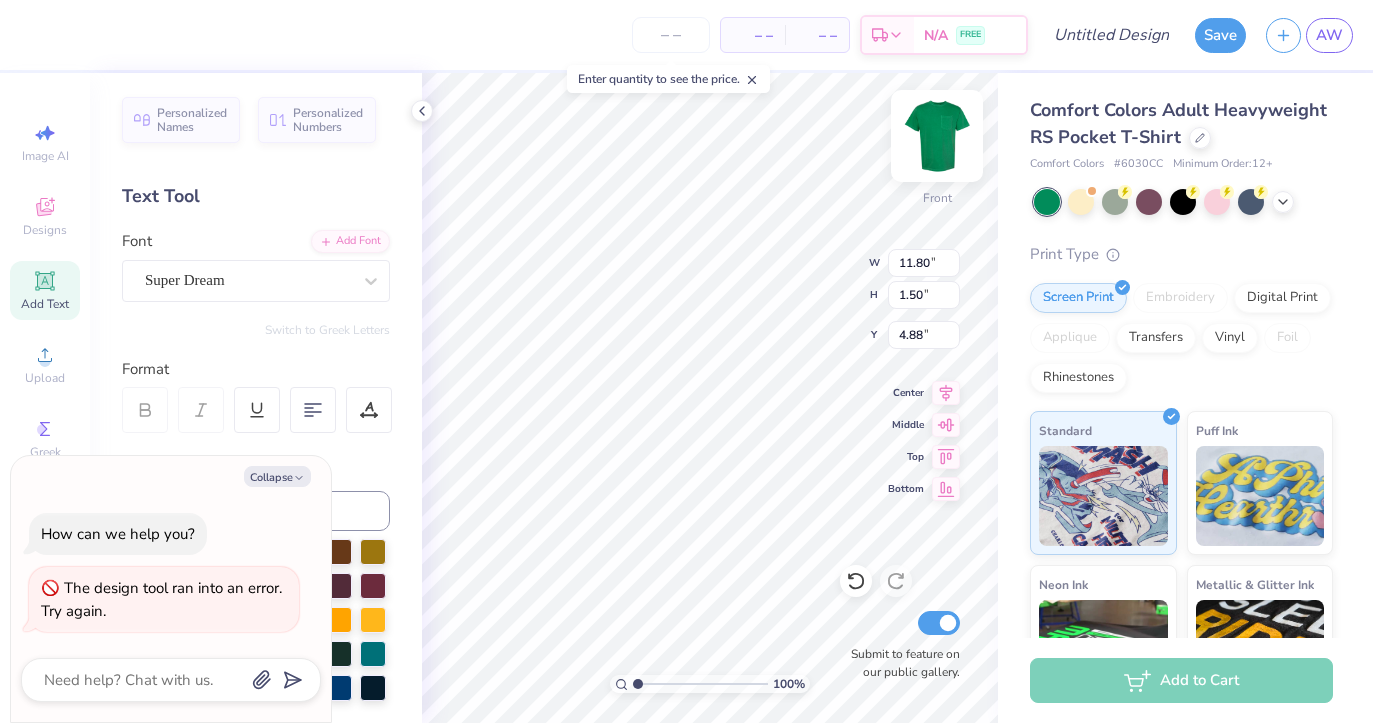 type on "x" 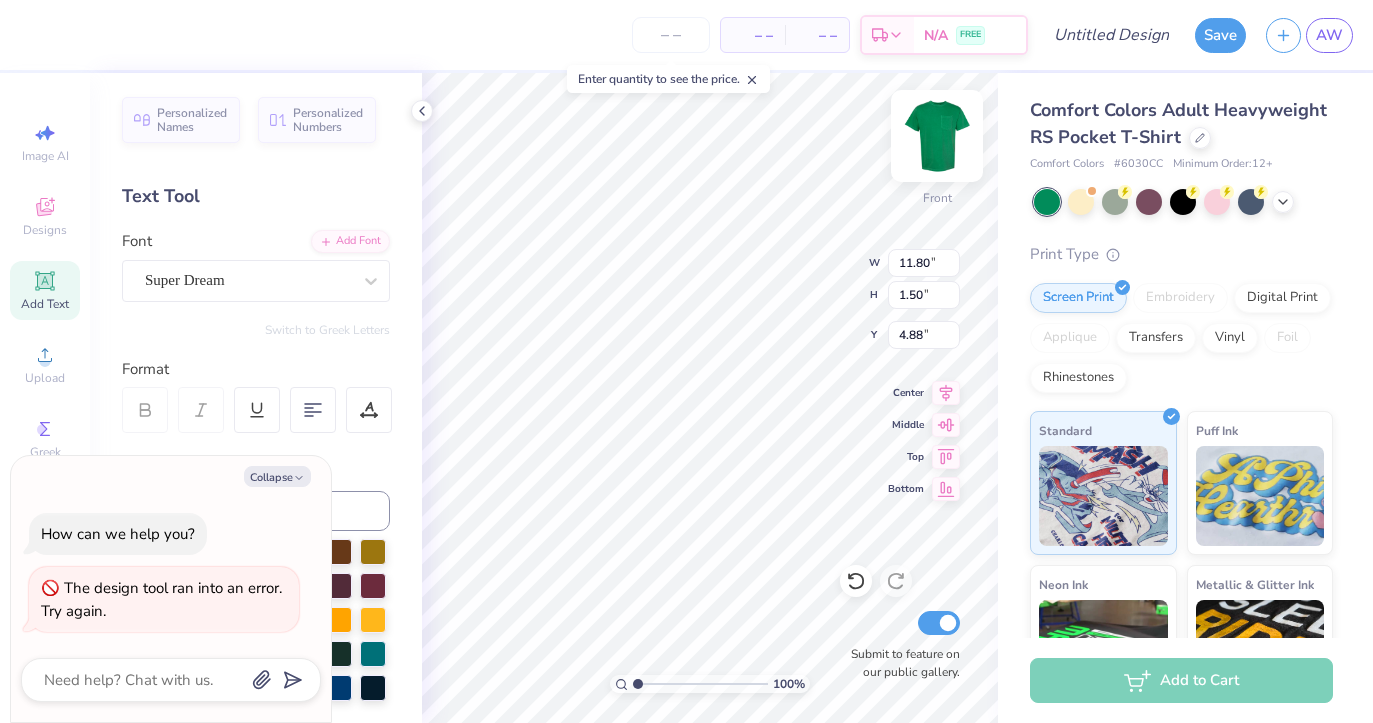 type on "13.03" 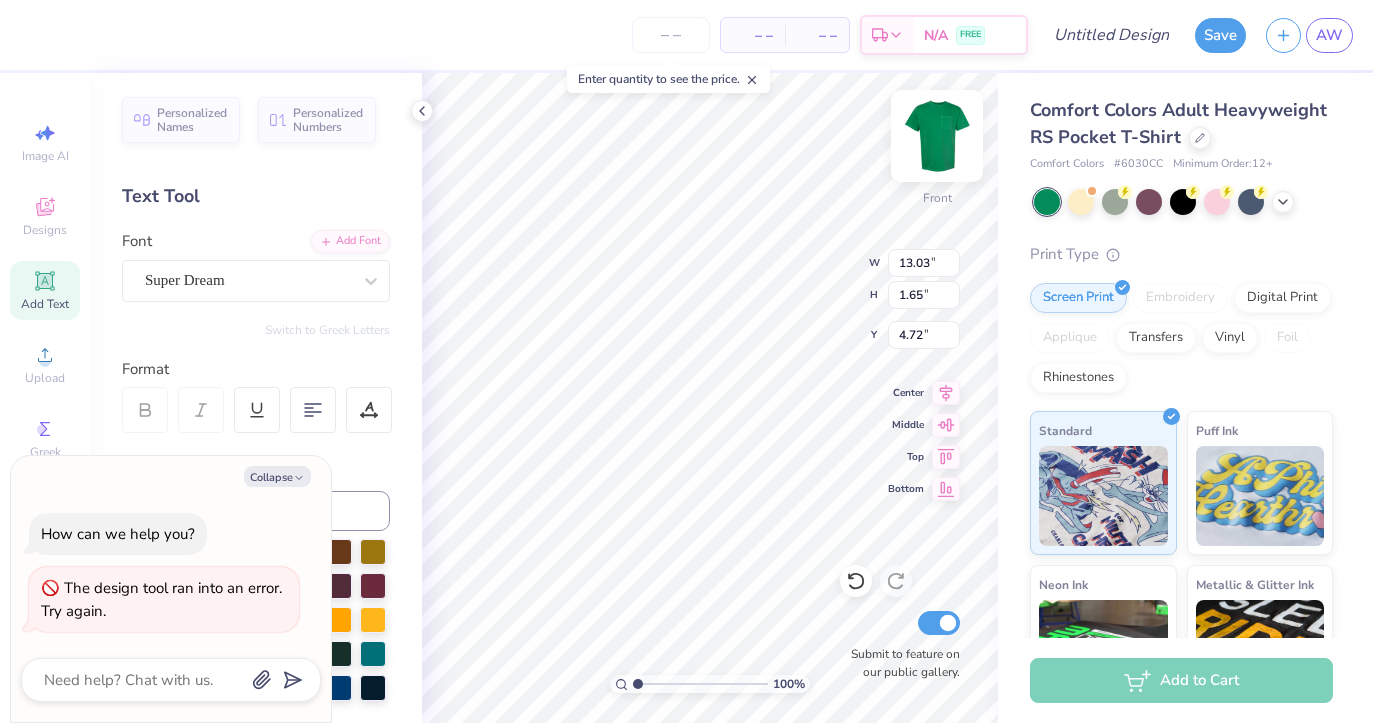 type on "x" 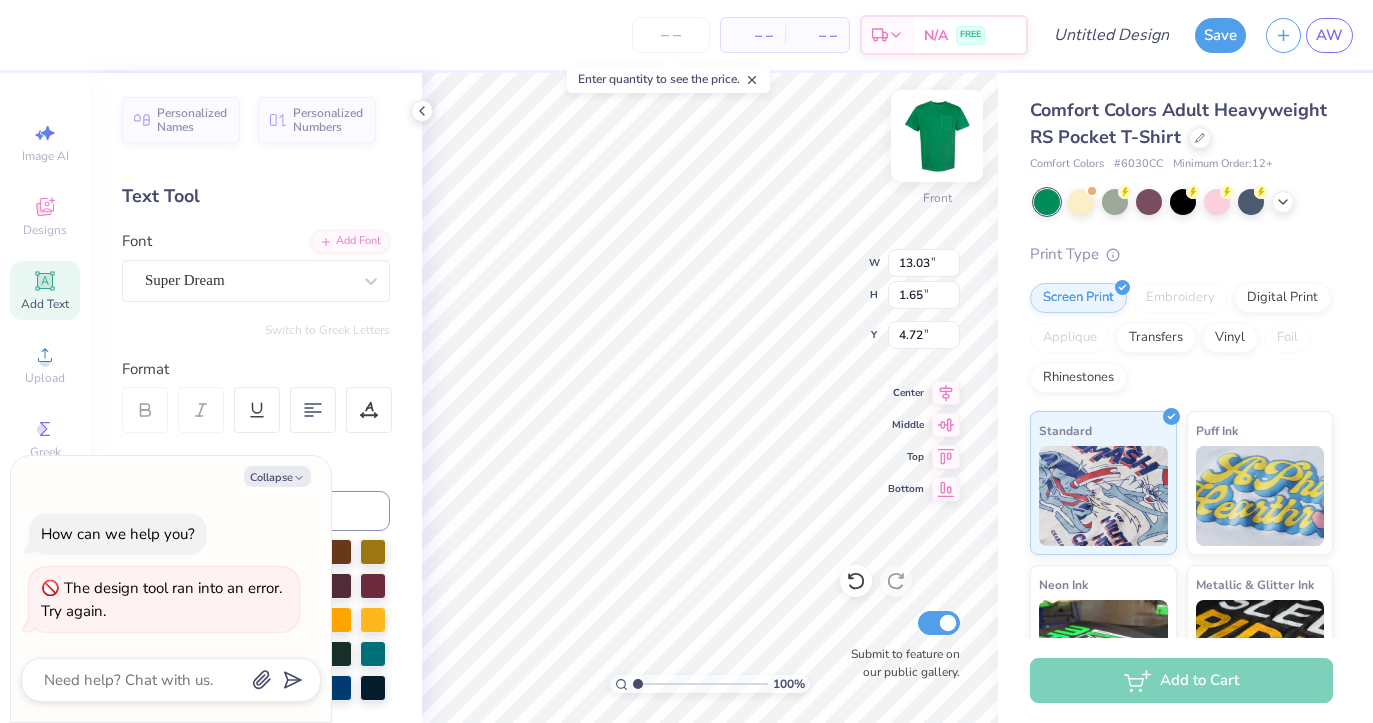 type on "4.65" 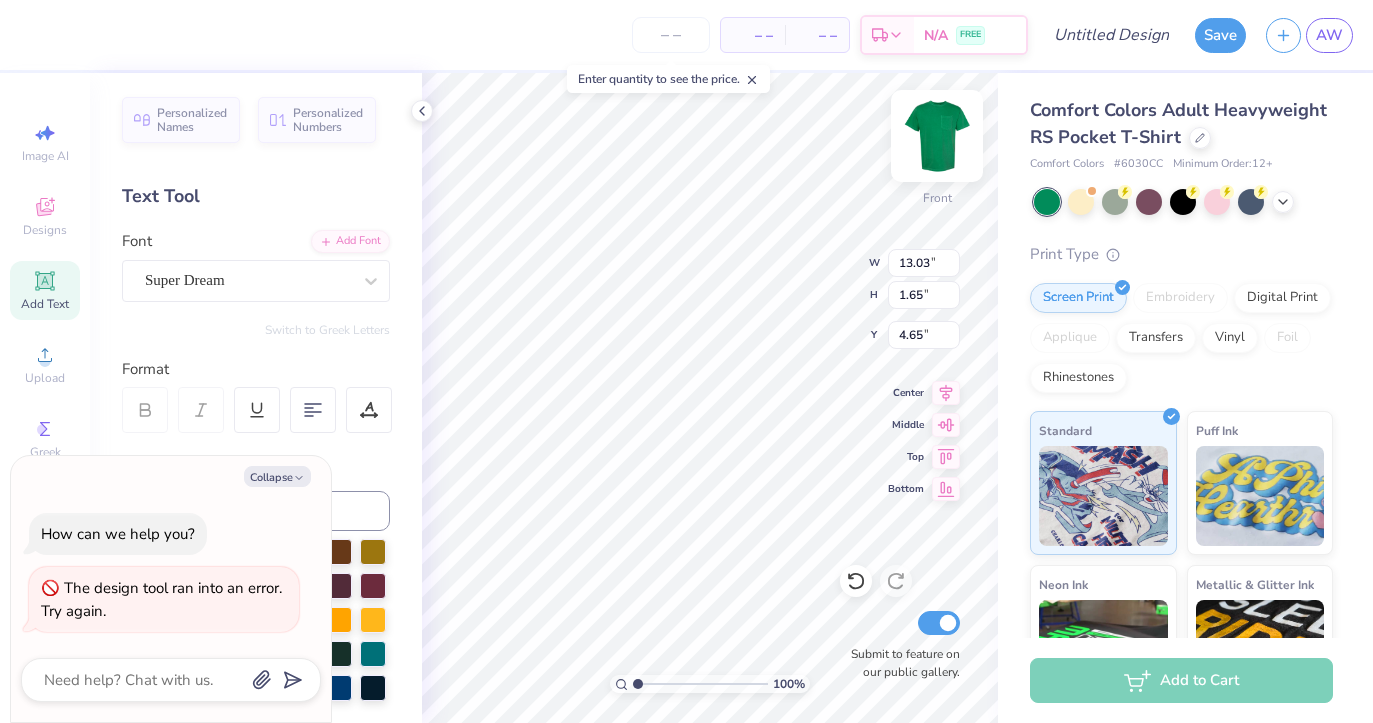 type on "x" 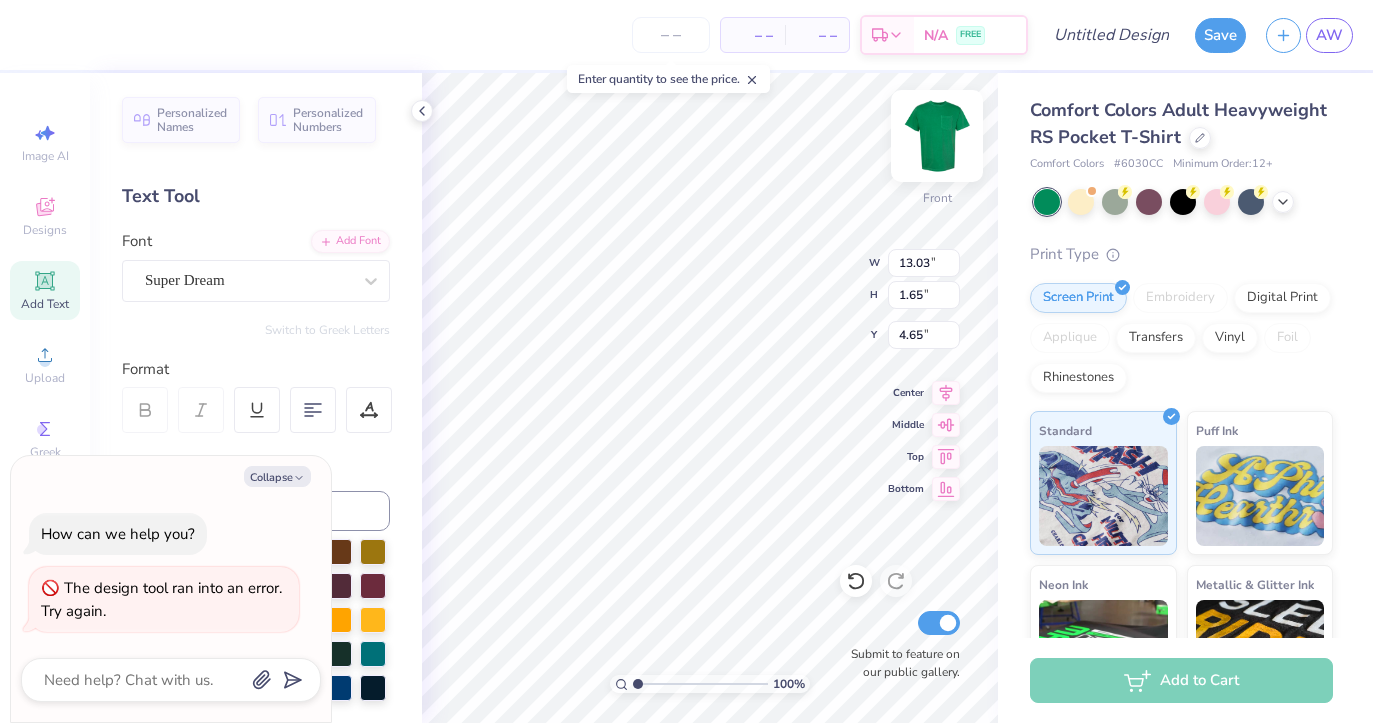 type on "5.13" 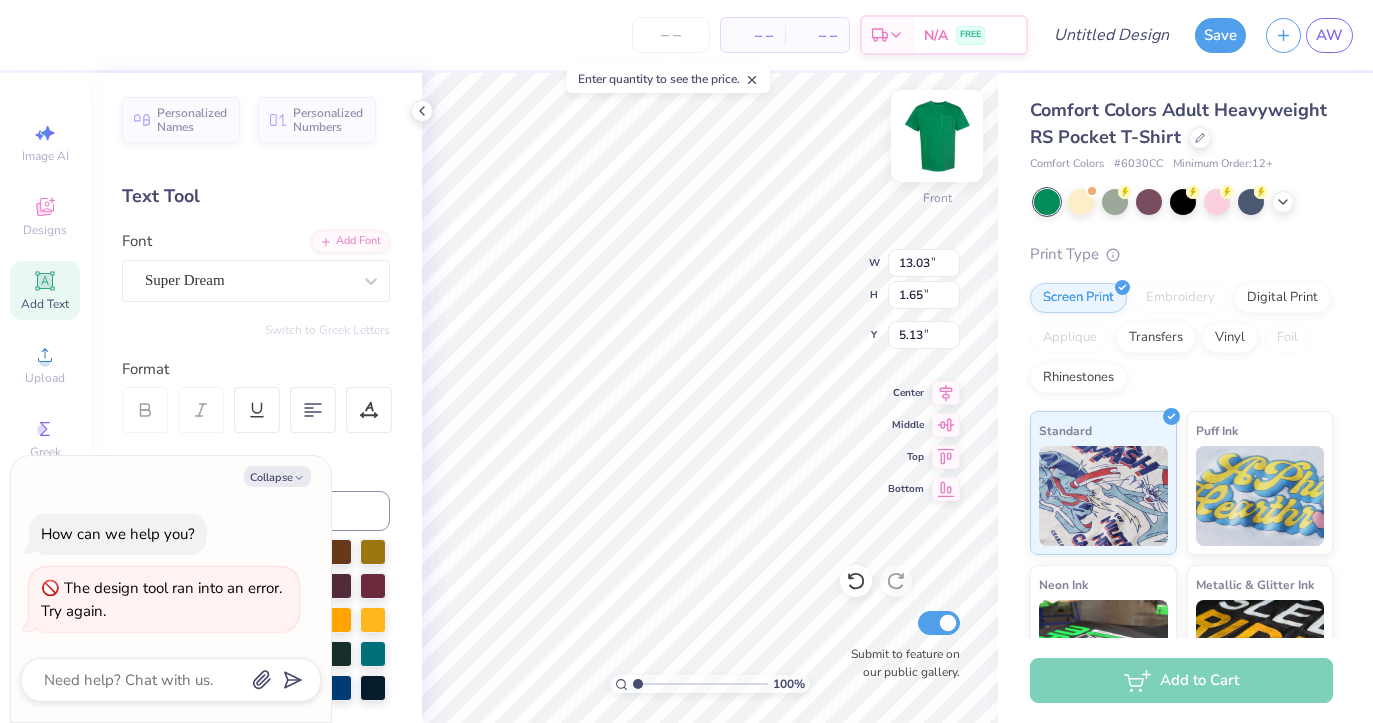 type on "x" 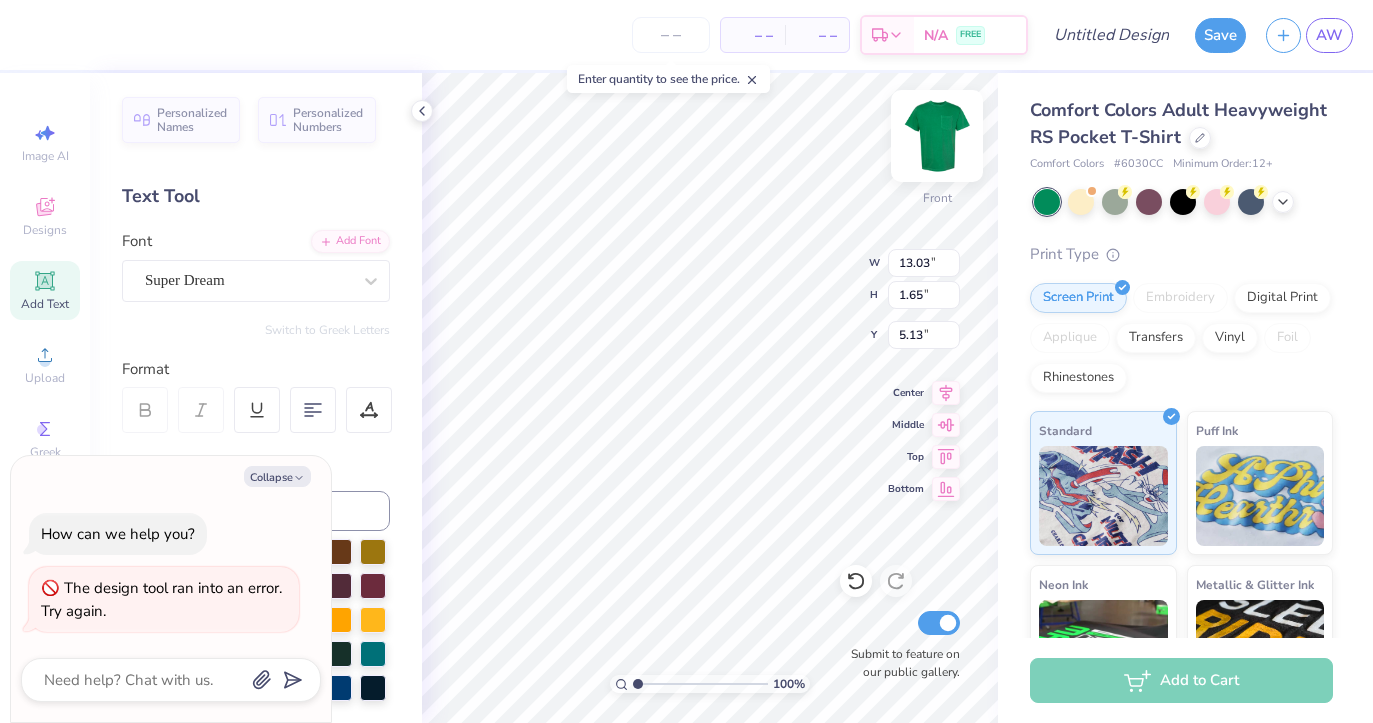 type on "4.65" 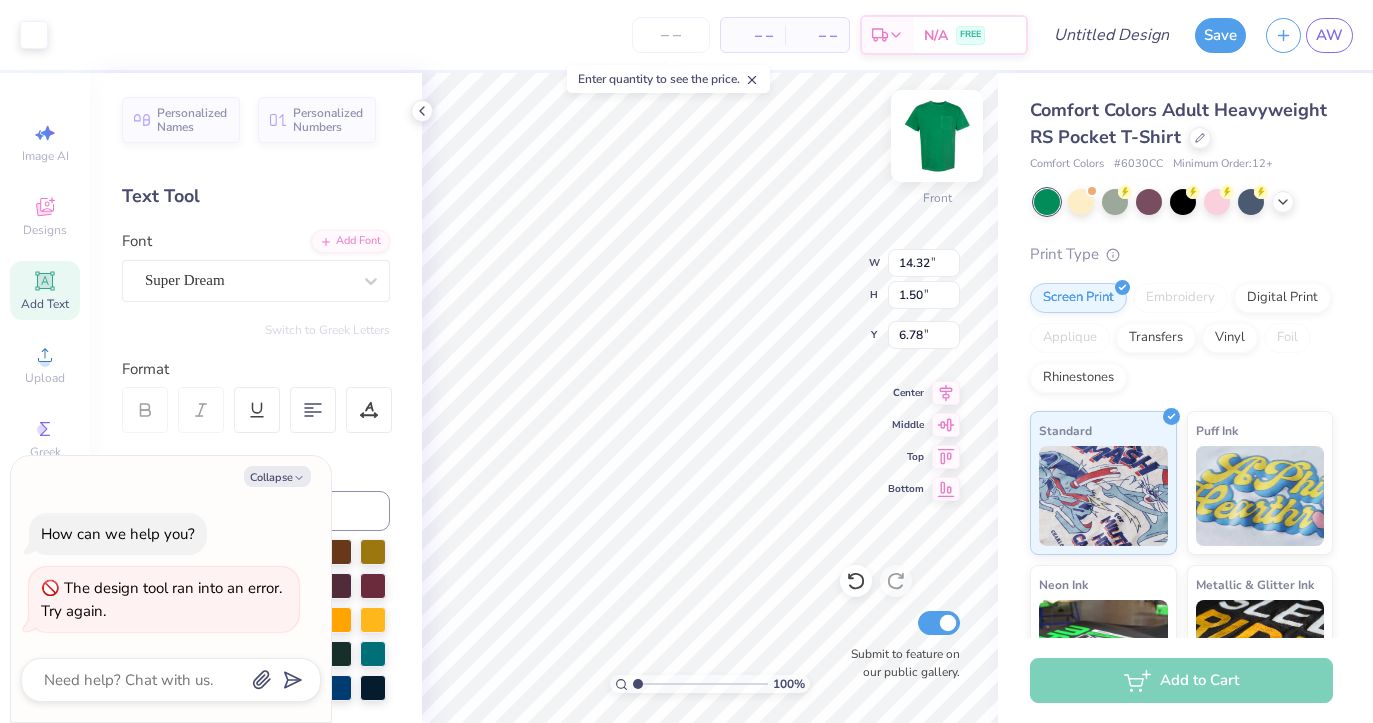 type on "x" 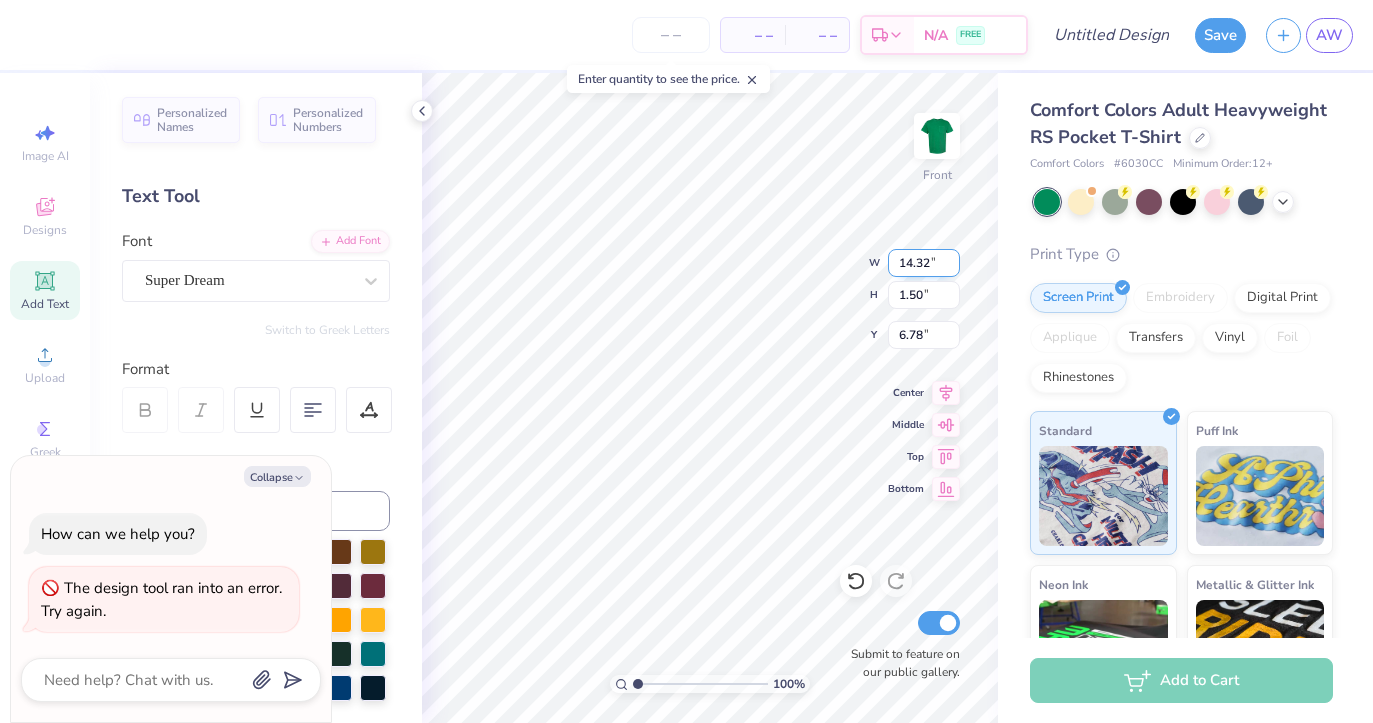 type on "14.33" 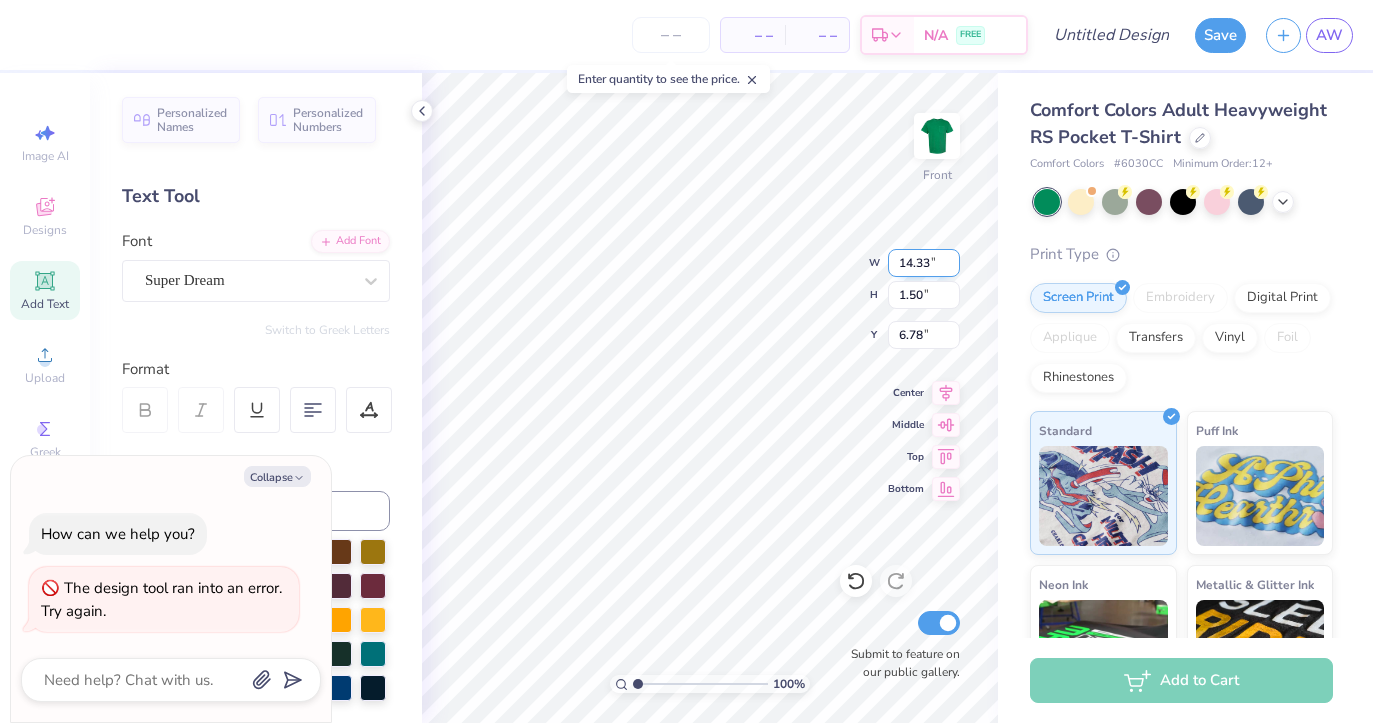 type on "x" 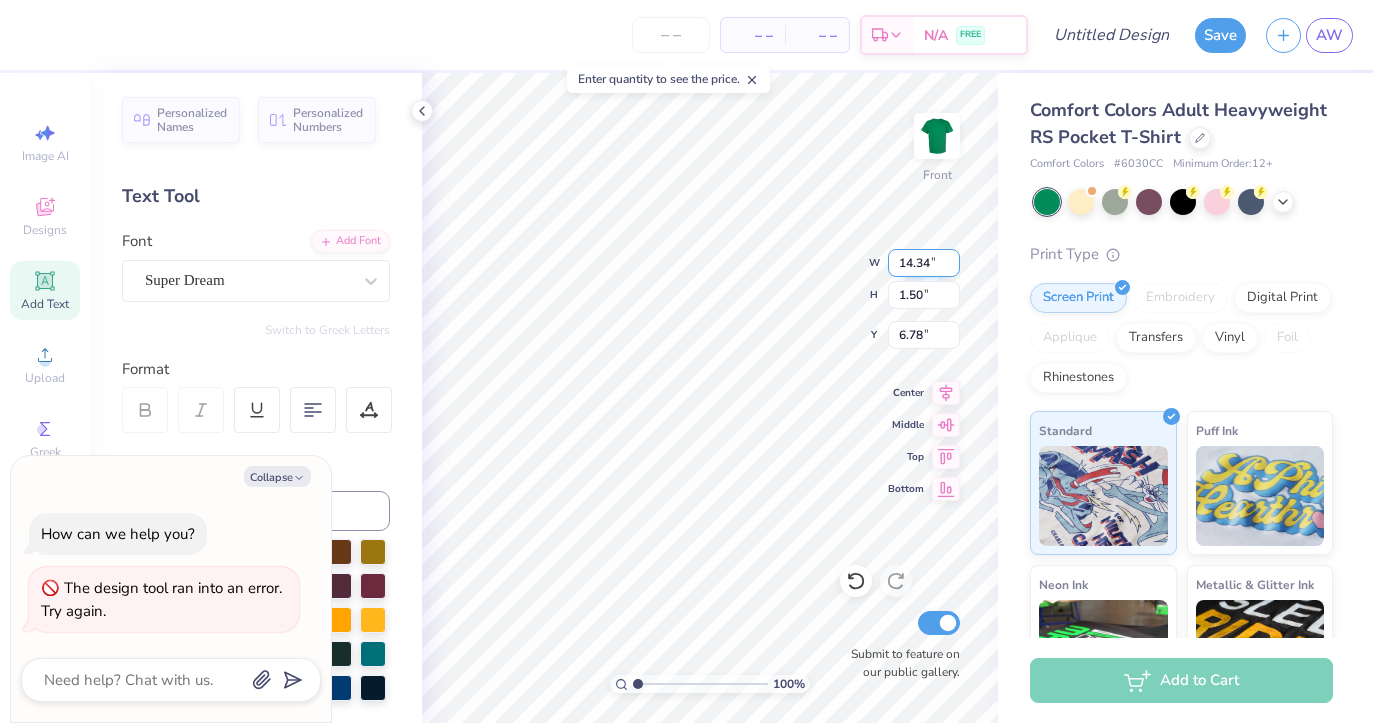 click on "14.34" at bounding box center [924, 263] 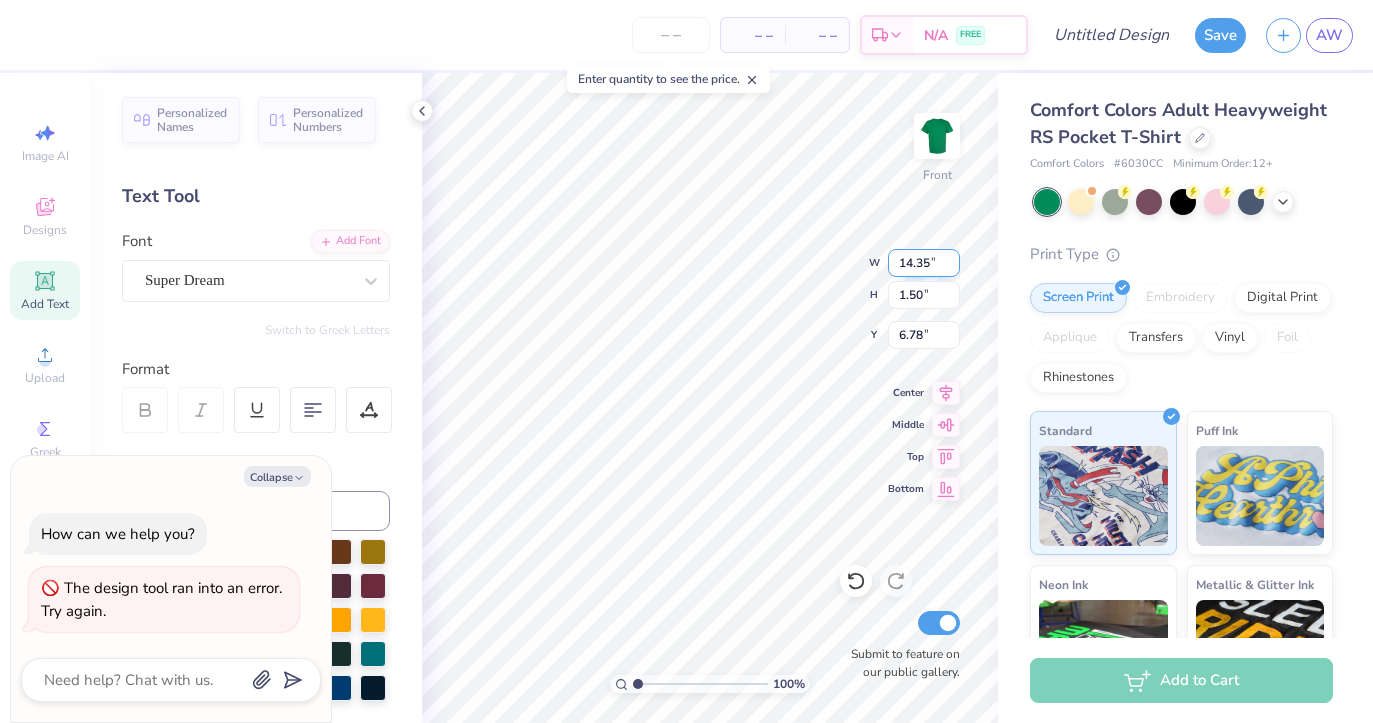 click on "14.35" at bounding box center [924, 263] 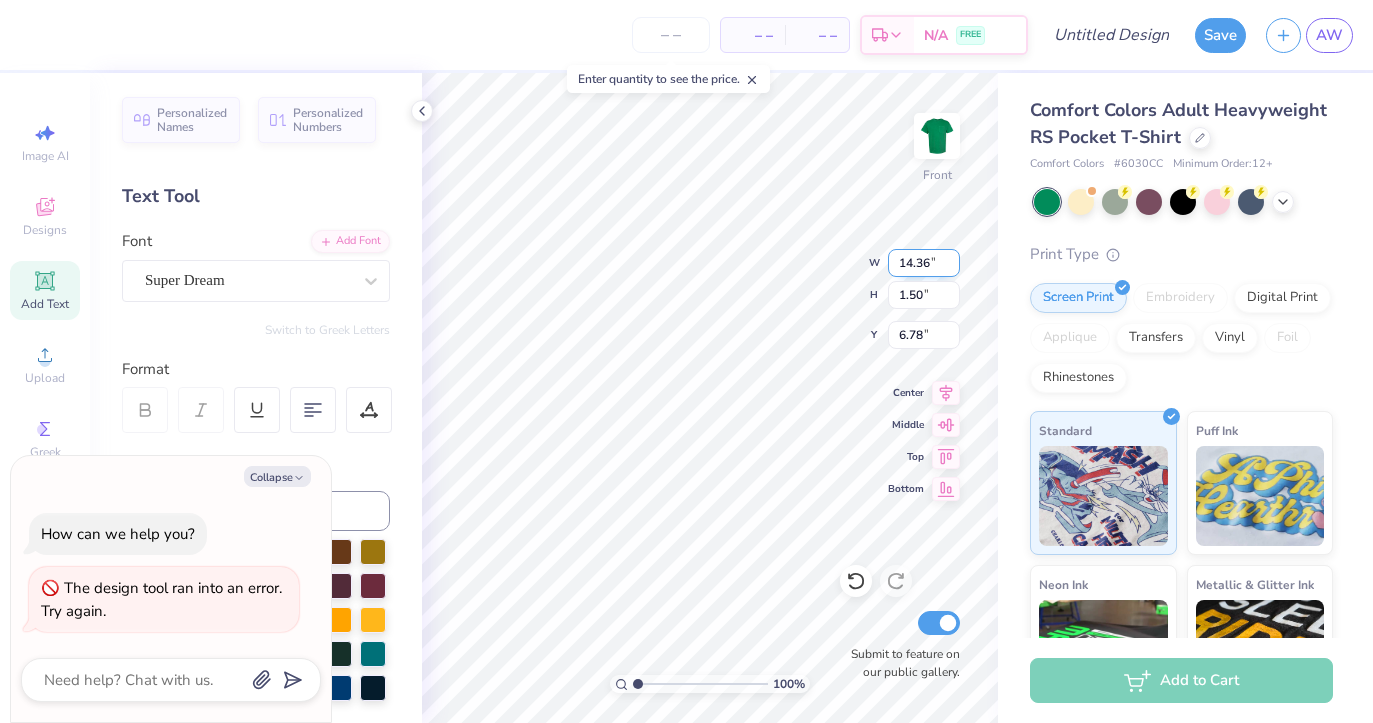 click on "14.36" at bounding box center (924, 263) 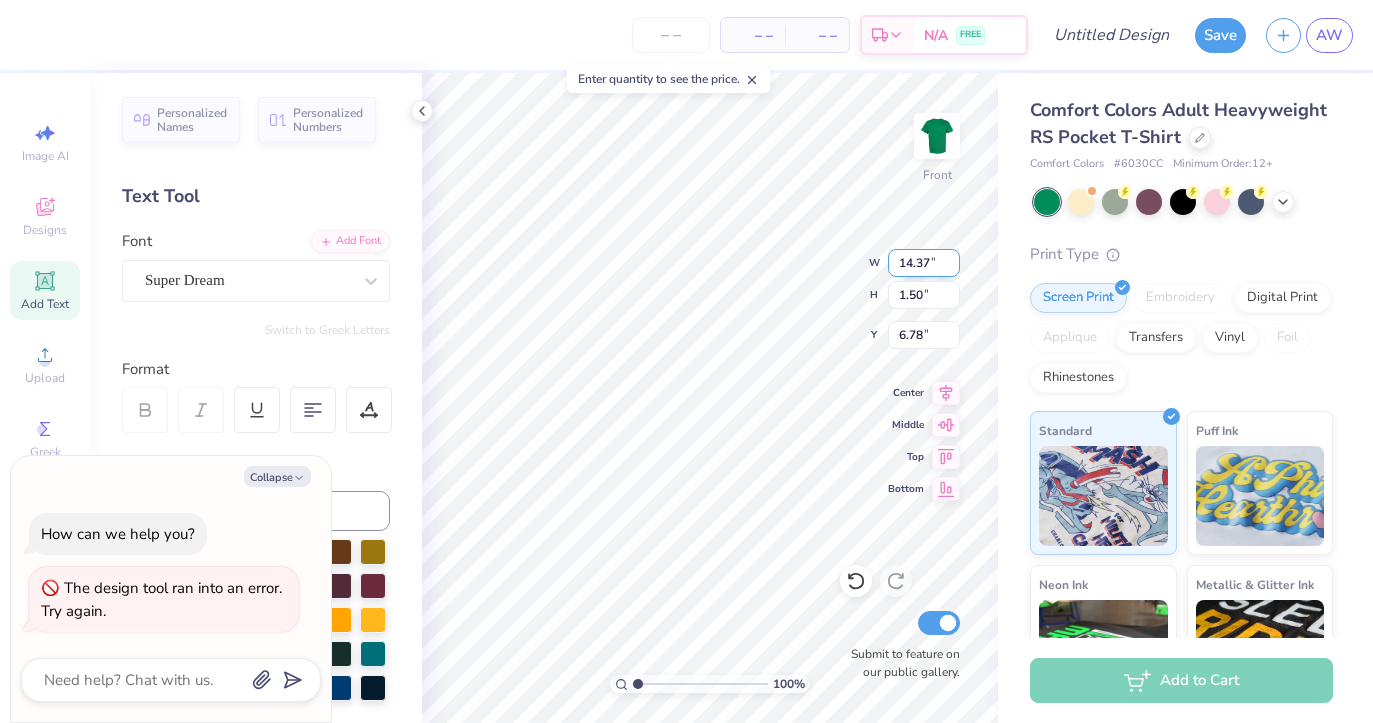 click on "14.37" at bounding box center (924, 263) 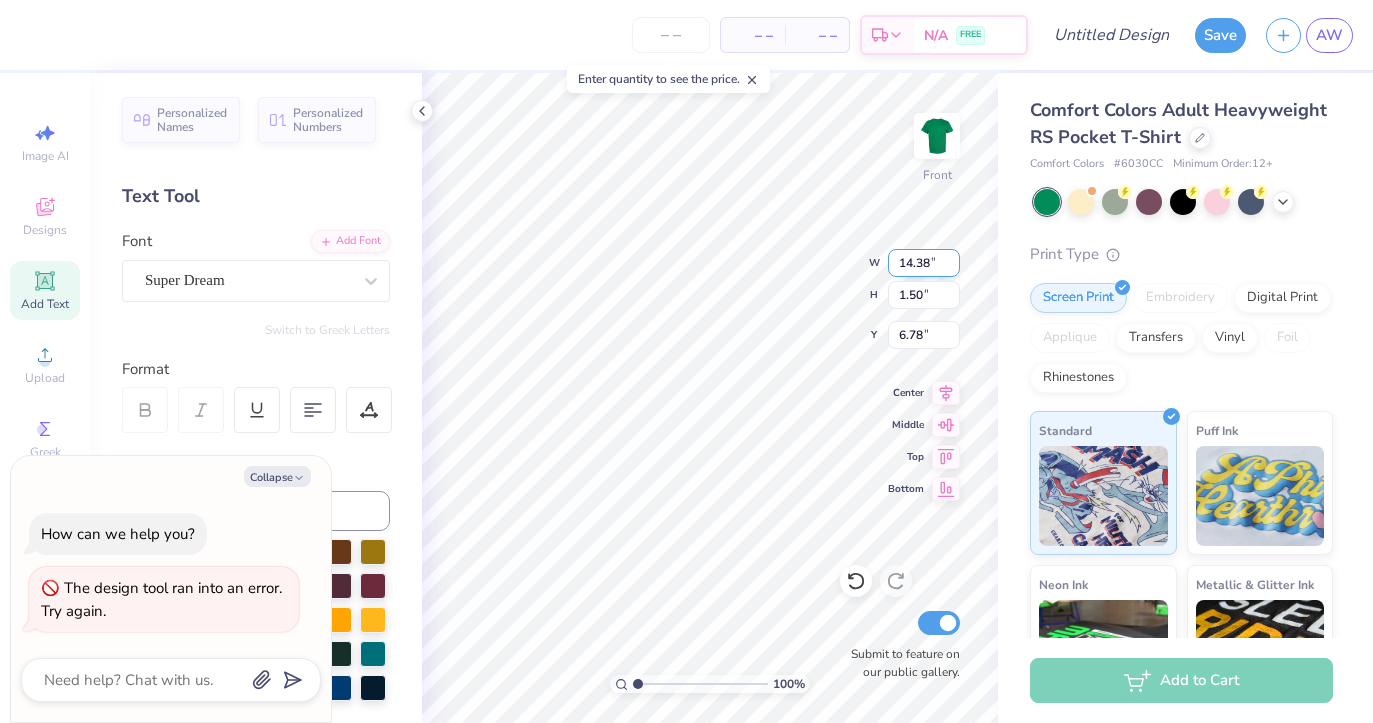 click on "14.38" at bounding box center (924, 263) 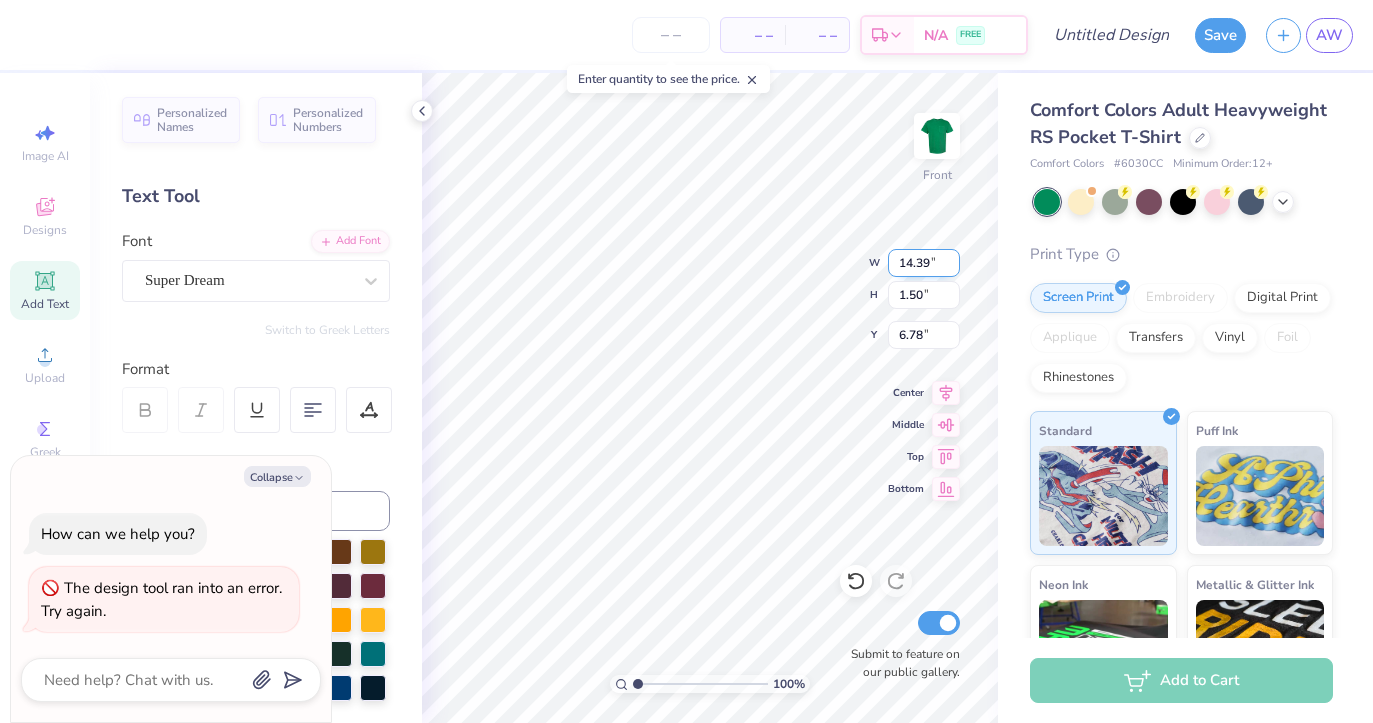 click on "14.39" at bounding box center (924, 263) 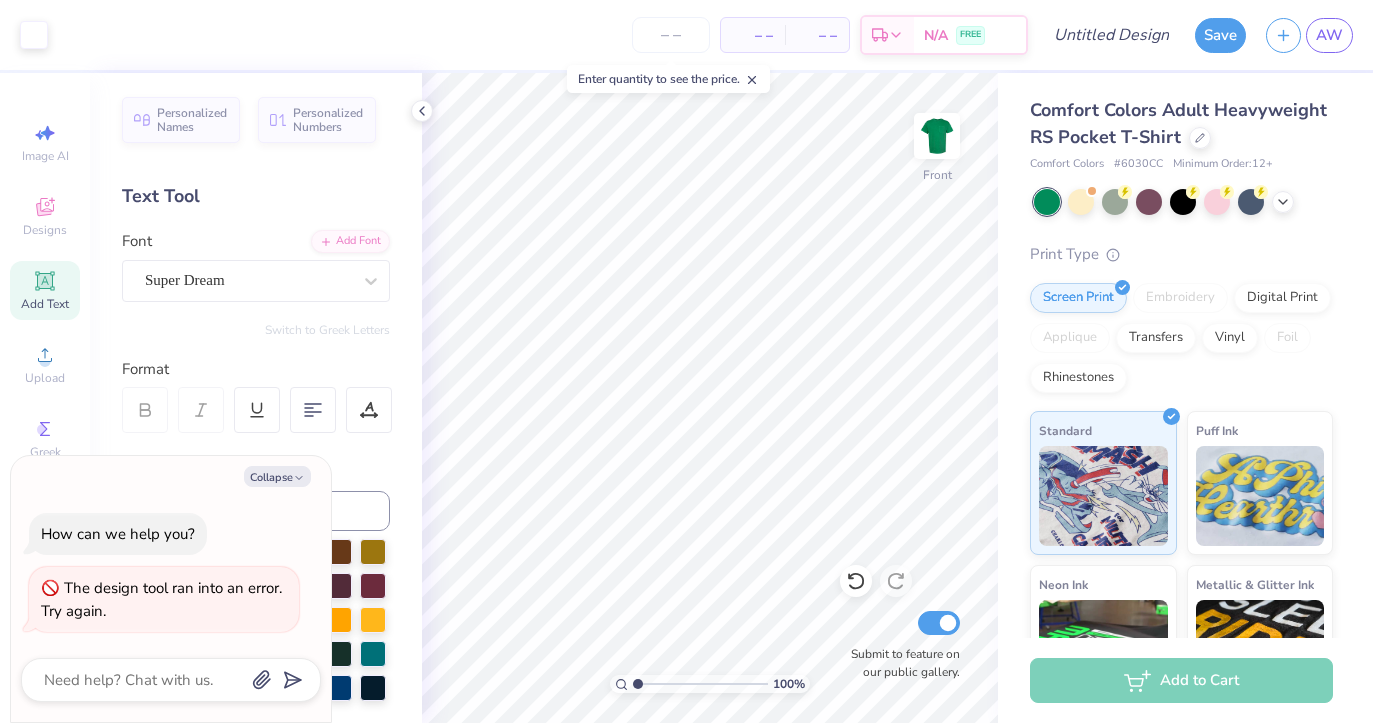 type on "x" 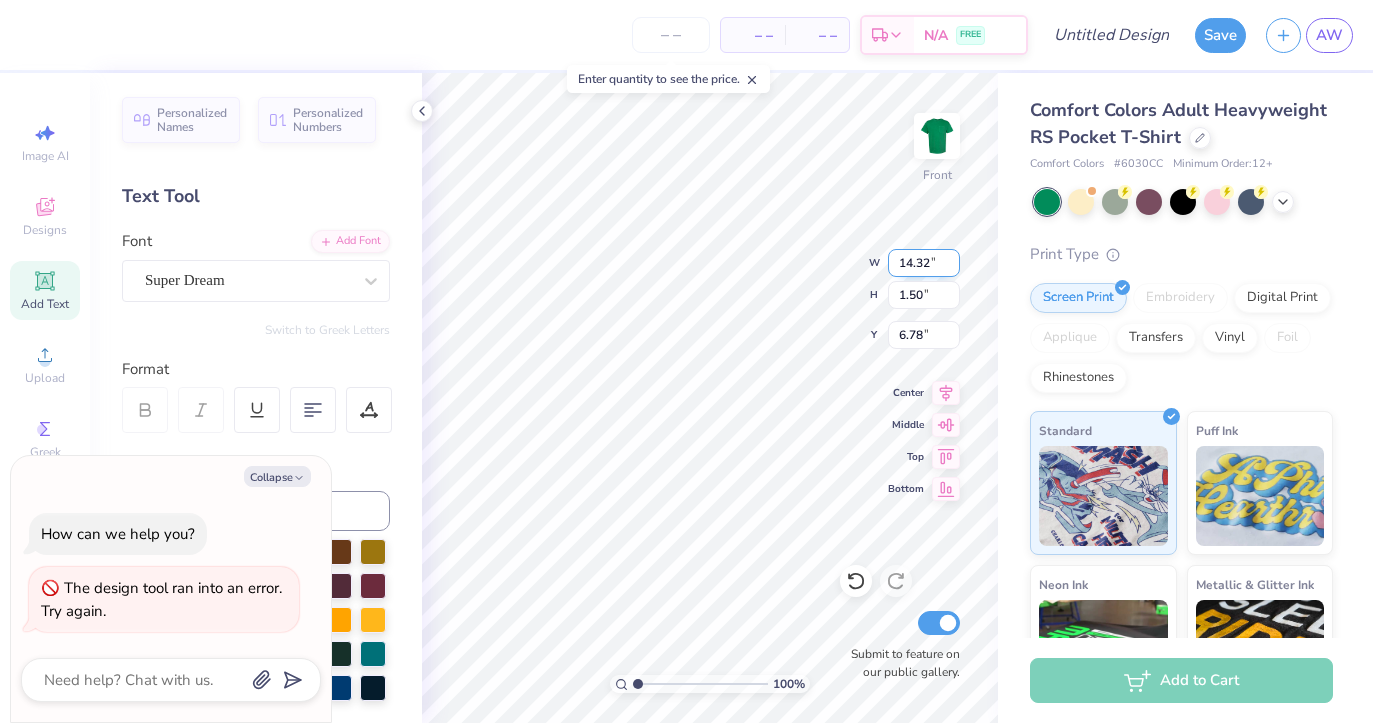 click on "14.32" at bounding box center (924, 263) 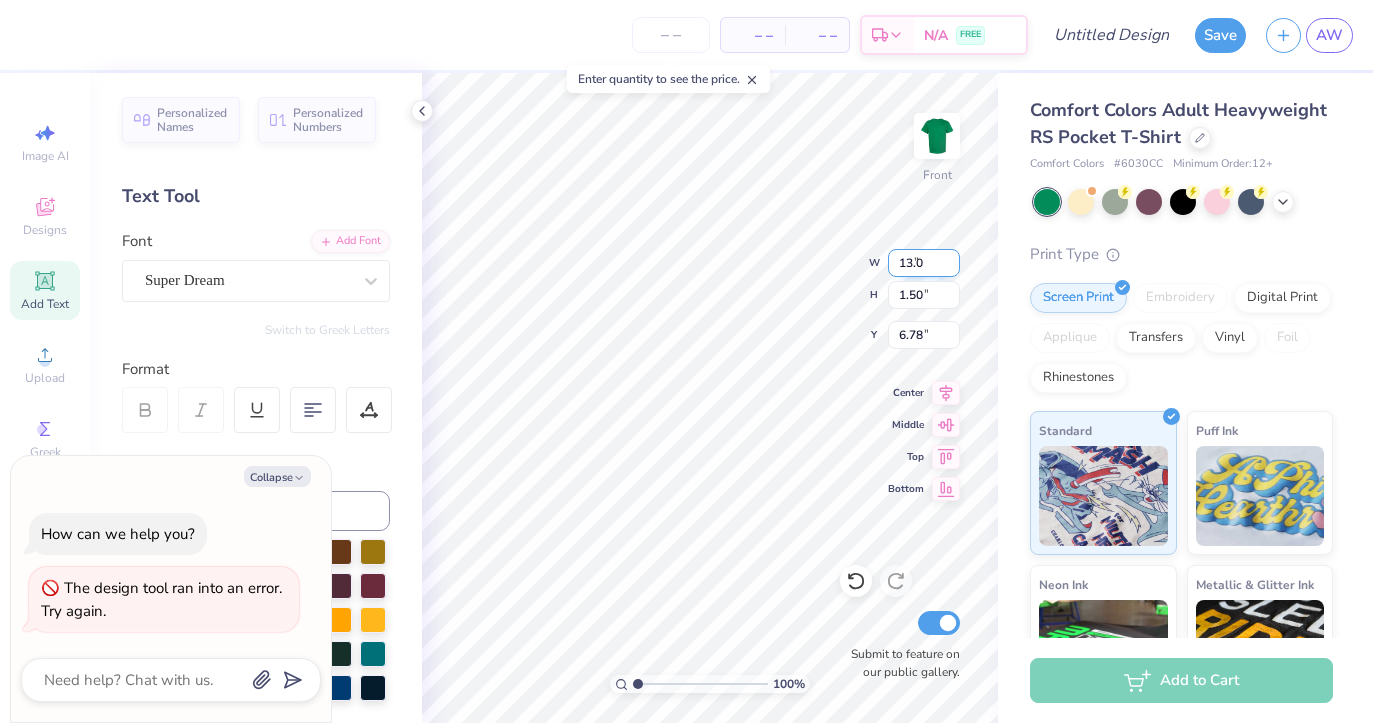 type on "13.03" 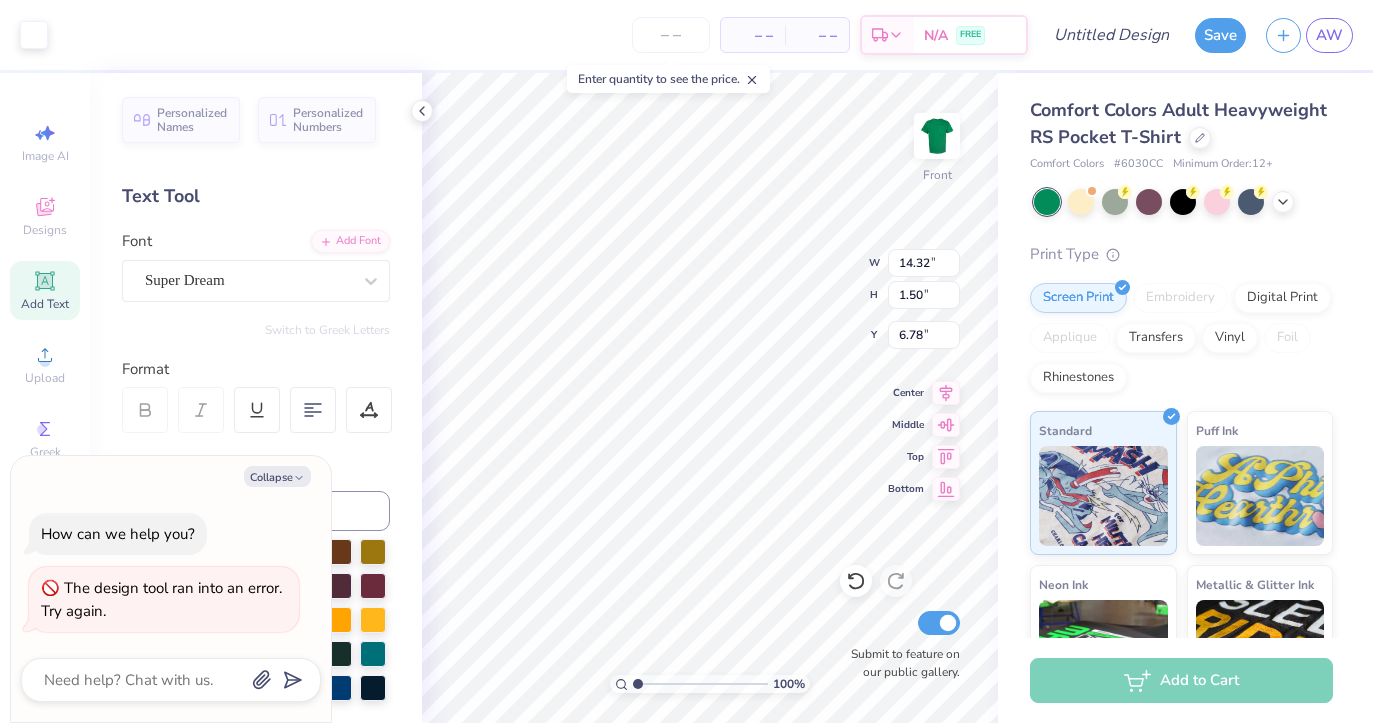 type on "x" 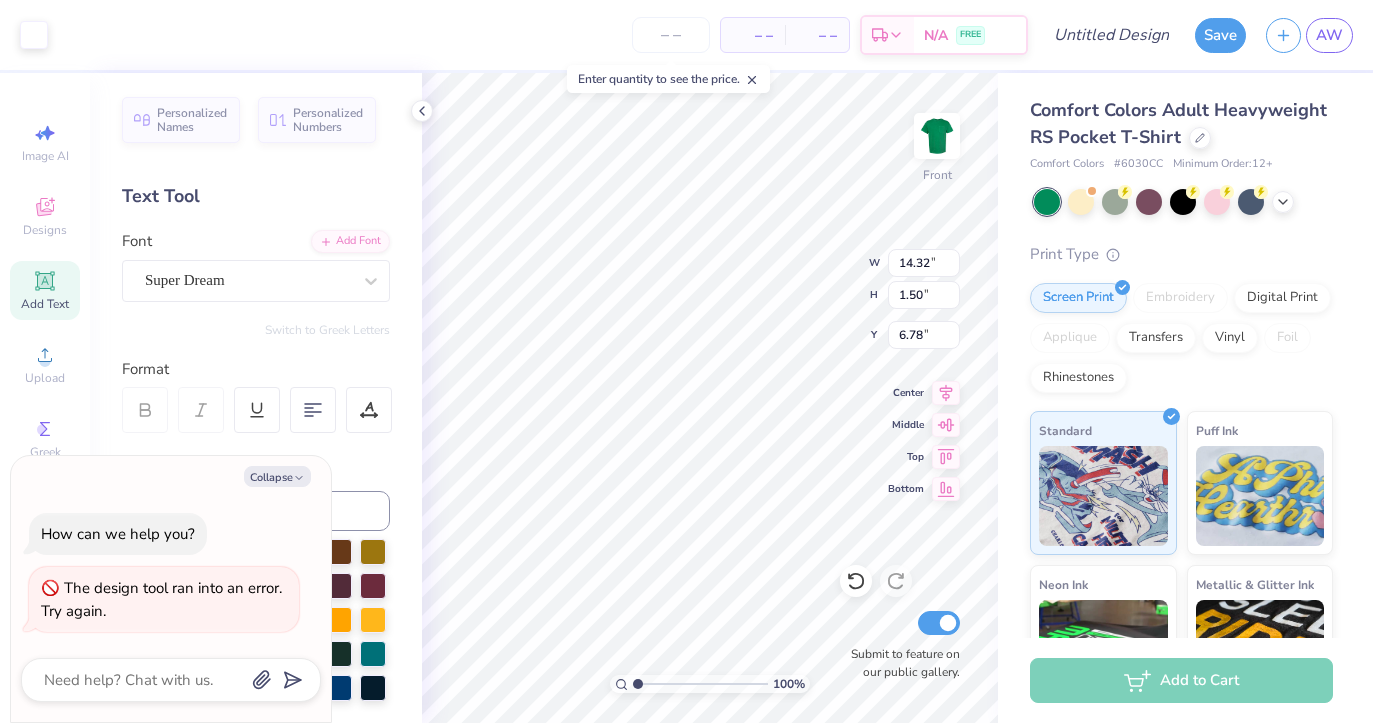 type on "1.50" 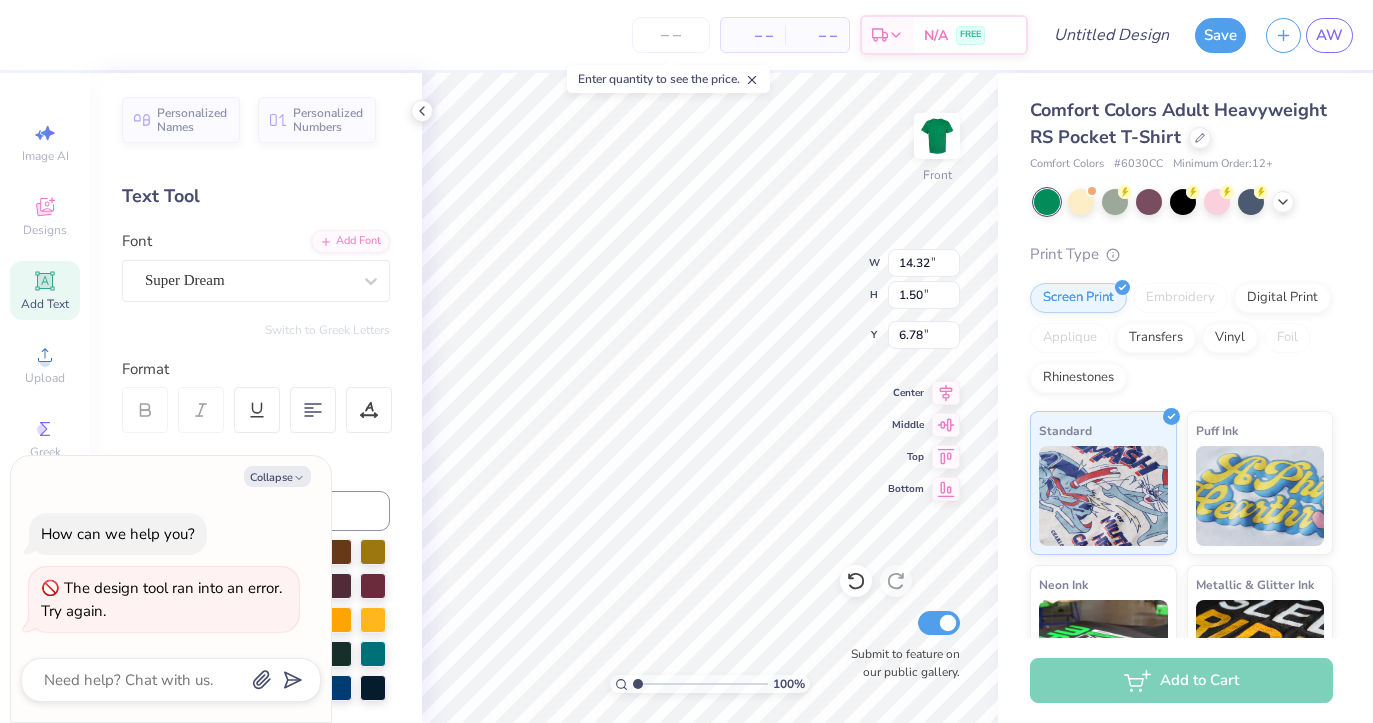 type on "x" 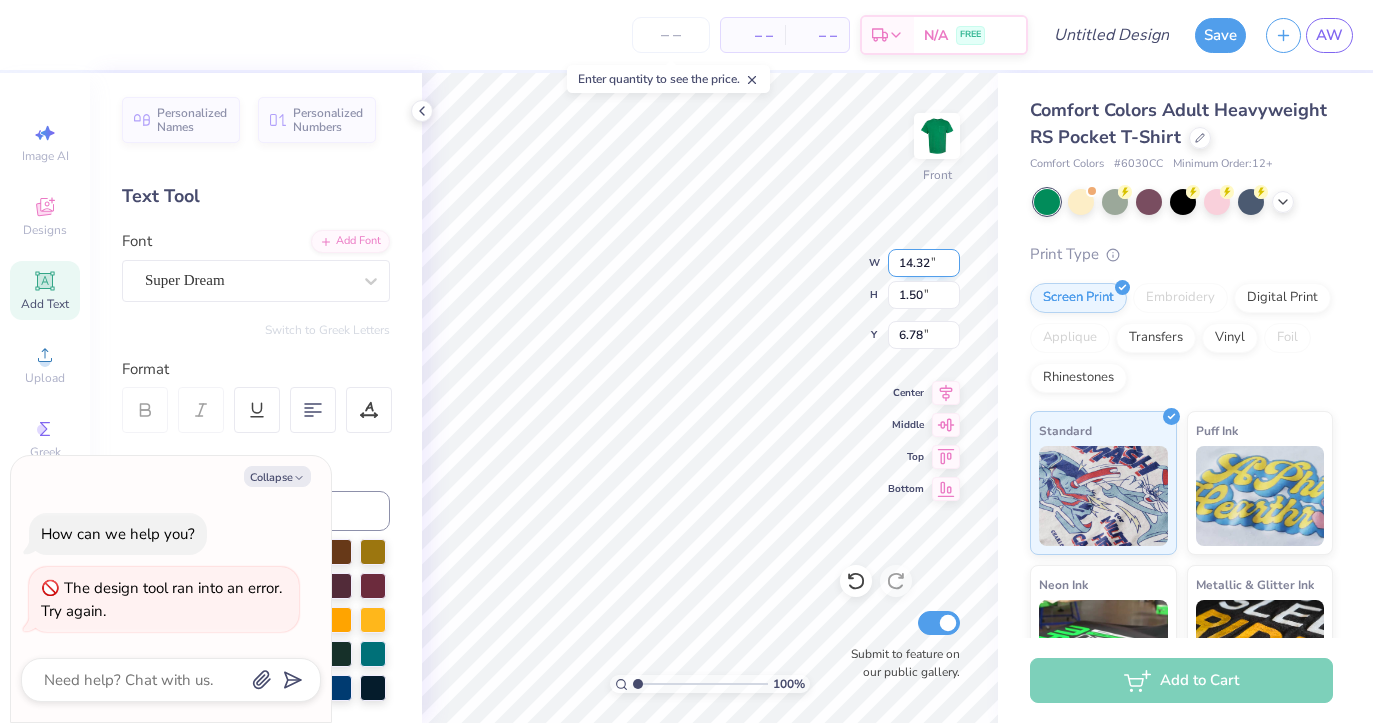 click on "14.32" at bounding box center (924, 263) 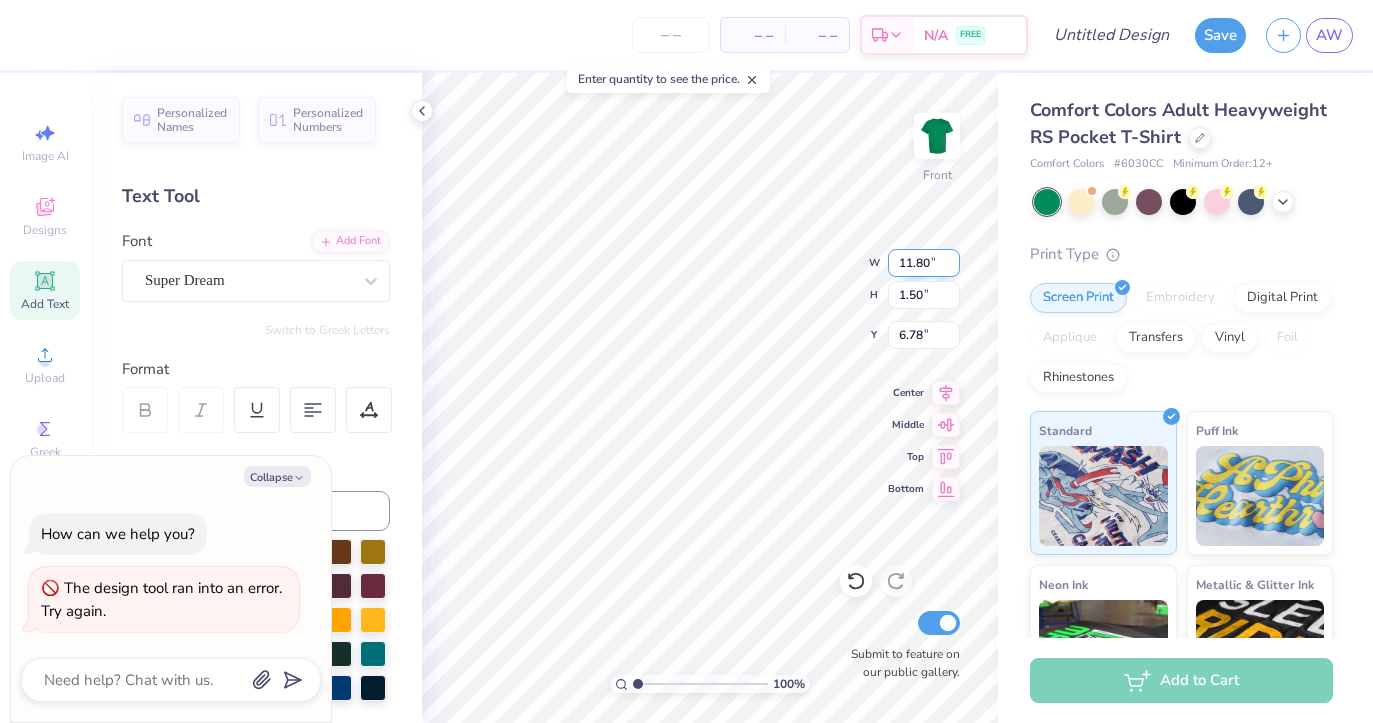click on "11.80" at bounding box center [924, 263] 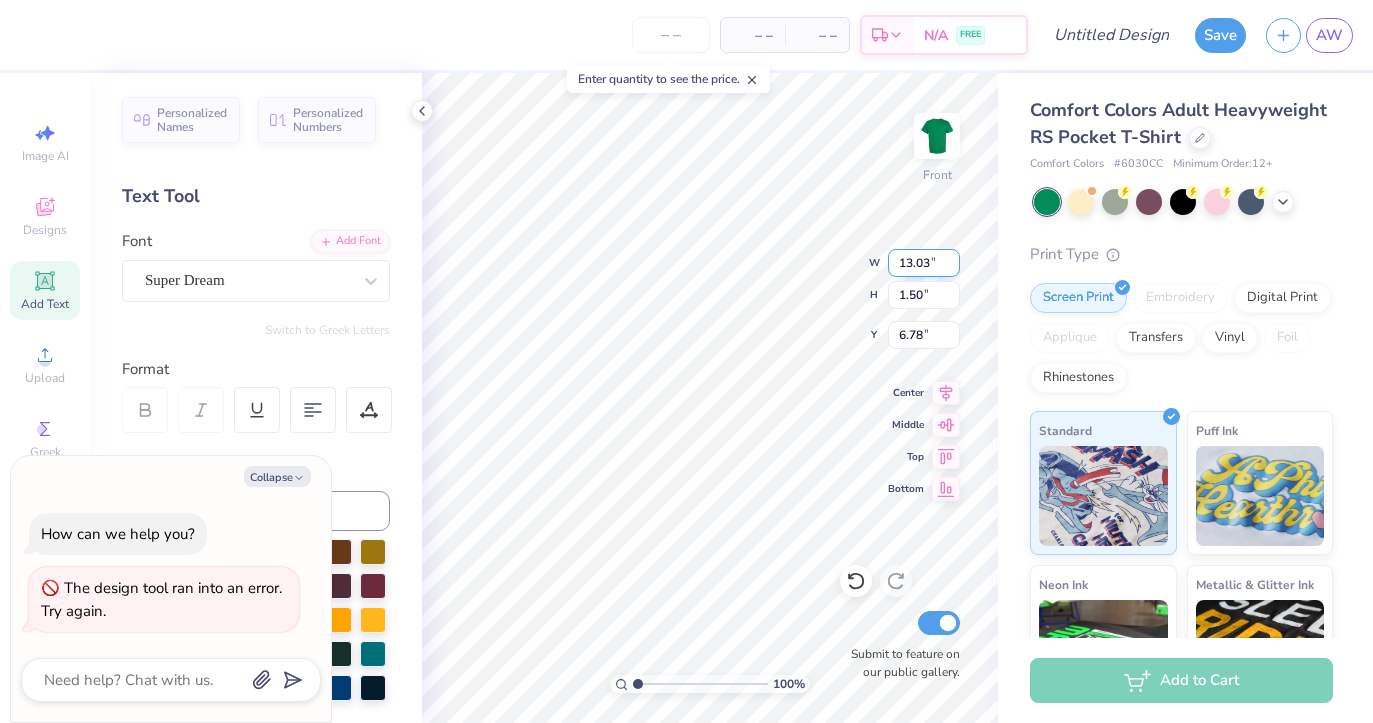 type on "13.03" 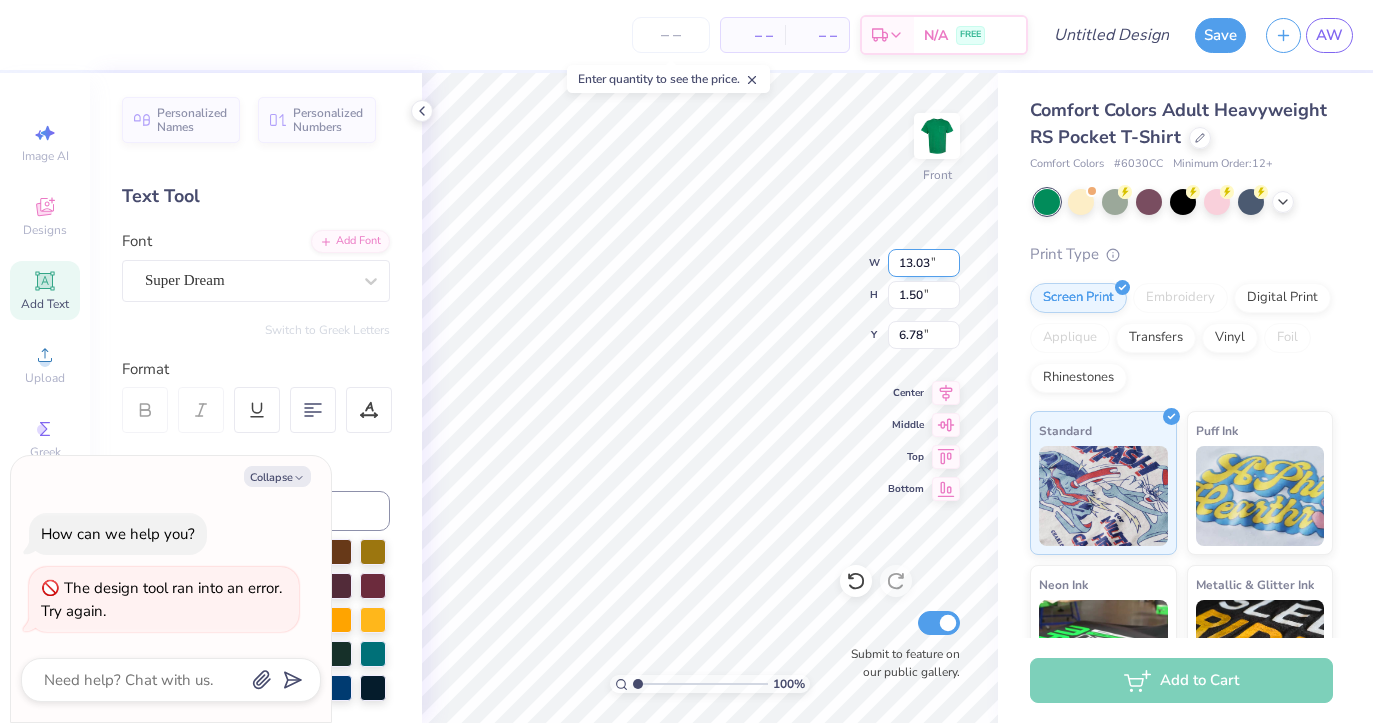 type on "x" 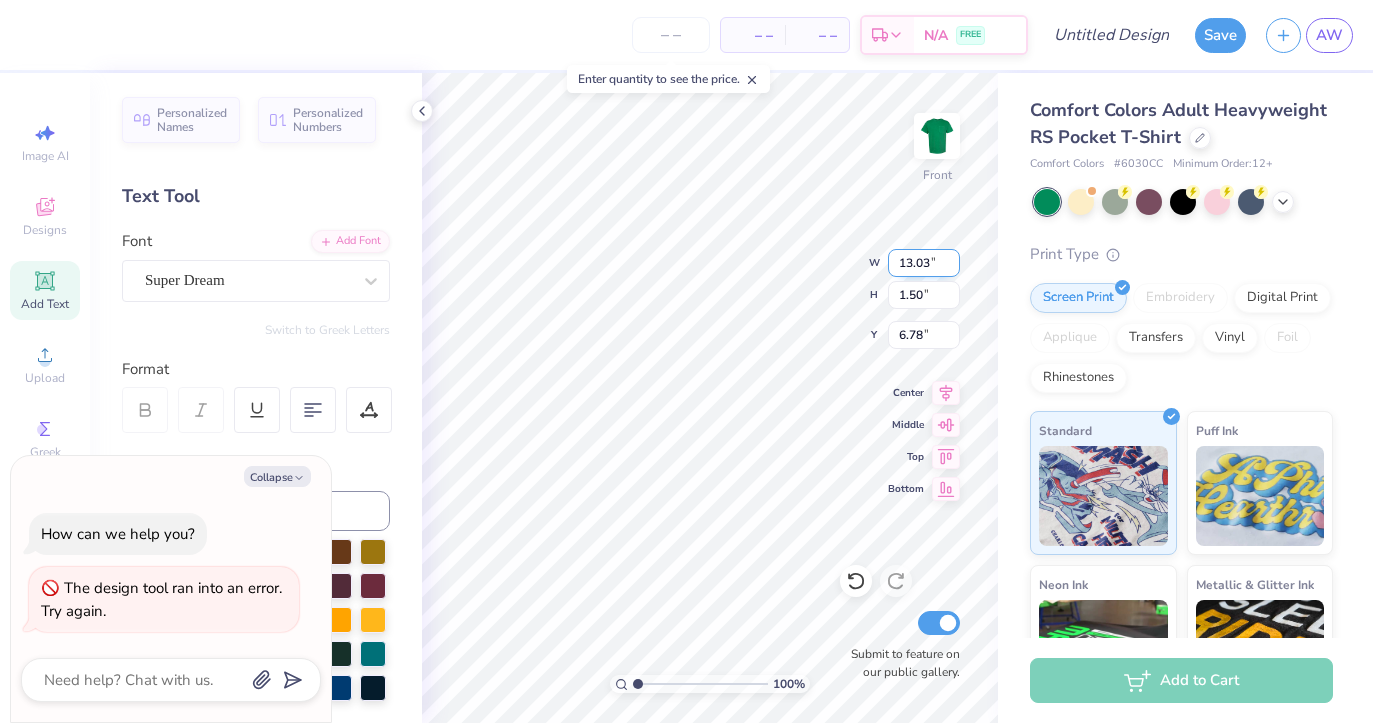 type on "1.65" 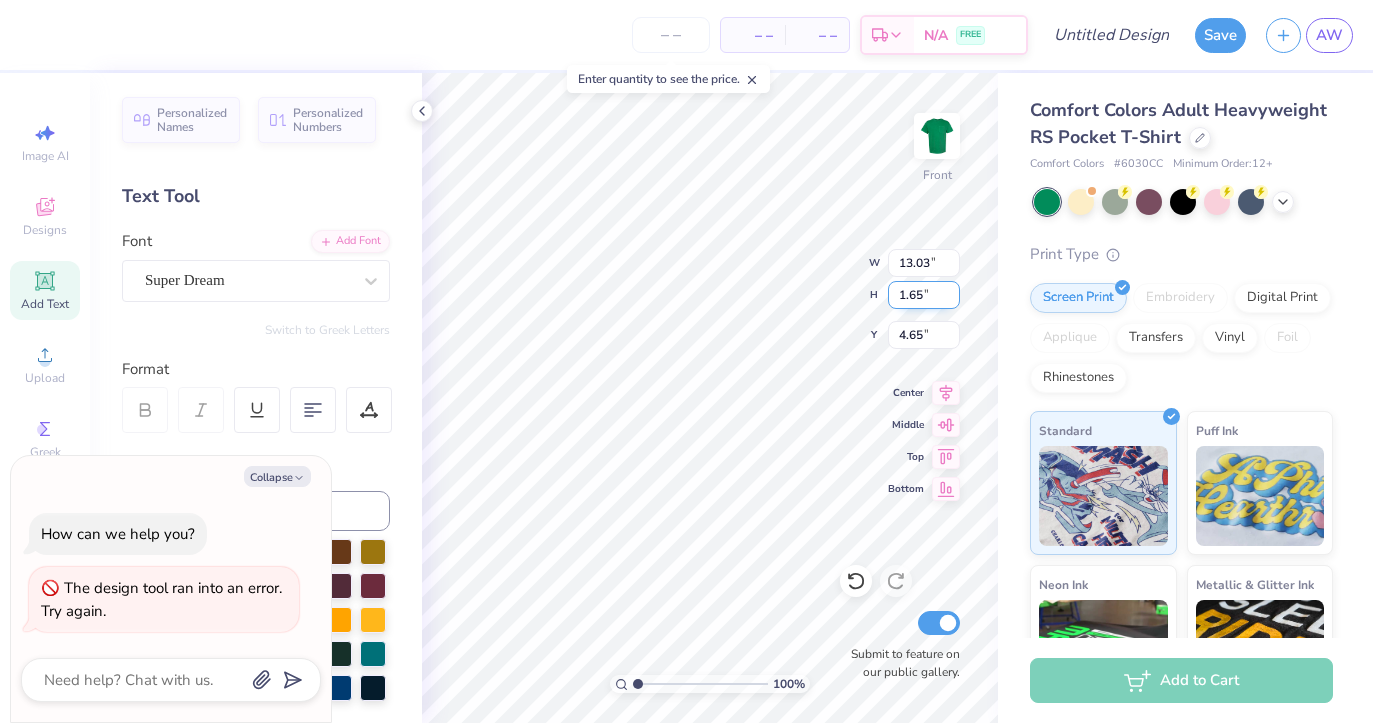 type on "x" 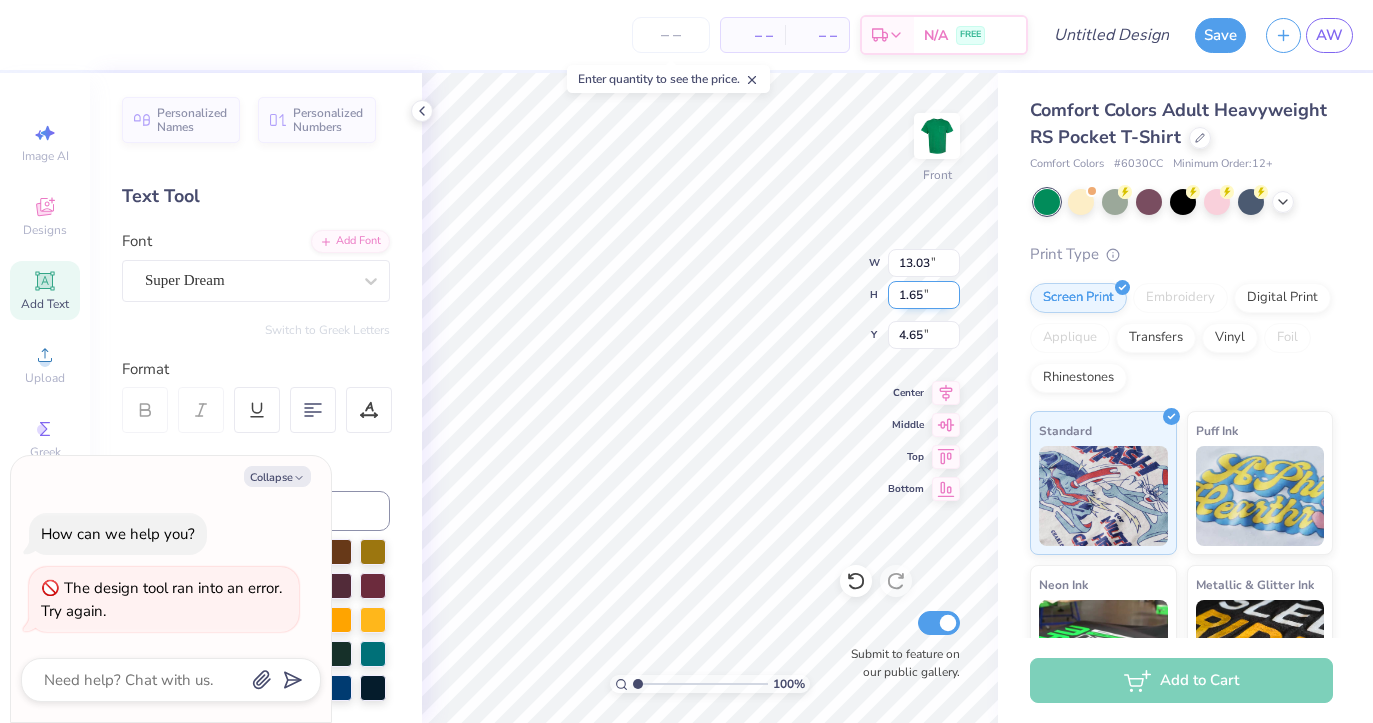 type on "11.80" 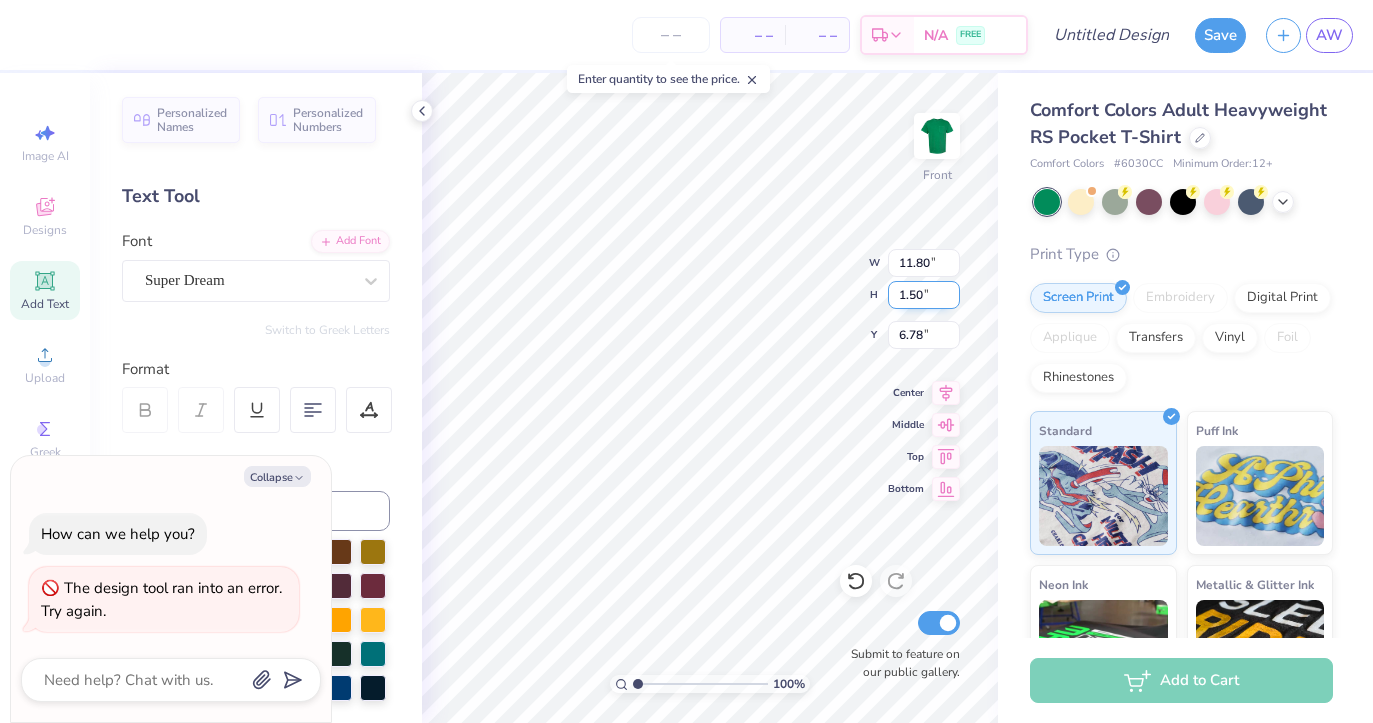 click on "1.50" at bounding box center (924, 295) 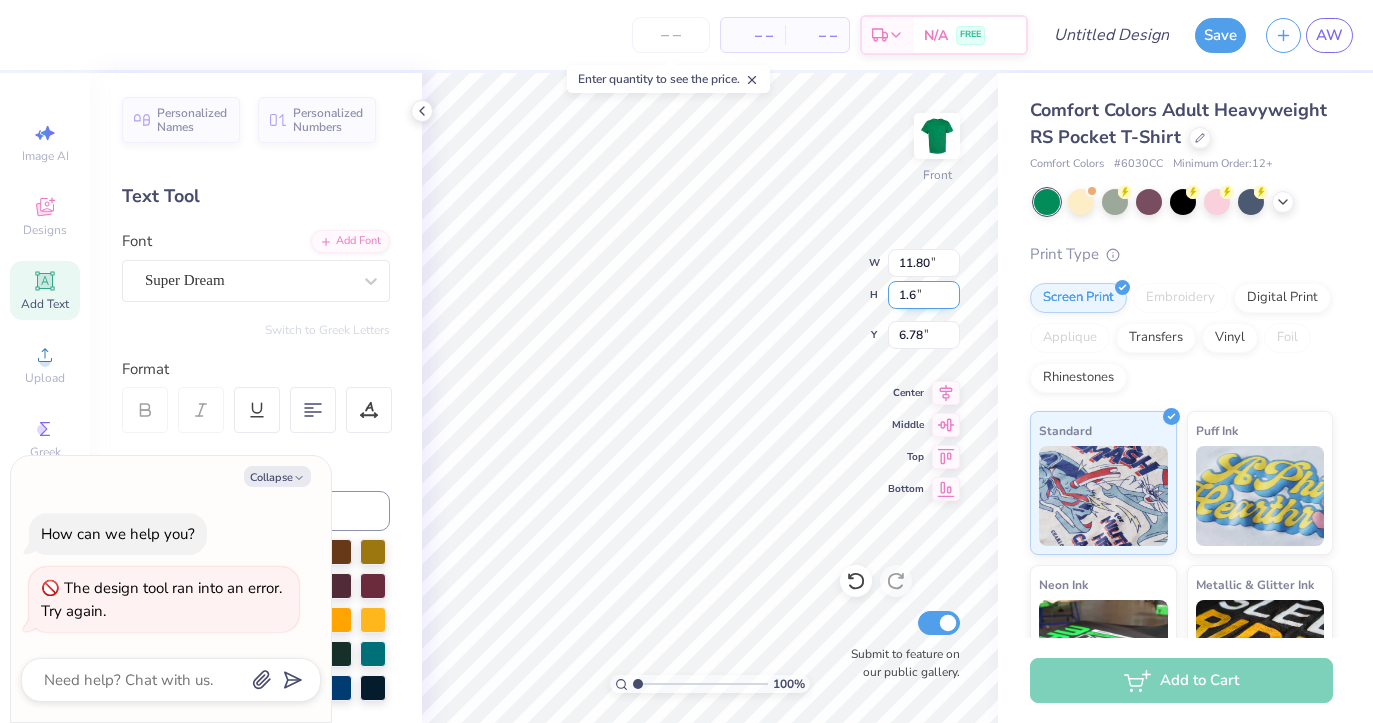 type on "1.65" 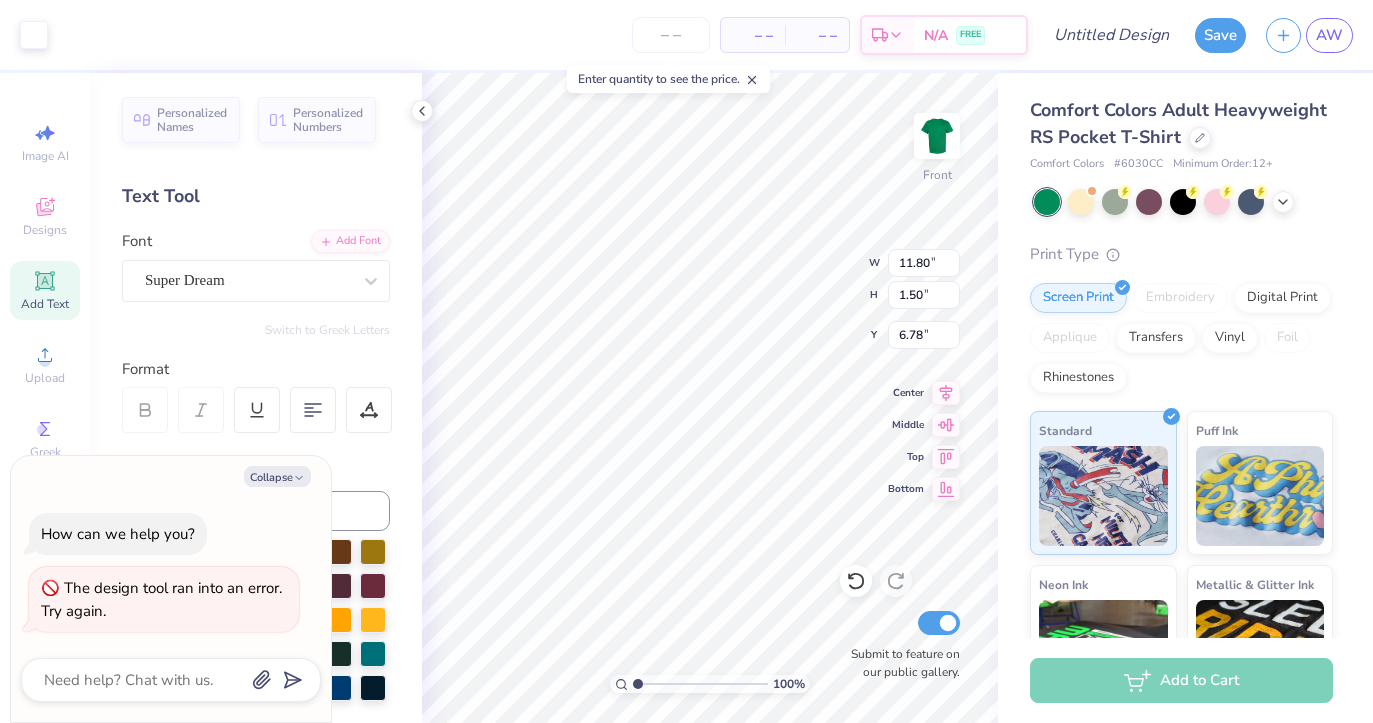 type on "x" 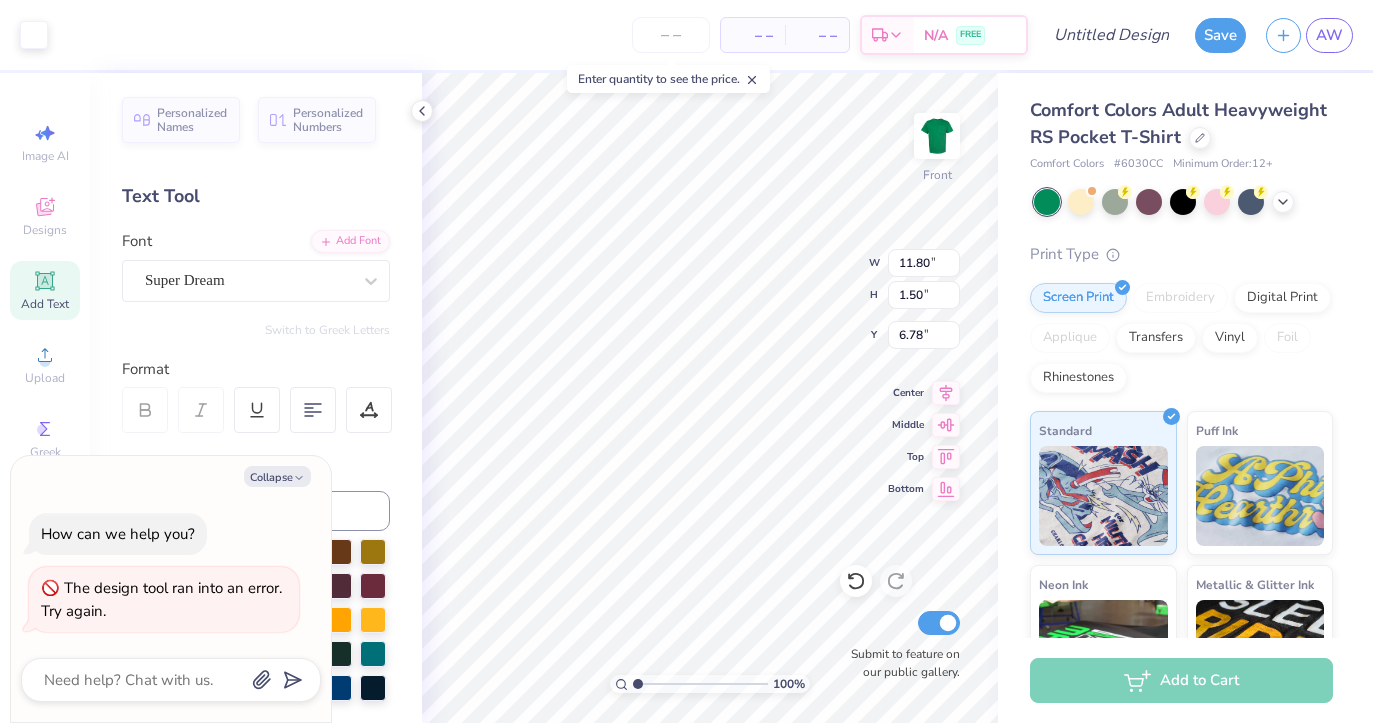 type on "11.80" 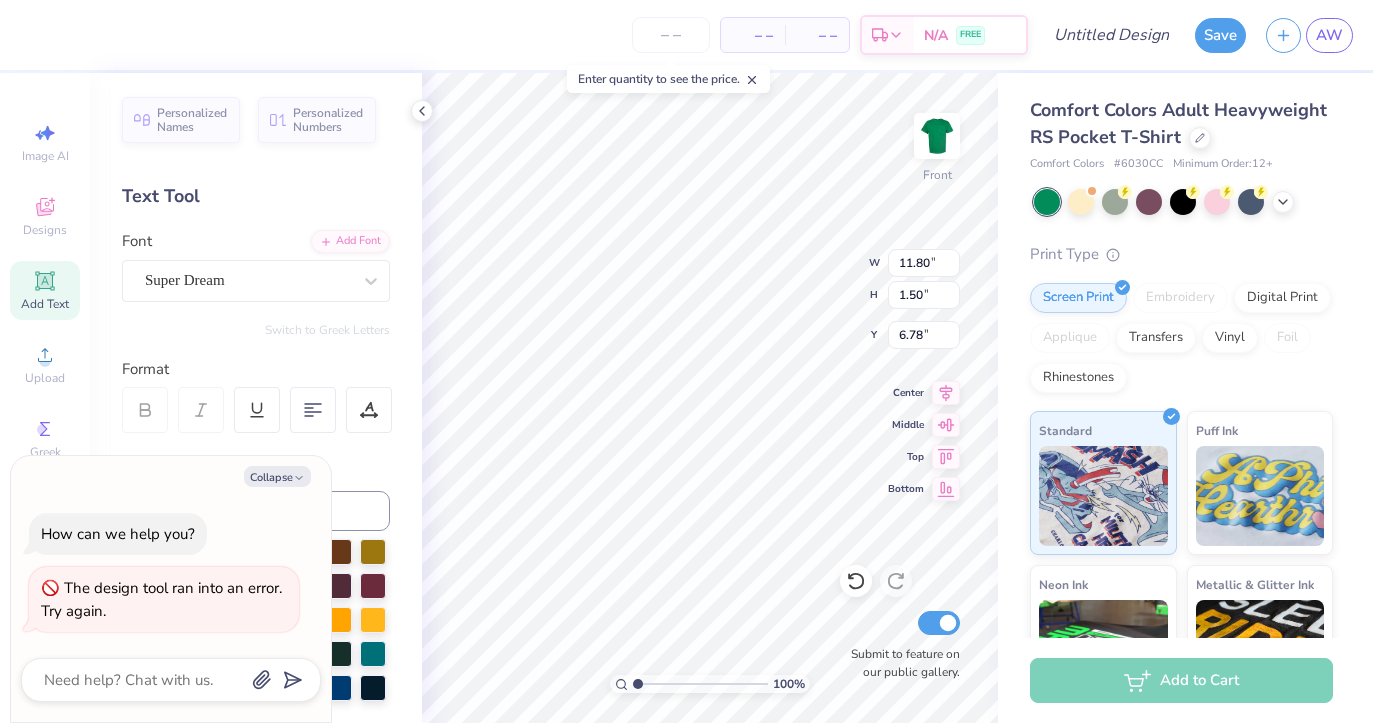 scroll, scrollTop: 0, scrollLeft: 4, axis: horizontal 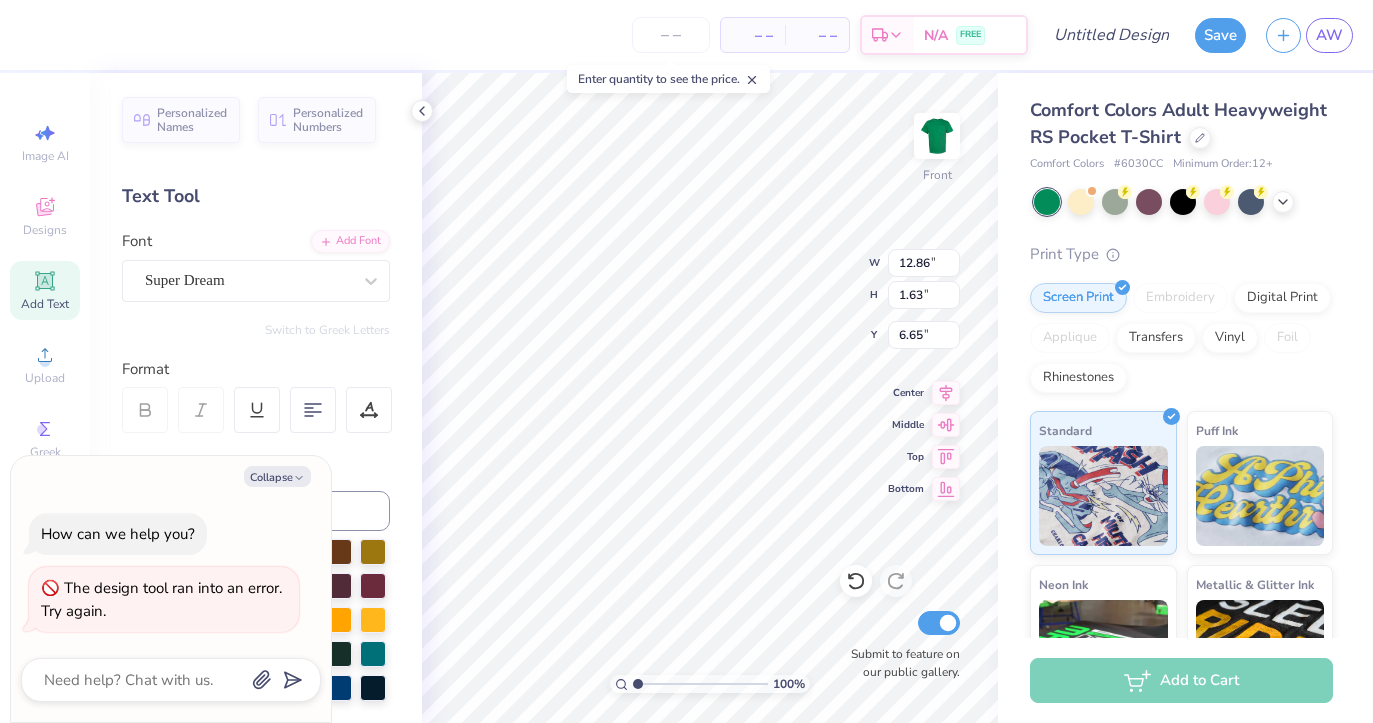 type on "x" 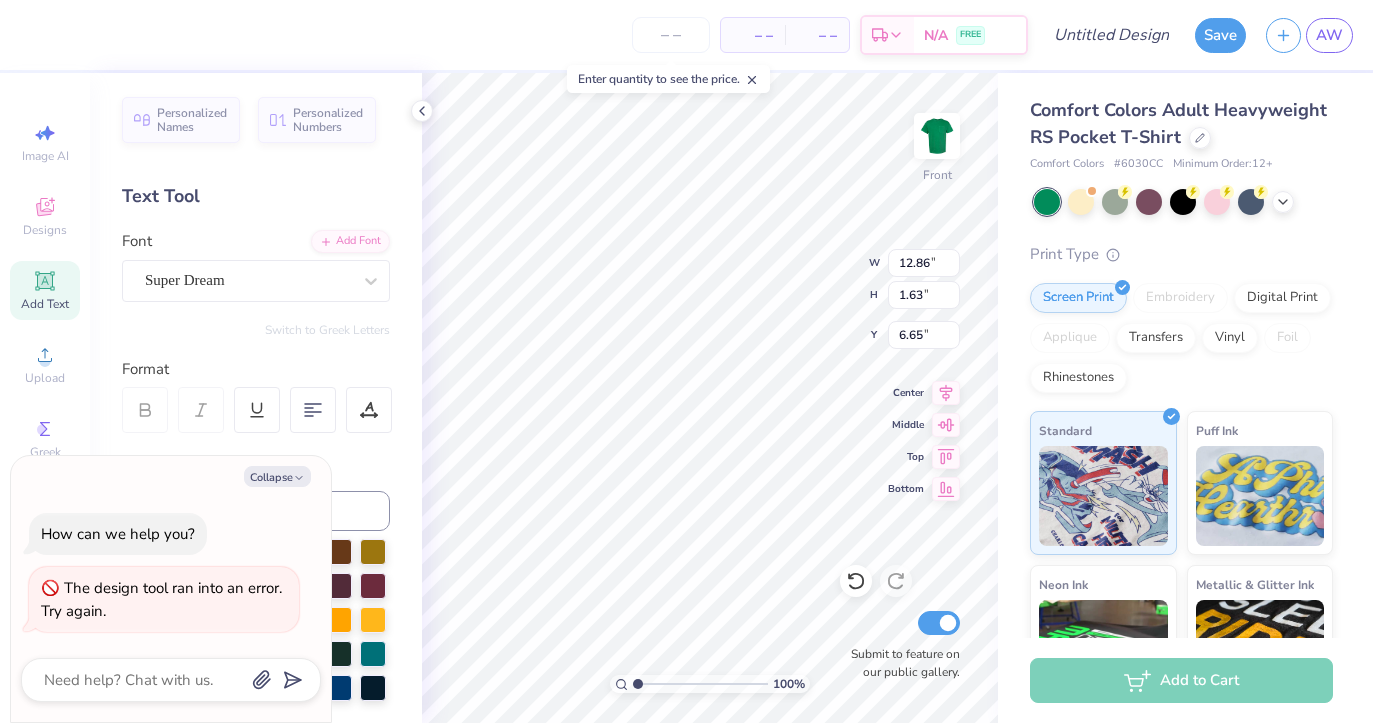 type on "6.30" 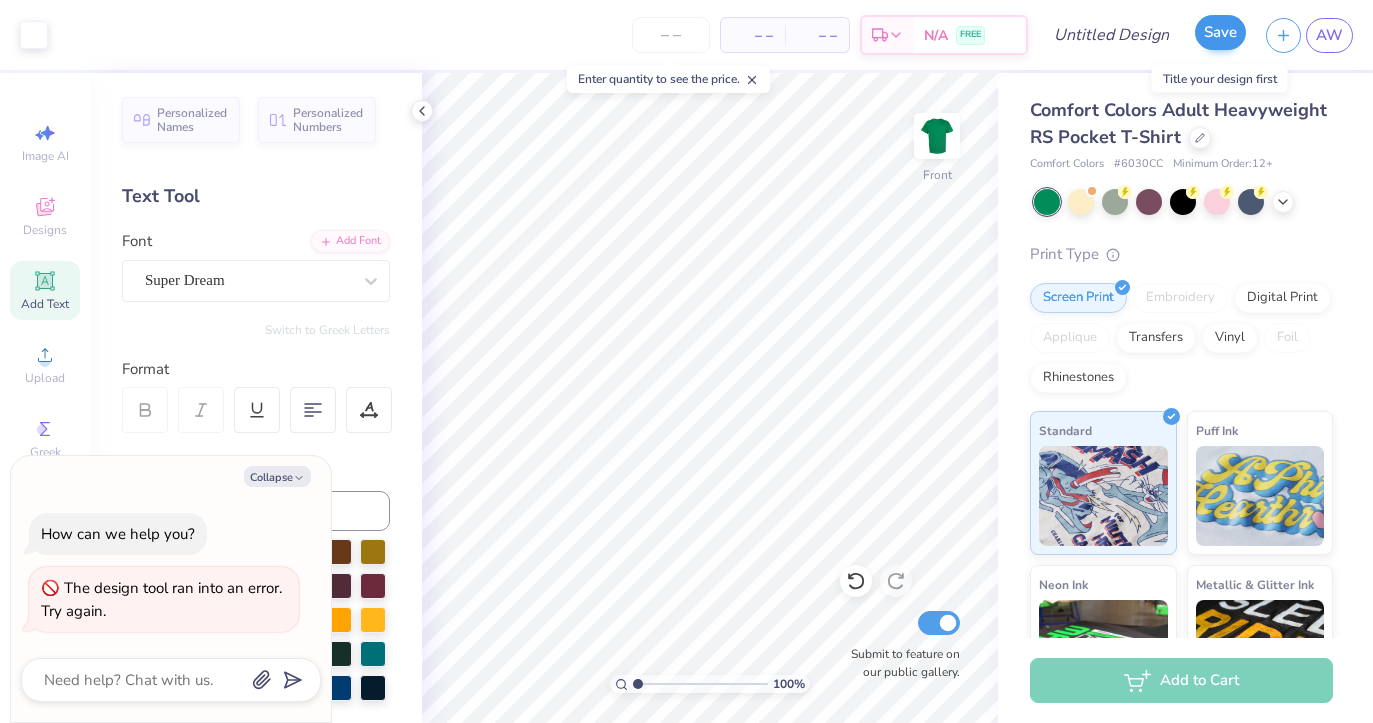 click on "Save" at bounding box center [1220, 32] 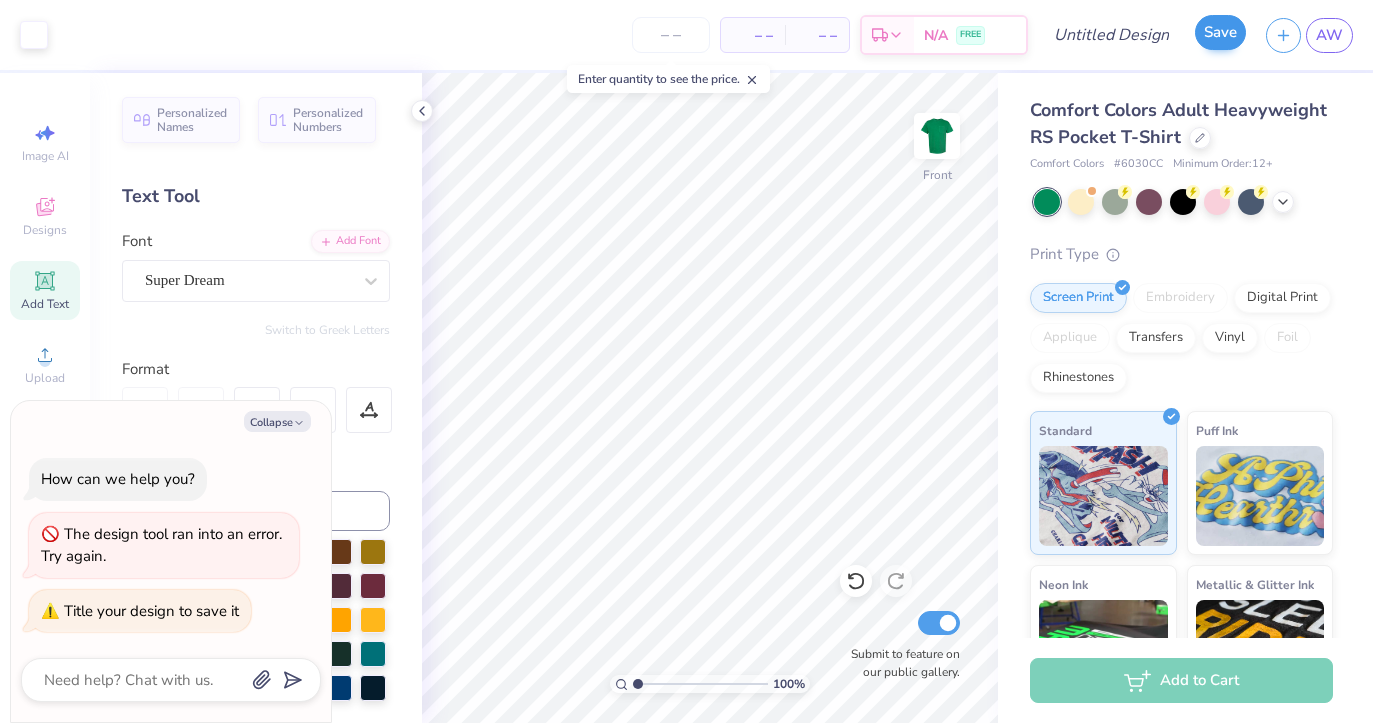 click on "Save" at bounding box center [1220, 32] 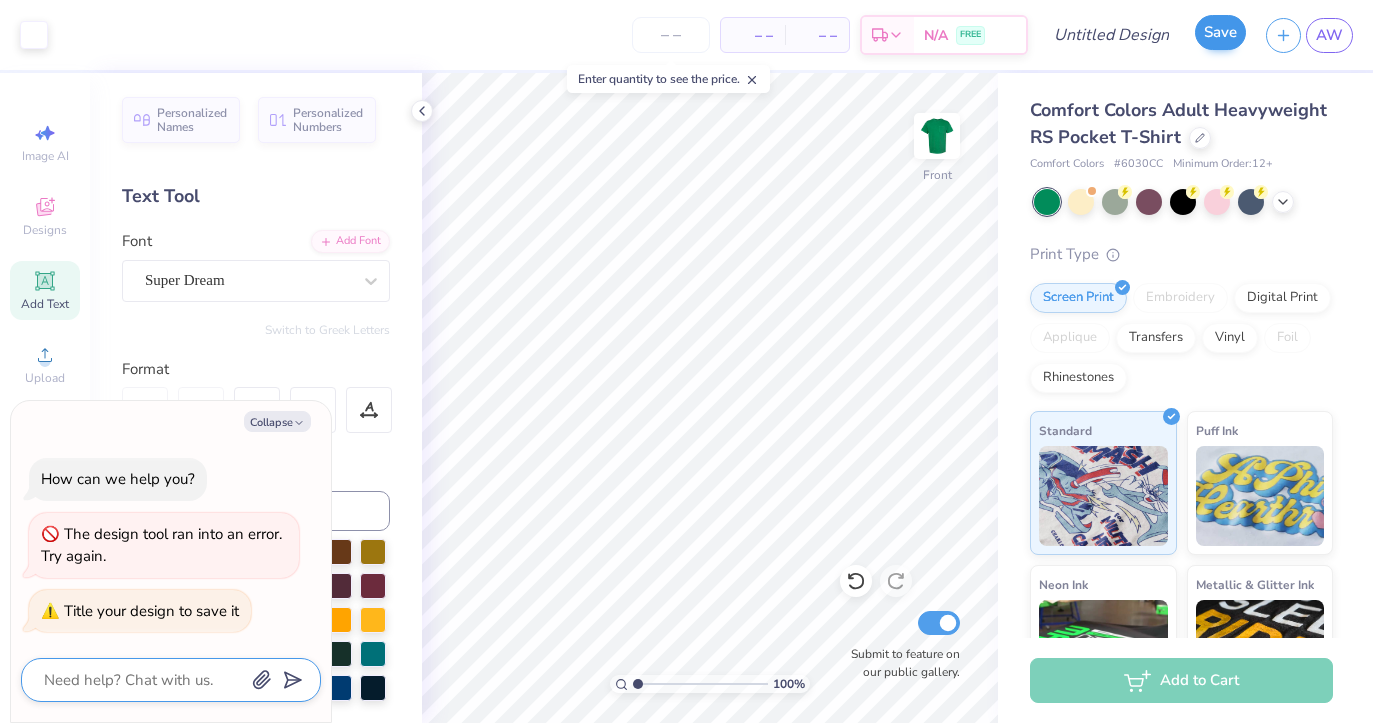 type on "x" 